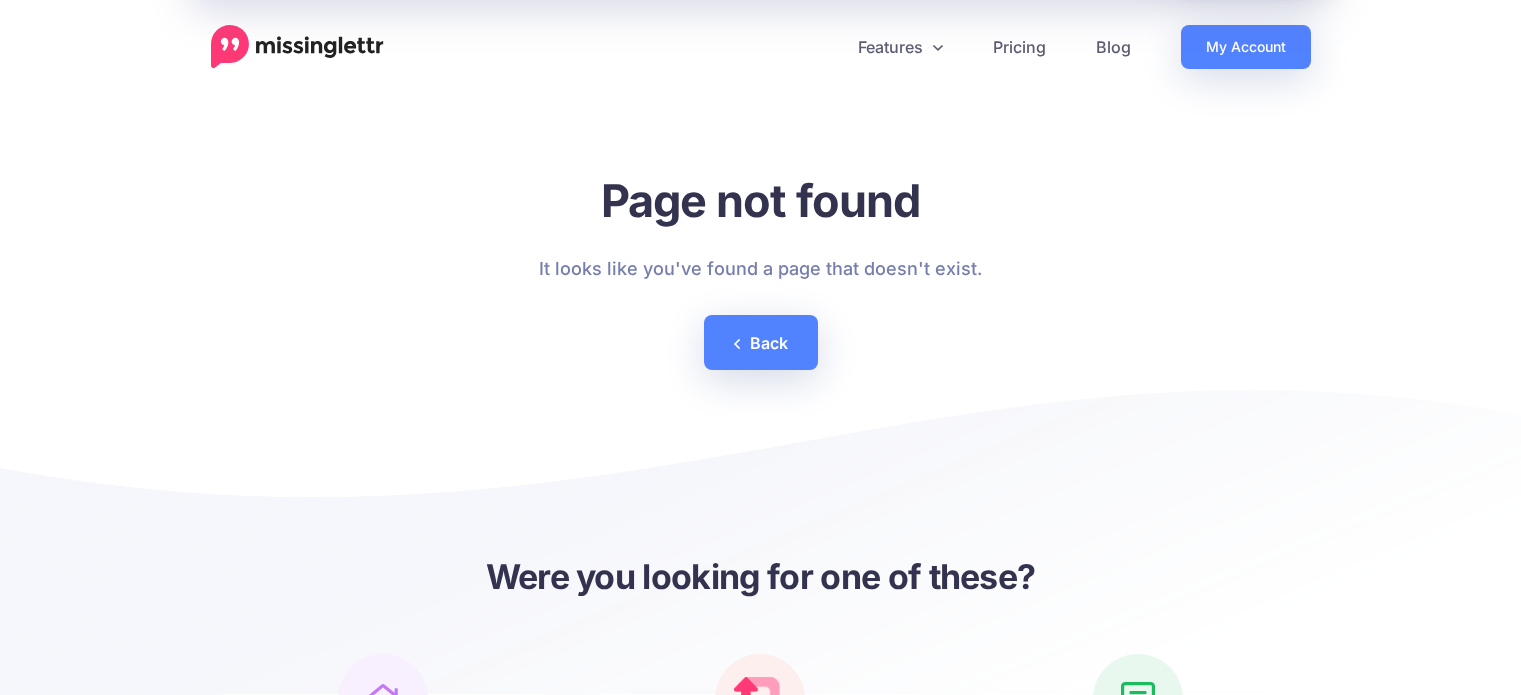 scroll, scrollTop: 0, scrollLeft: 0, axis: both 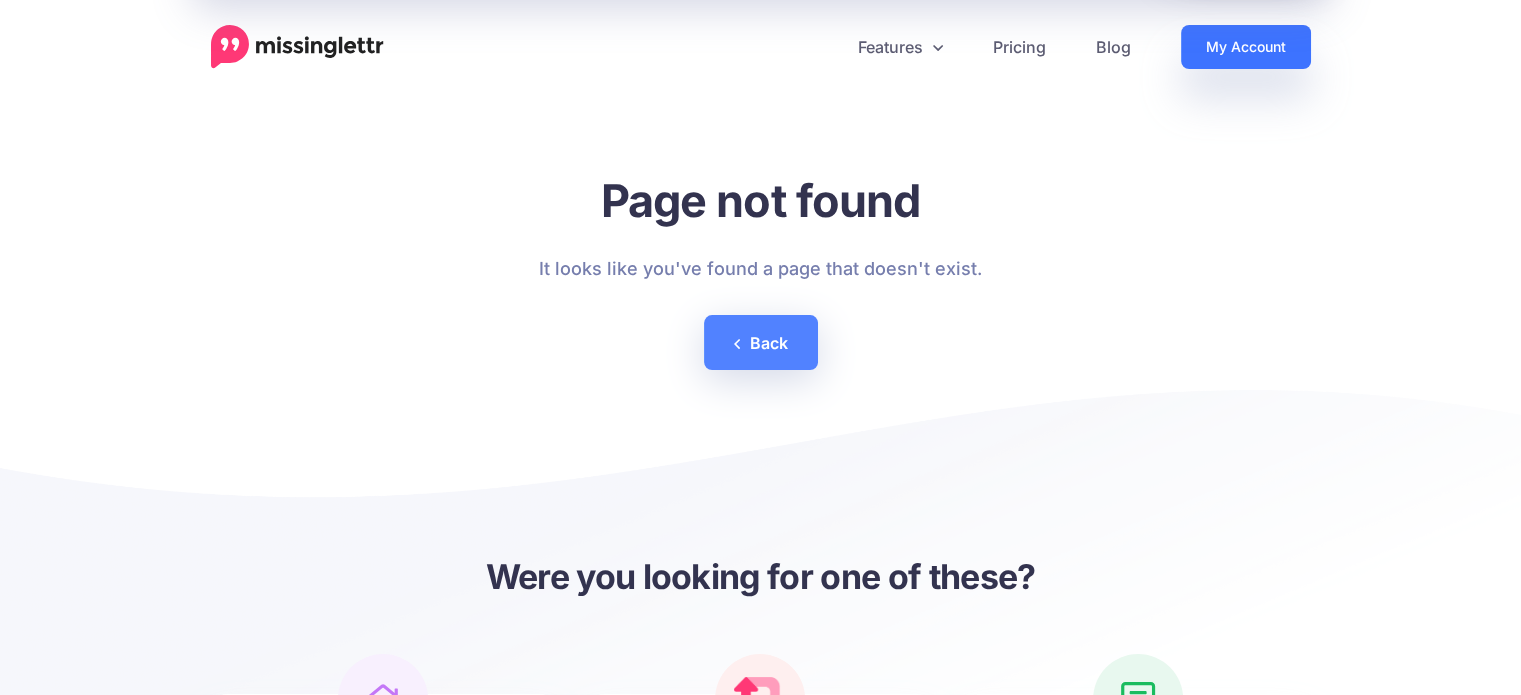 click on "My Account" at bounding box center (1246, 47) 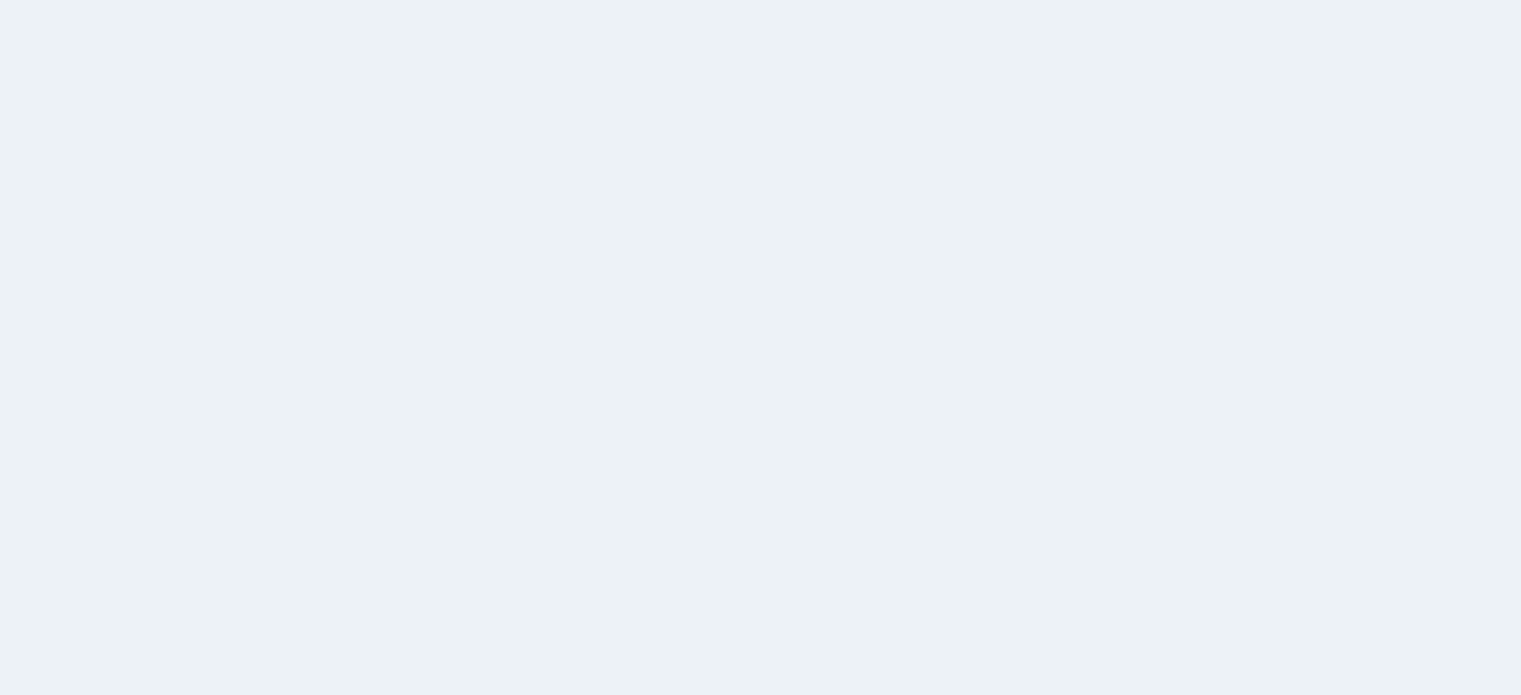 scroll, scrollTop: 0, scrollLeft: 0, axis: both 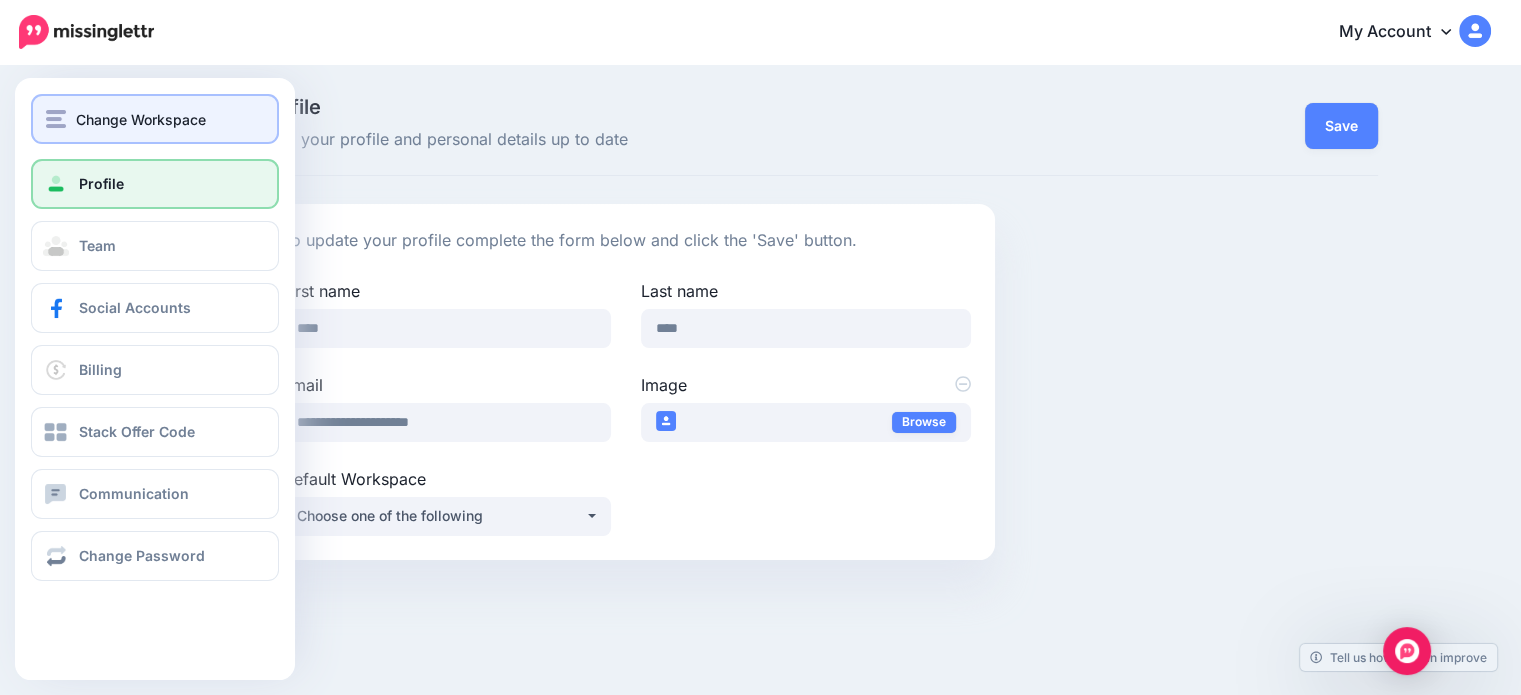click at bounding box center [56, 119] 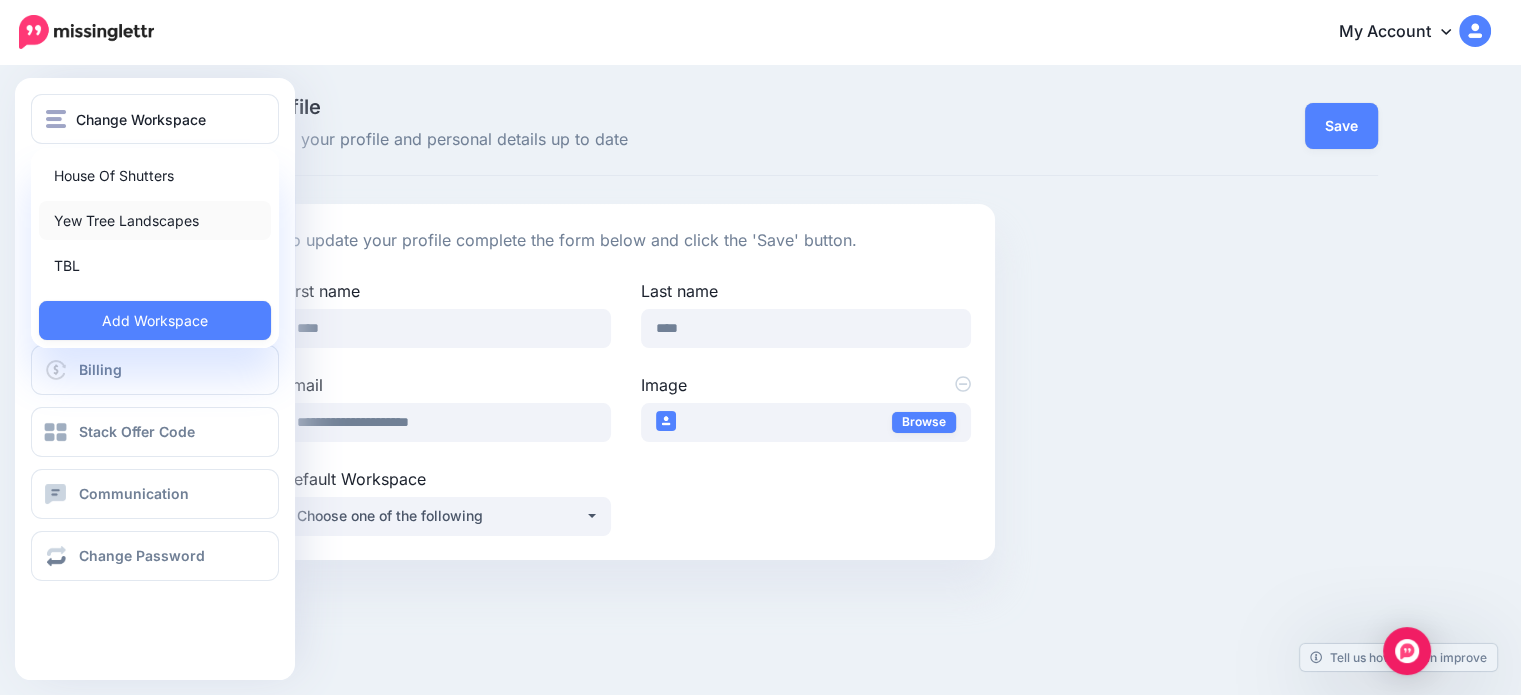 click on "Yew Tree Landscapes" at bounding box center [155, 220] 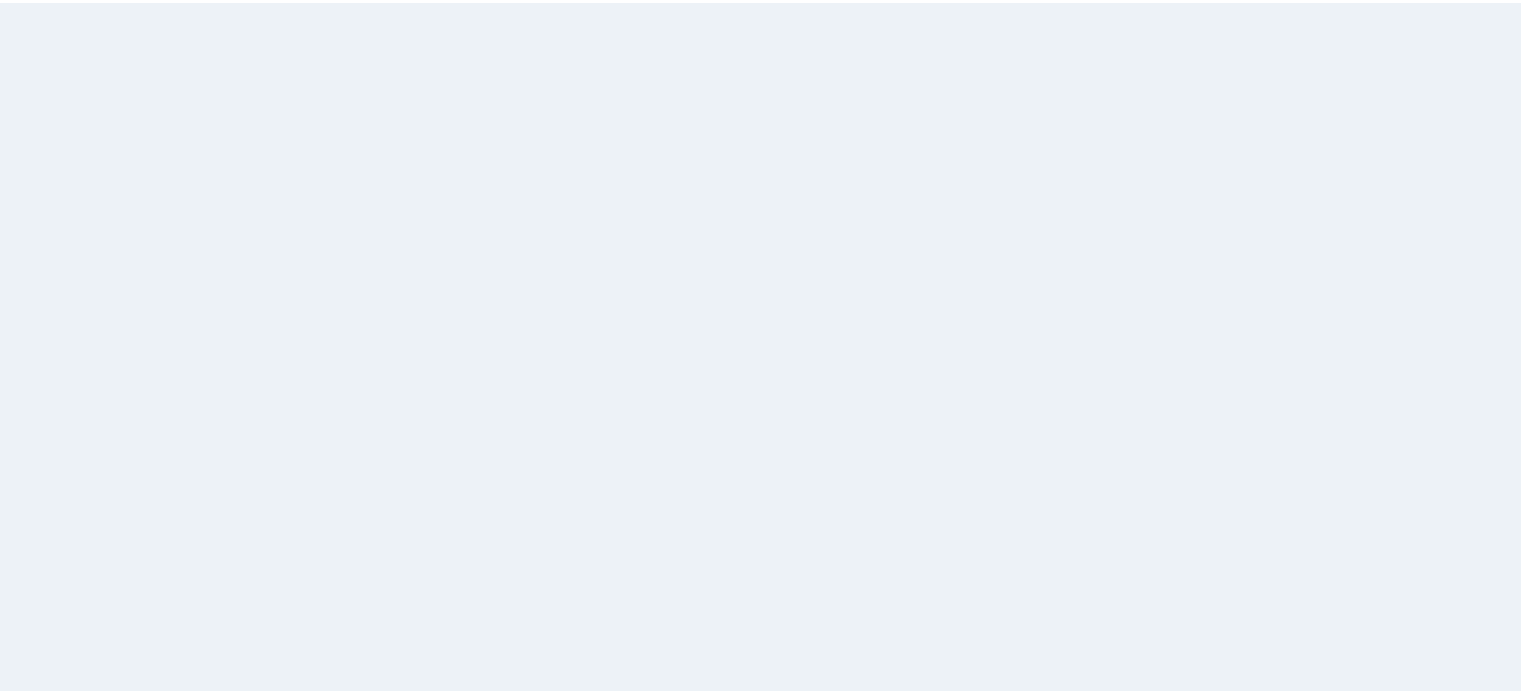 scroll, scrollTop: 0, scrollLeft: 0, axis: both 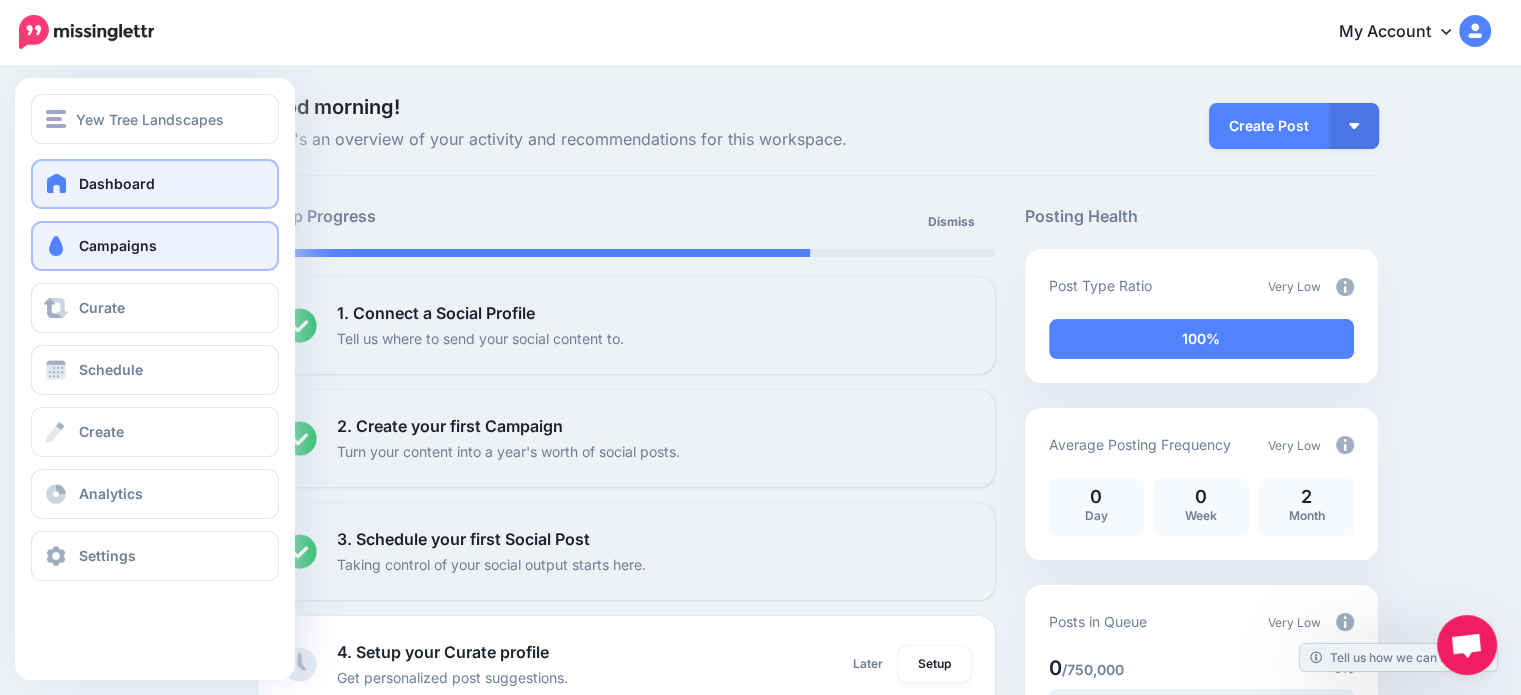 click on "Campaigns" at bounding box center [155, 246] 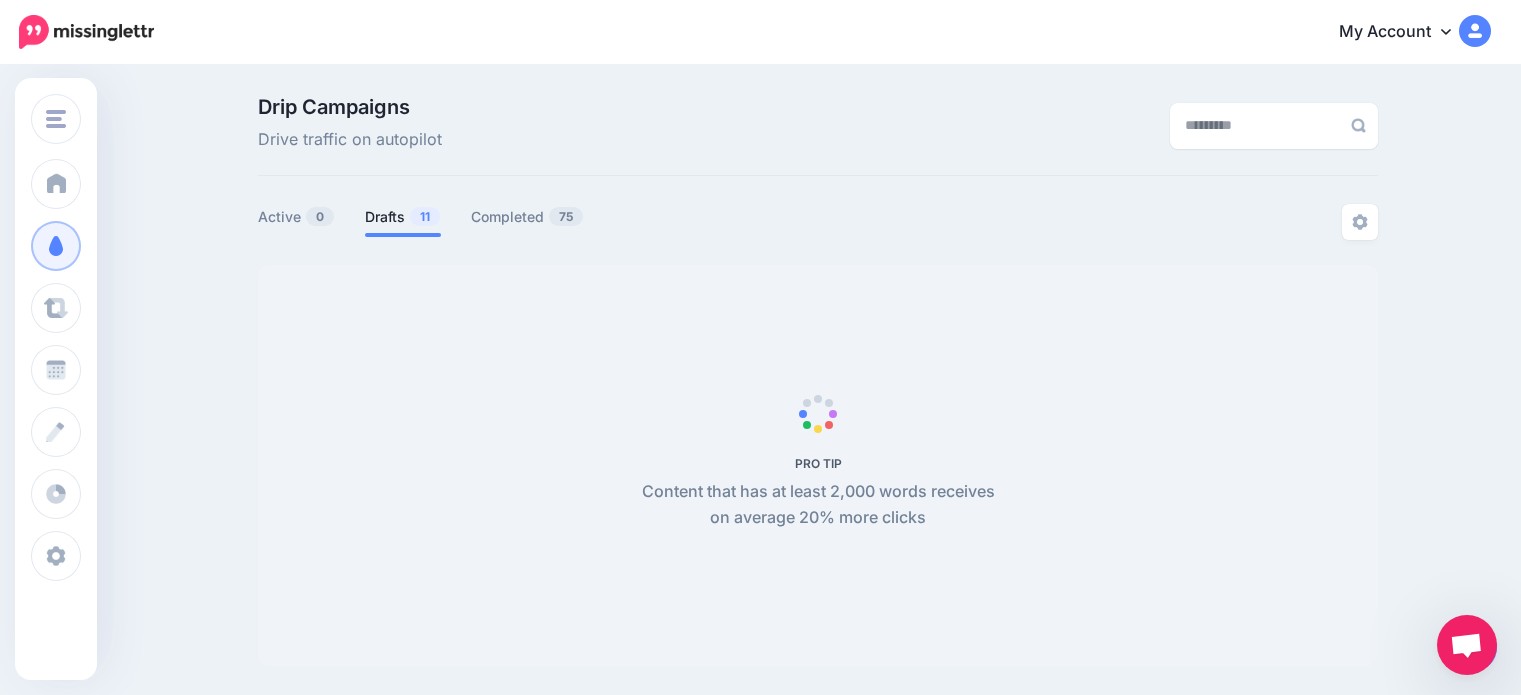 scroll, scrollTop: 0, scrollLeft: 0, axis: both 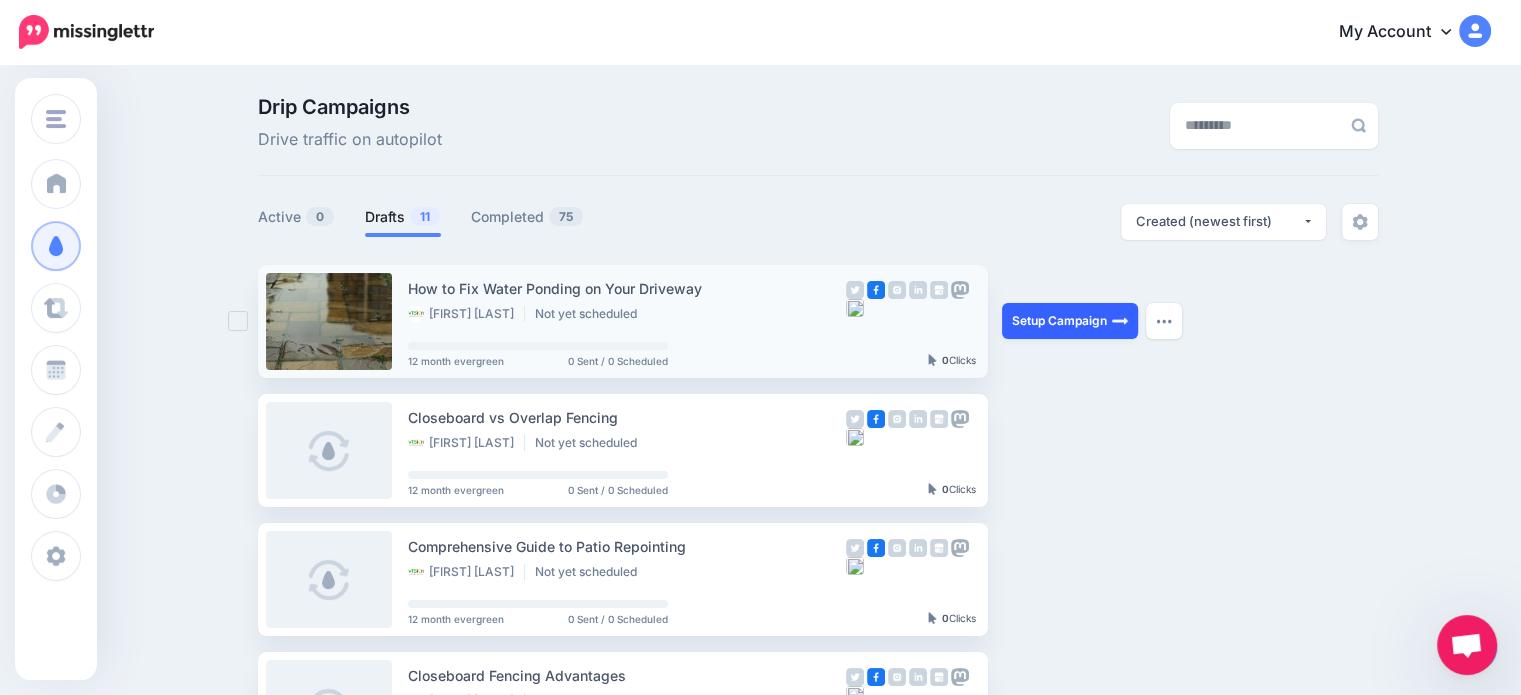 click on "Setup Campaign" at bounding box center (1070, 321) 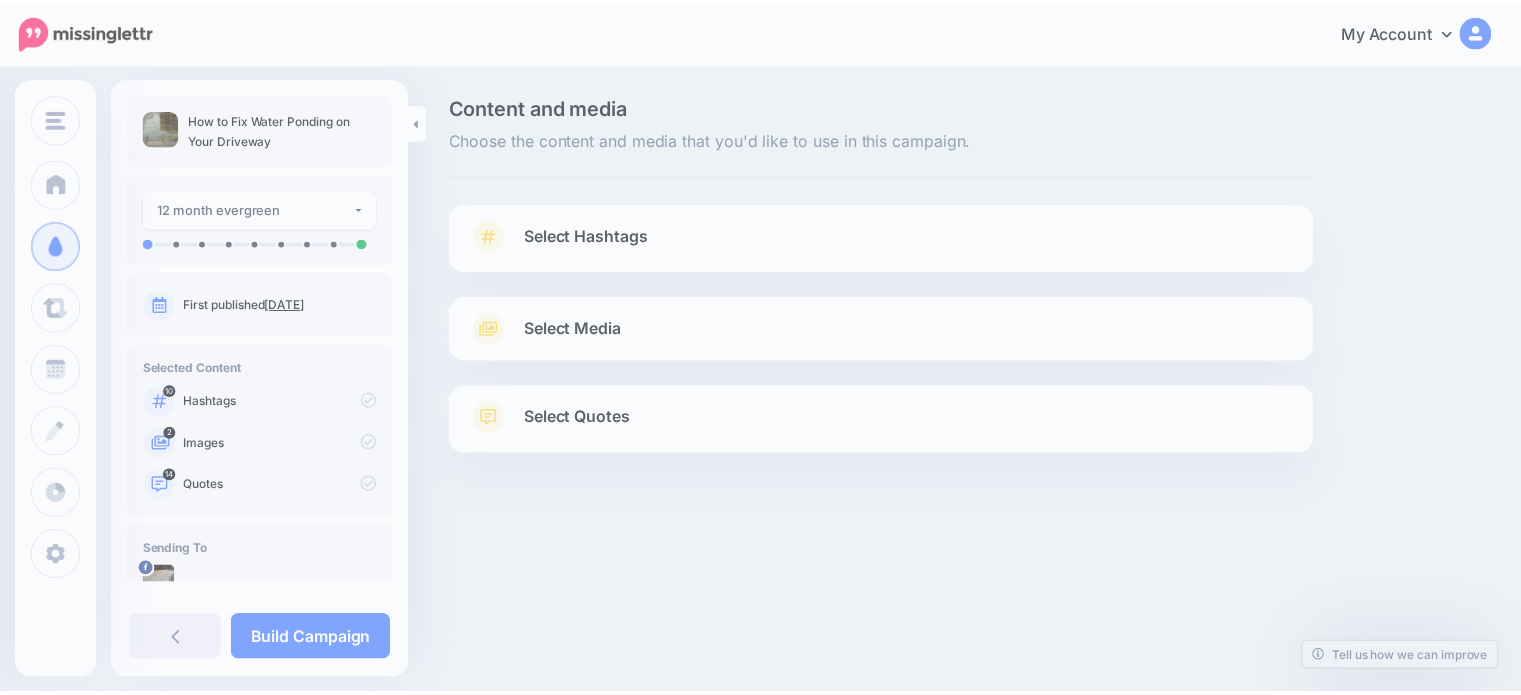 scroll, scrollTop: 0, scrollLeft: 0, axis: both 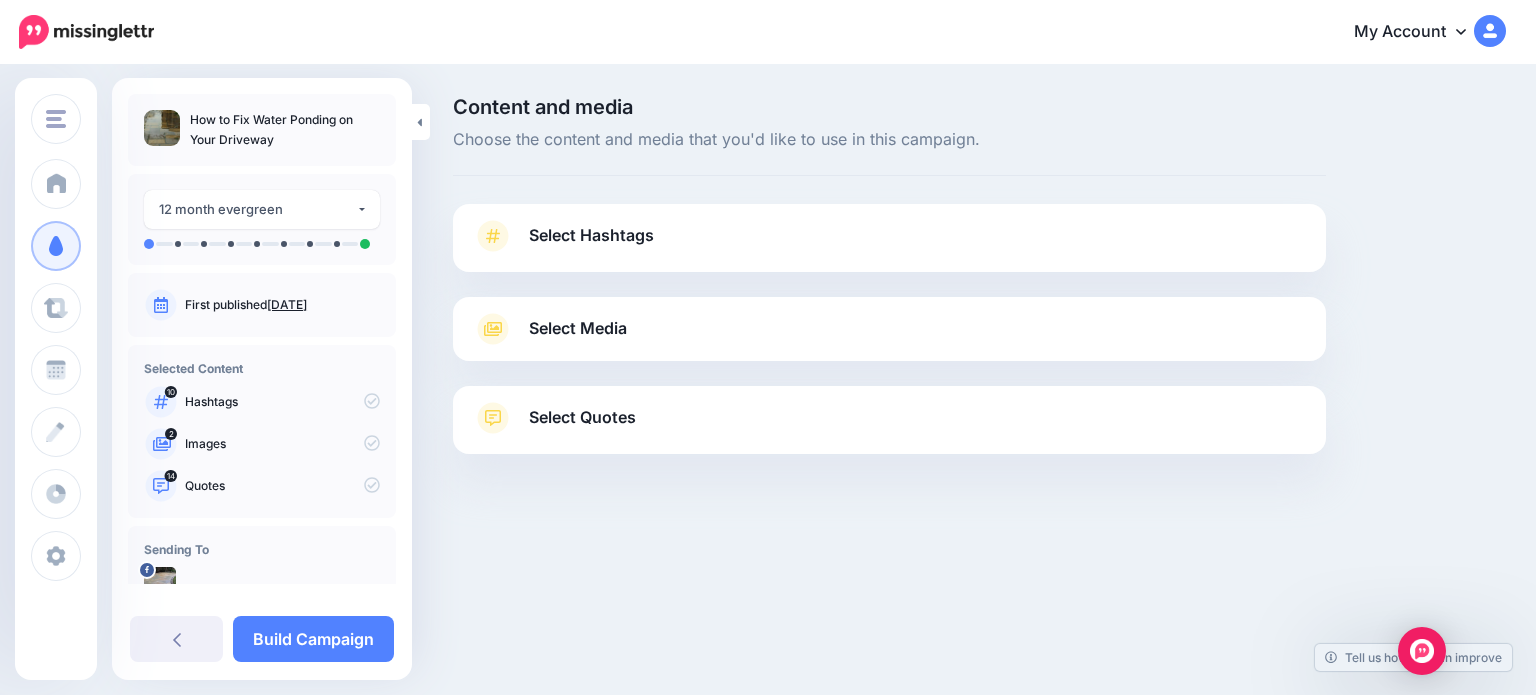 click on "Select Hashtags" at bounding box center [591, 235] 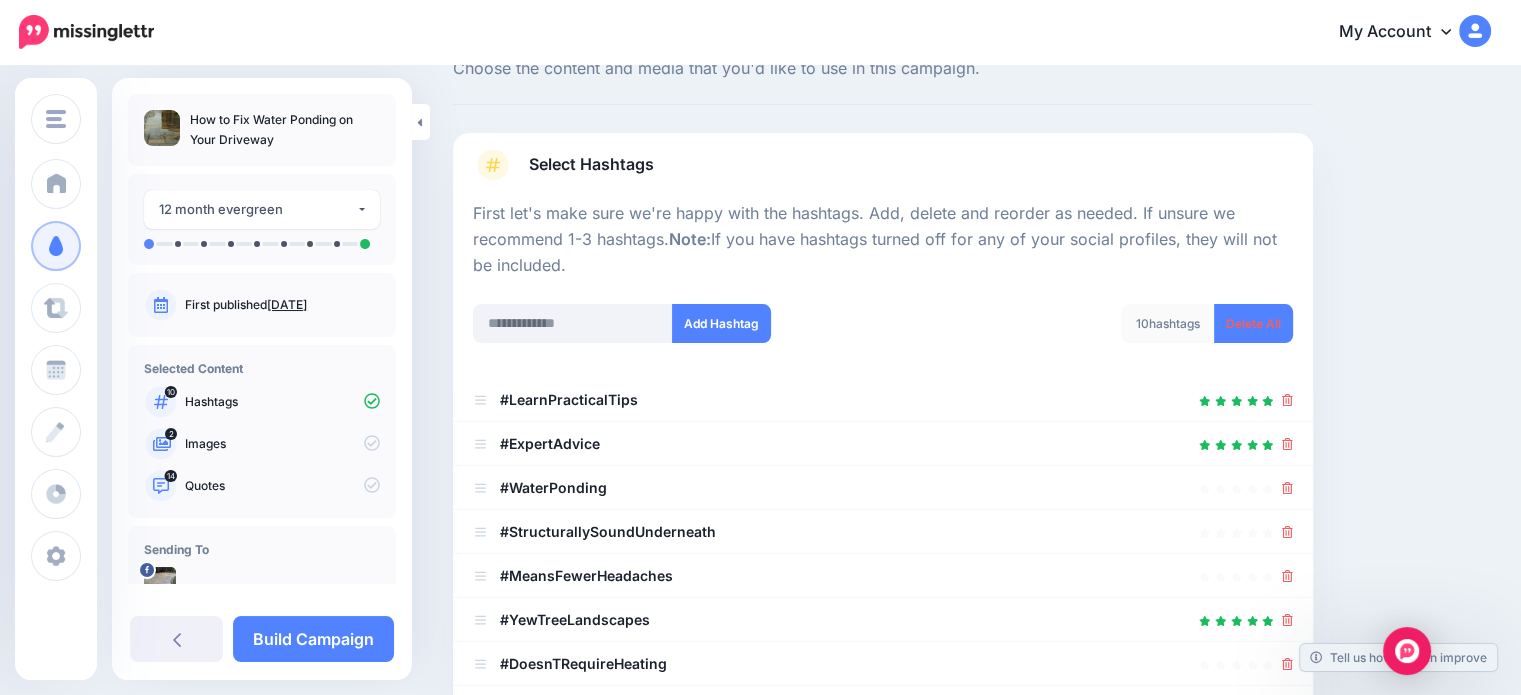 scroll, scrollTop: 100, scrollLeft: 0, axis: vertical 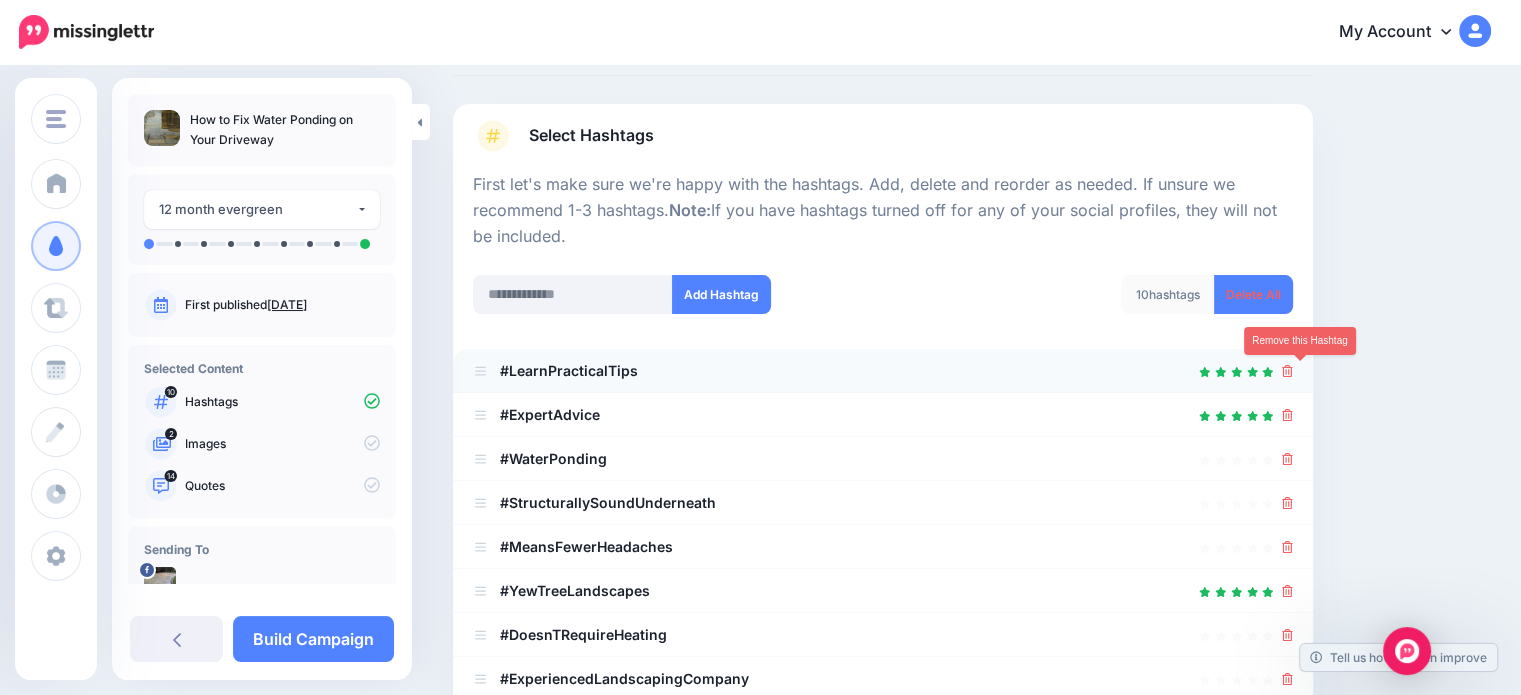 click 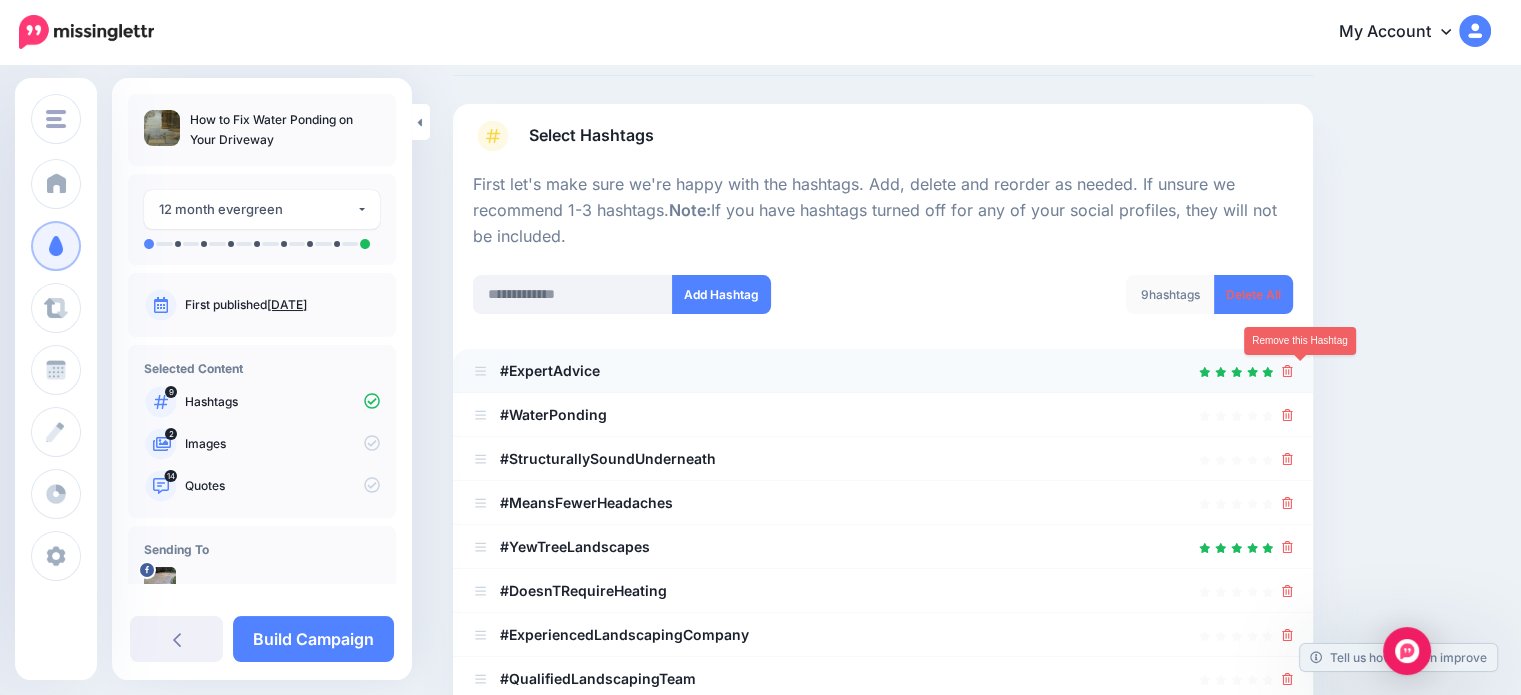 click 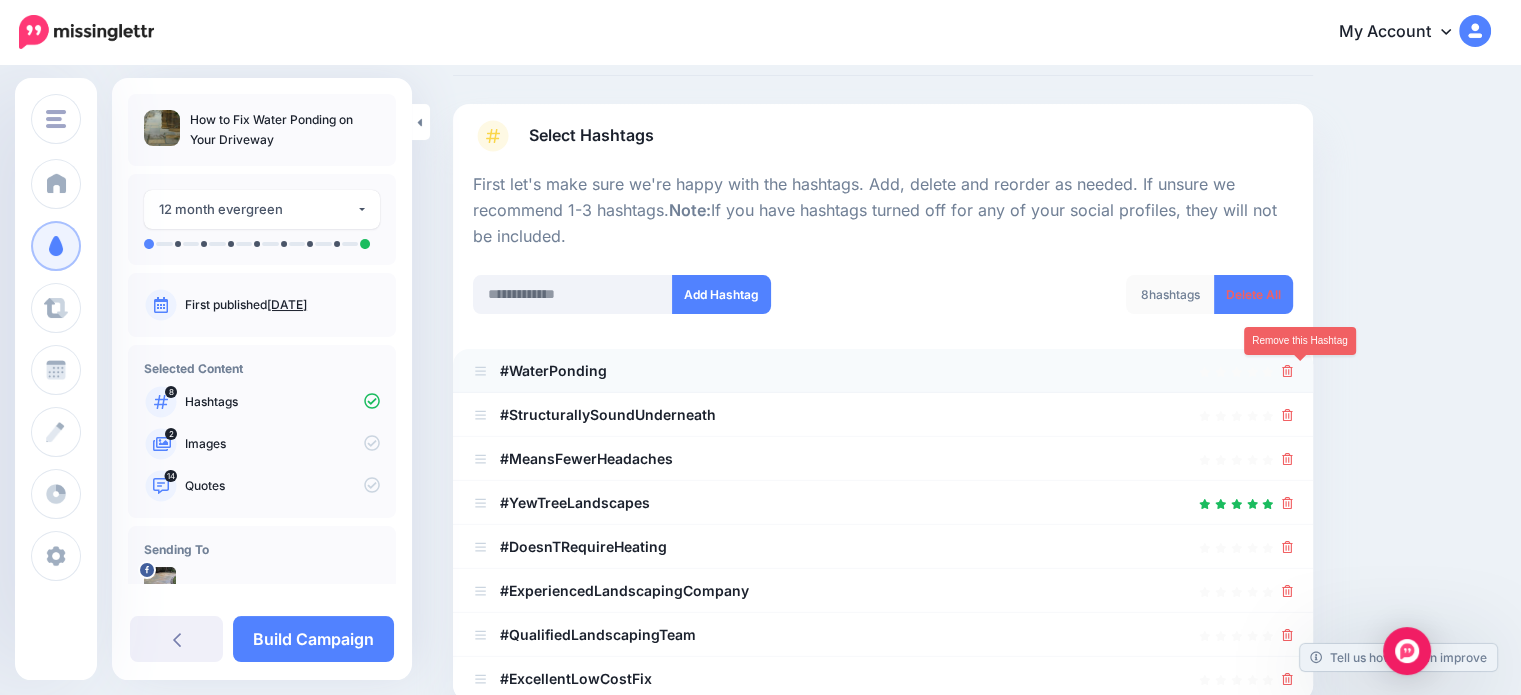 click 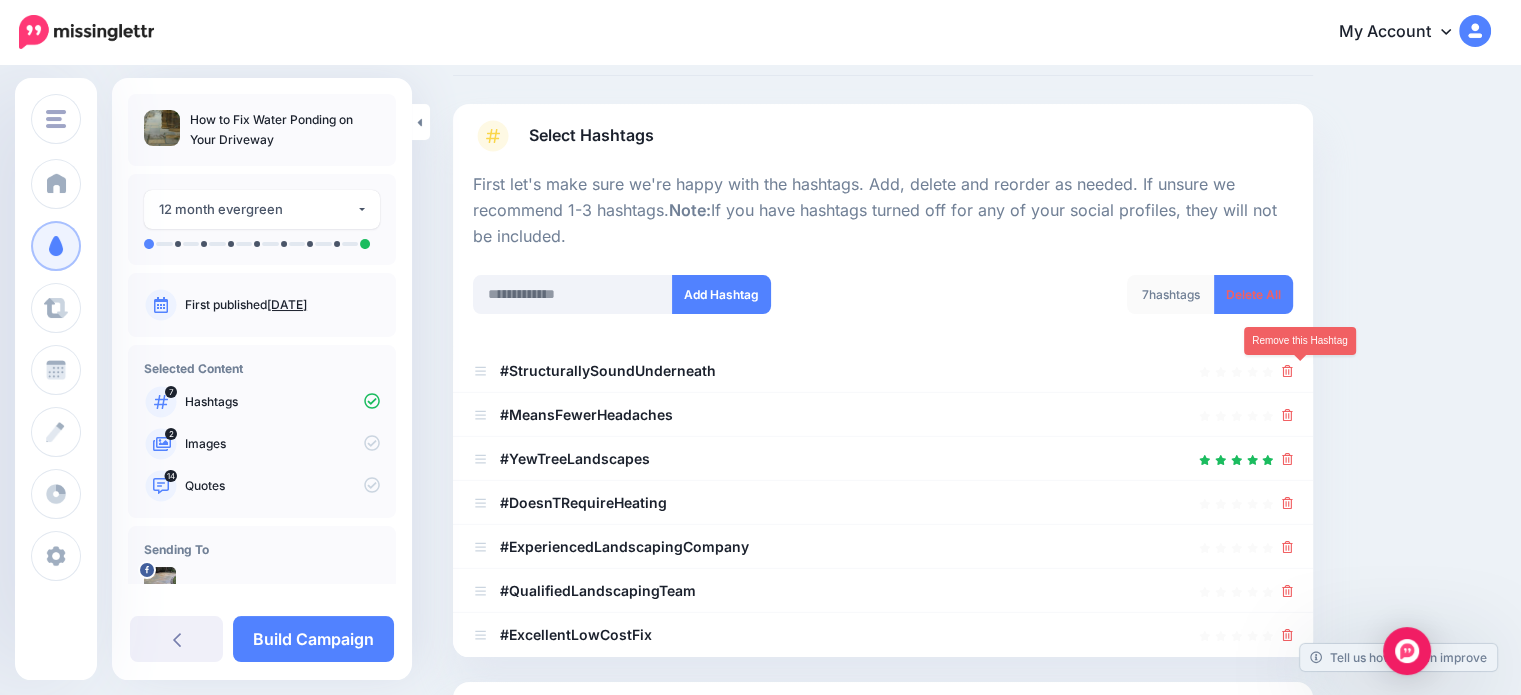 click 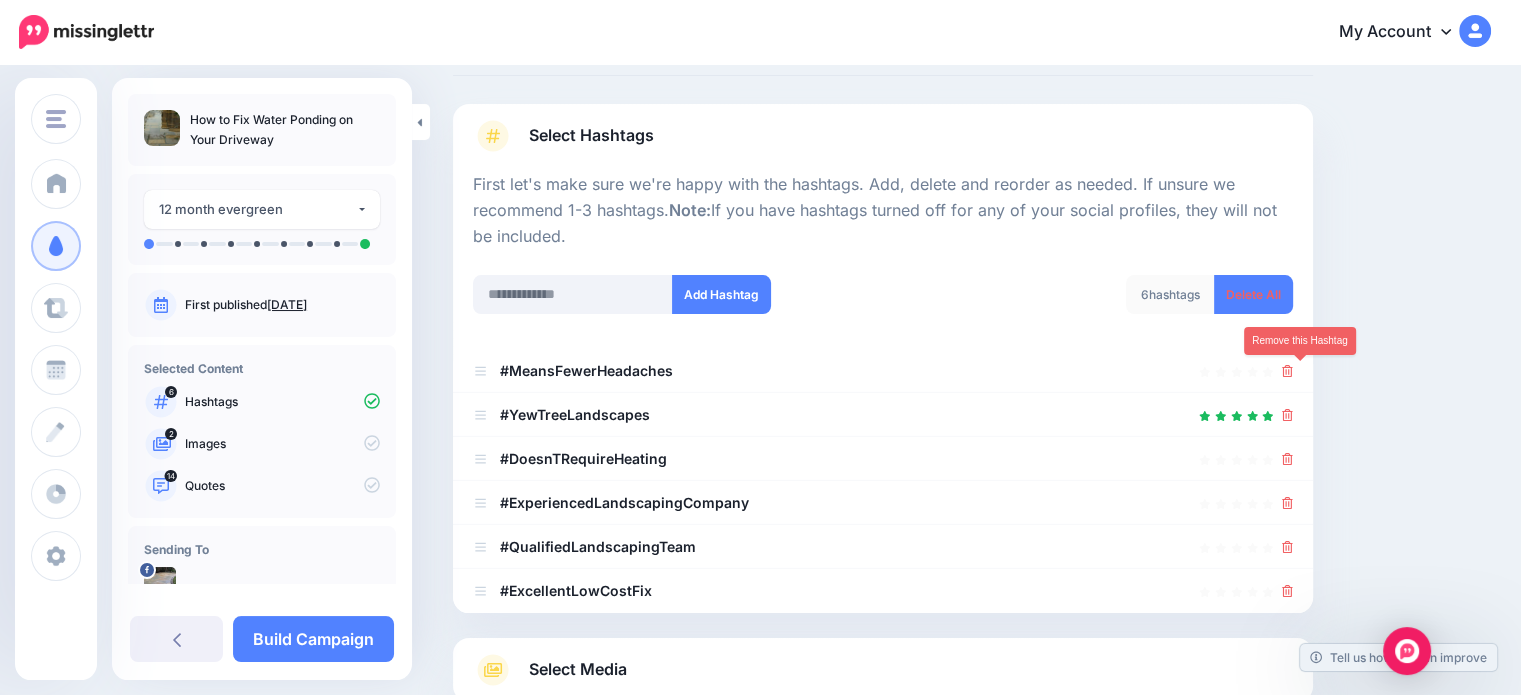 click 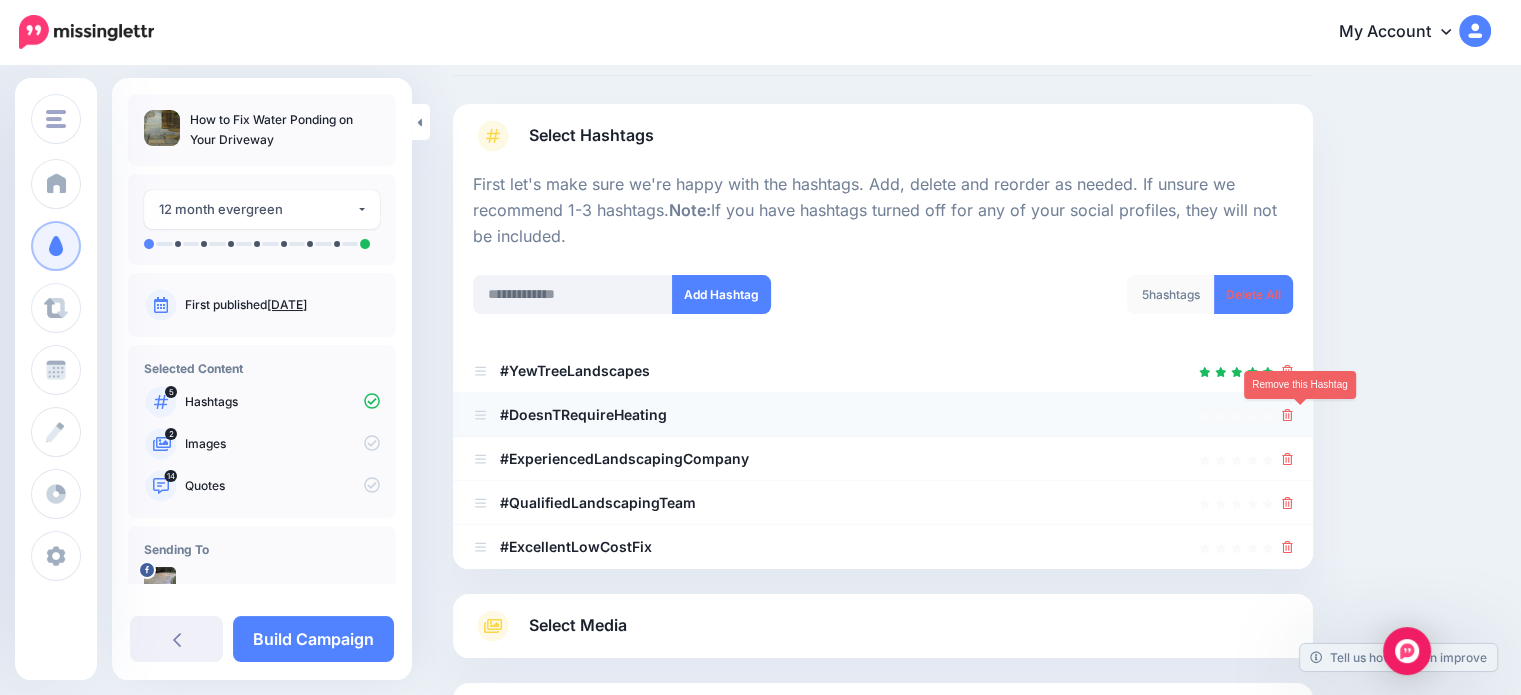 click 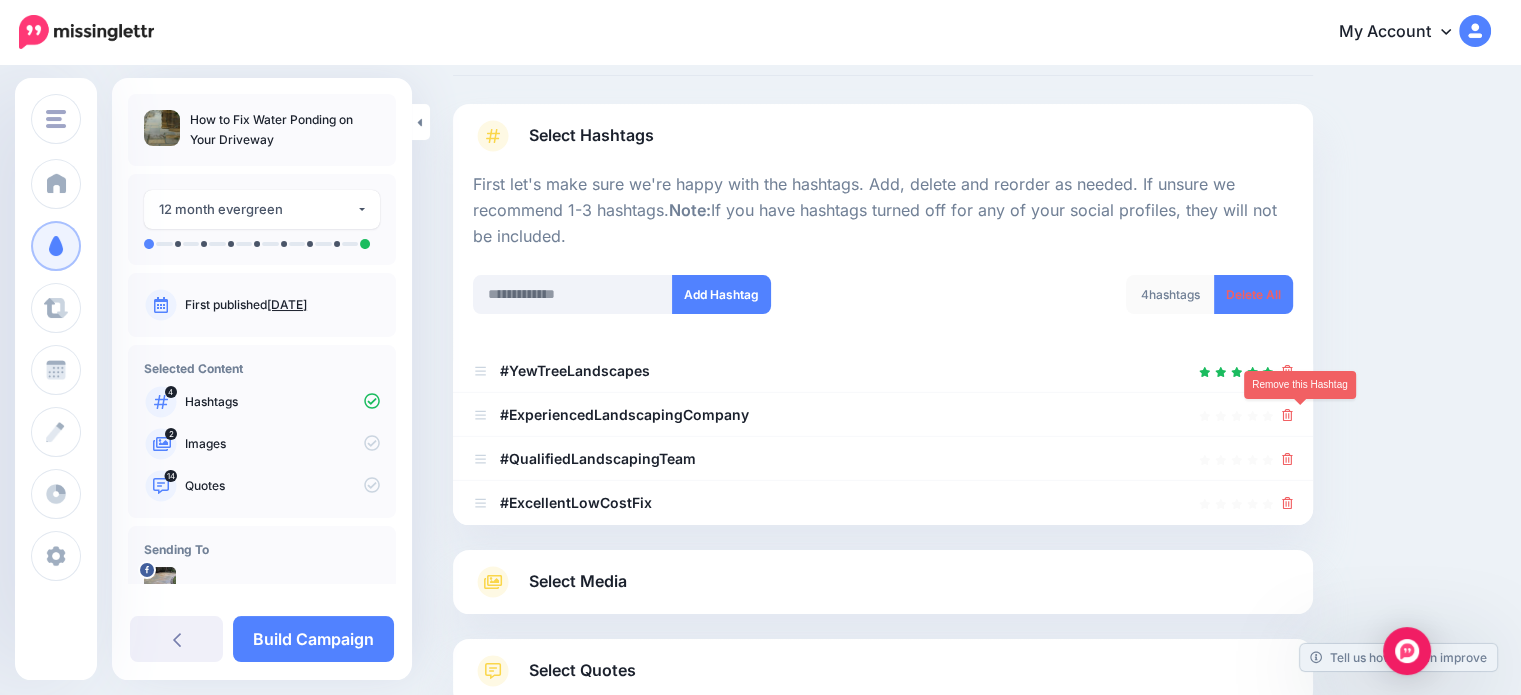 click 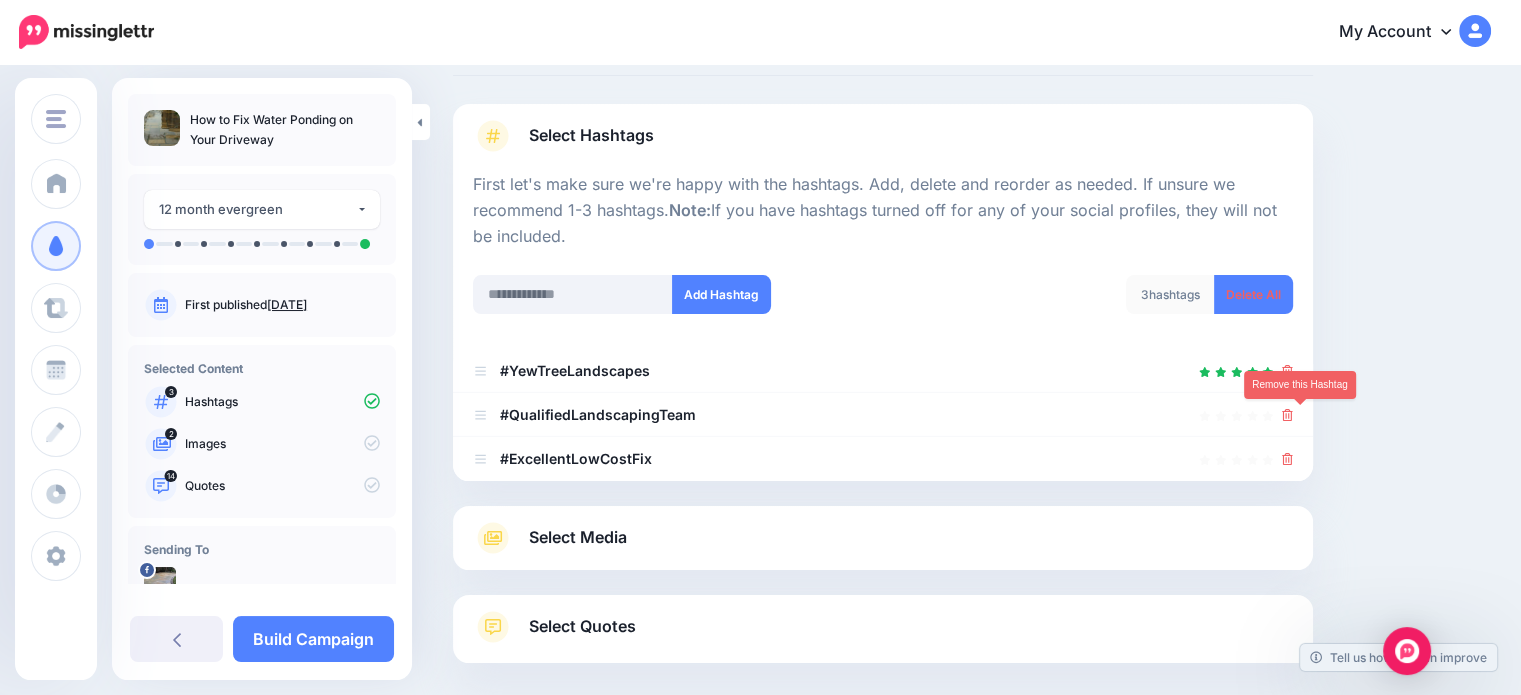 click 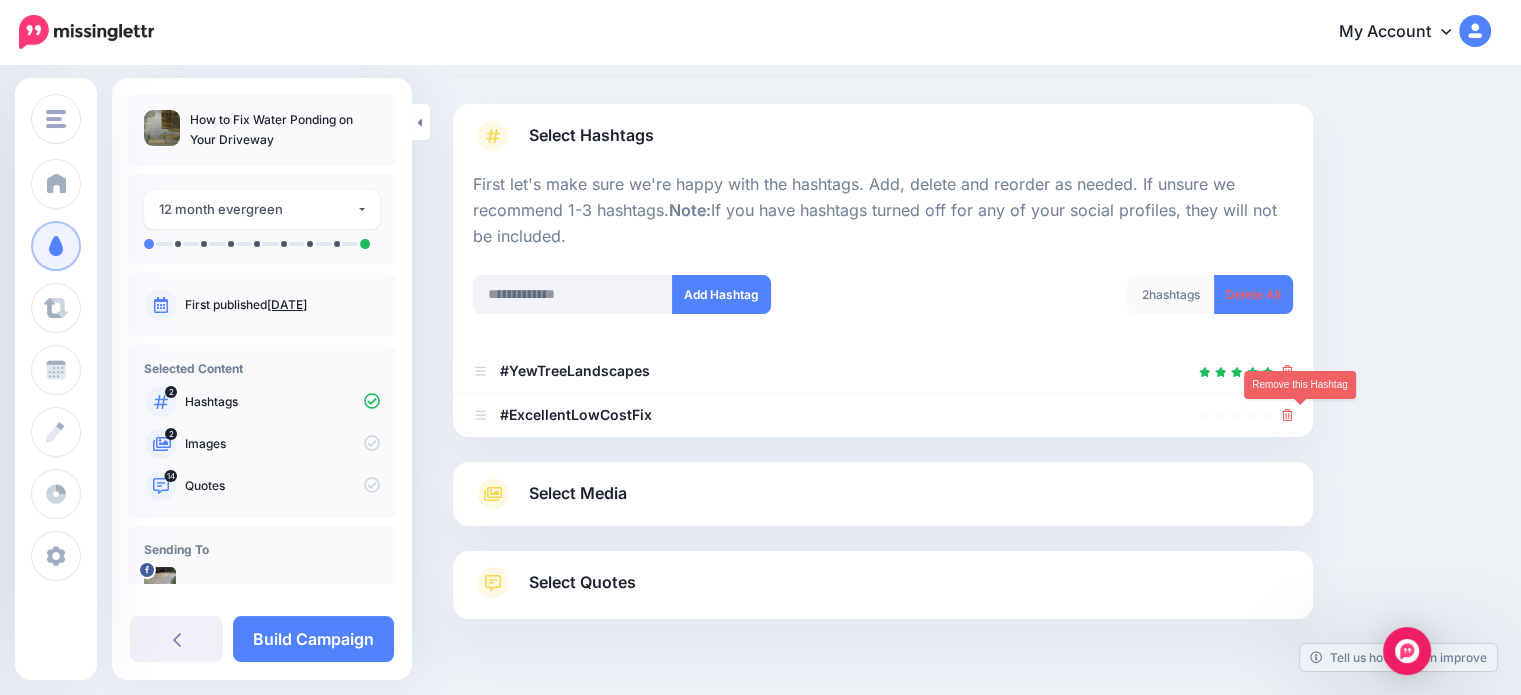click 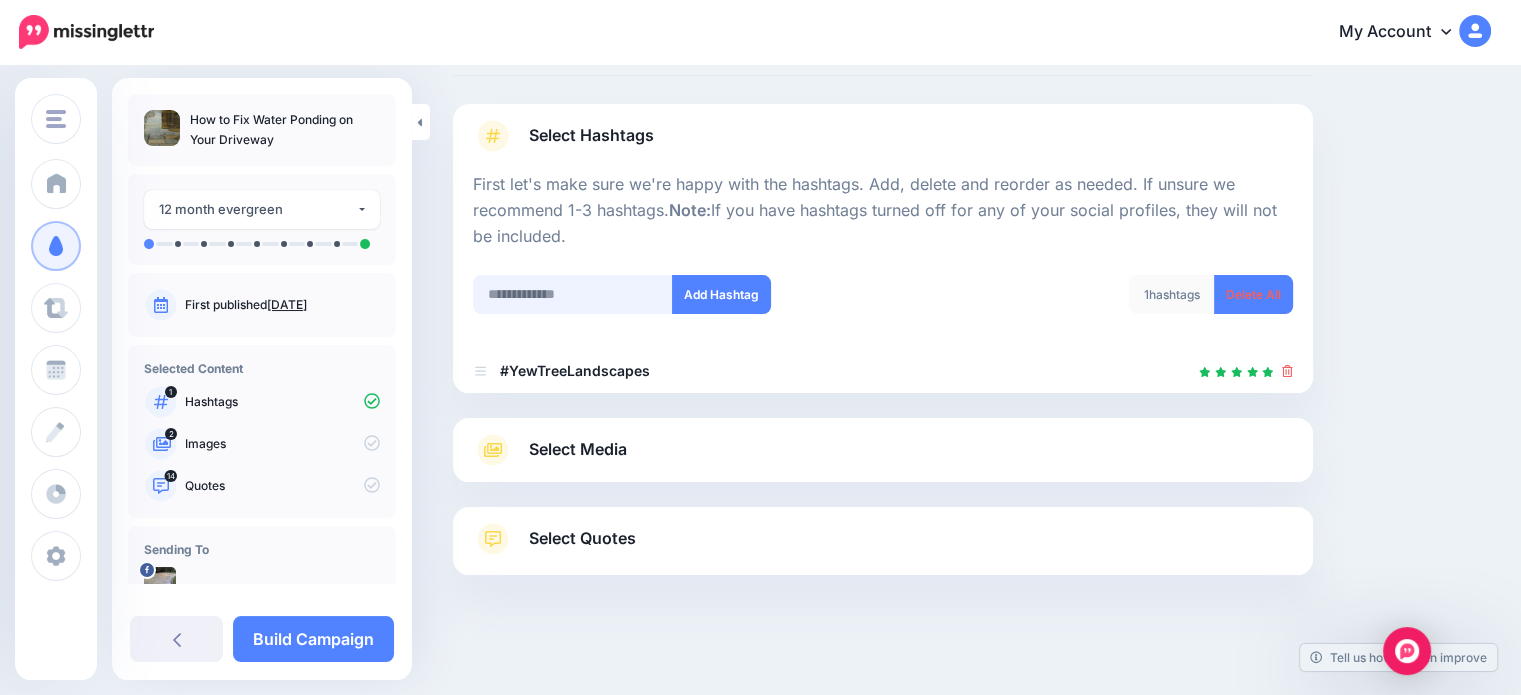 click at bounding box center [573, 294] 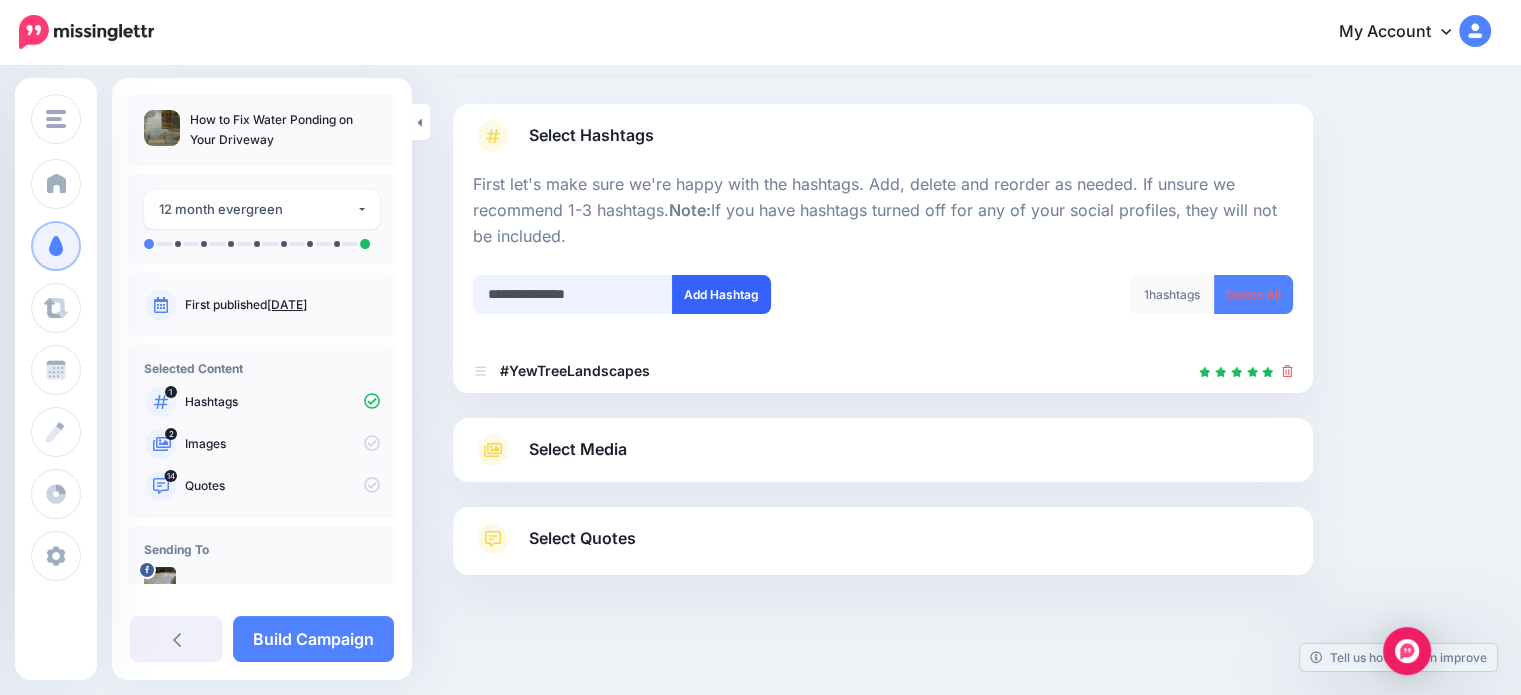 type on "**********" 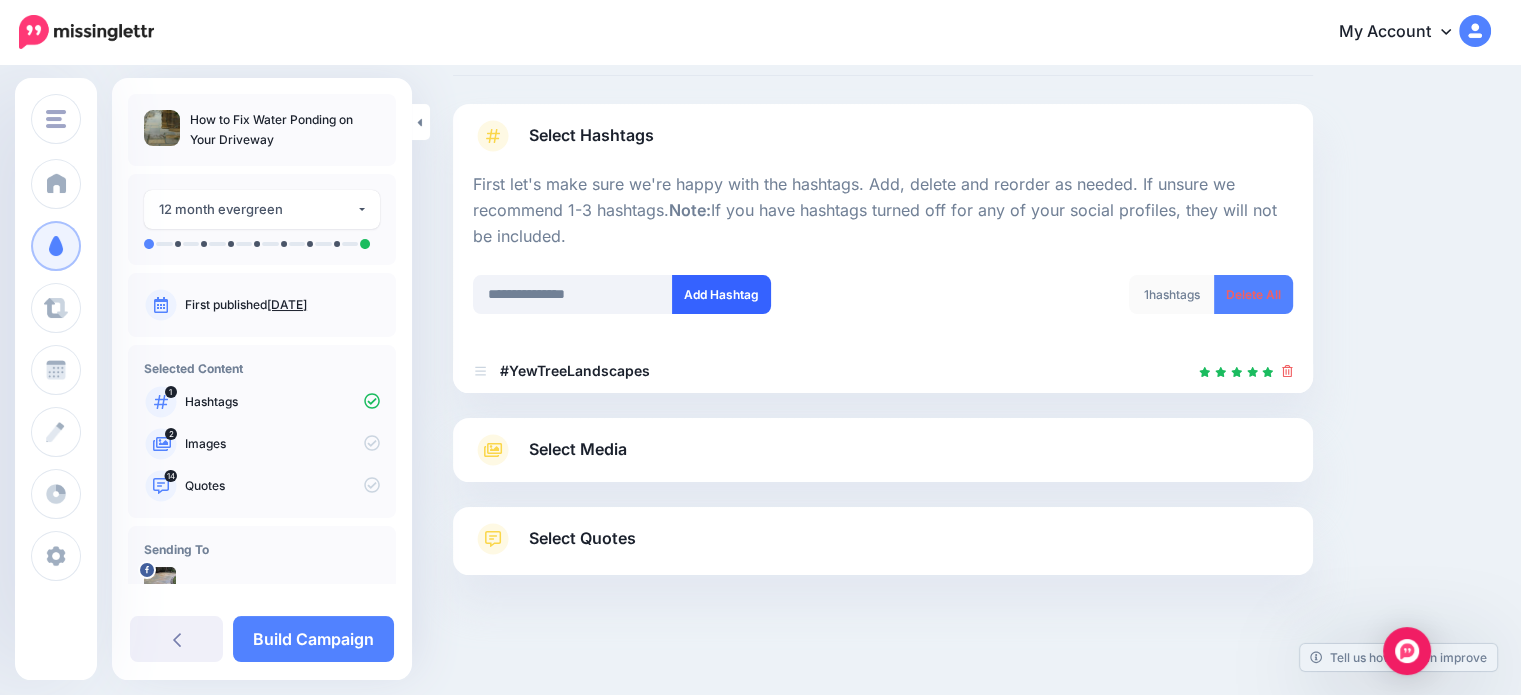 click on "Add Hashtag" at bounding box center (721, 294) 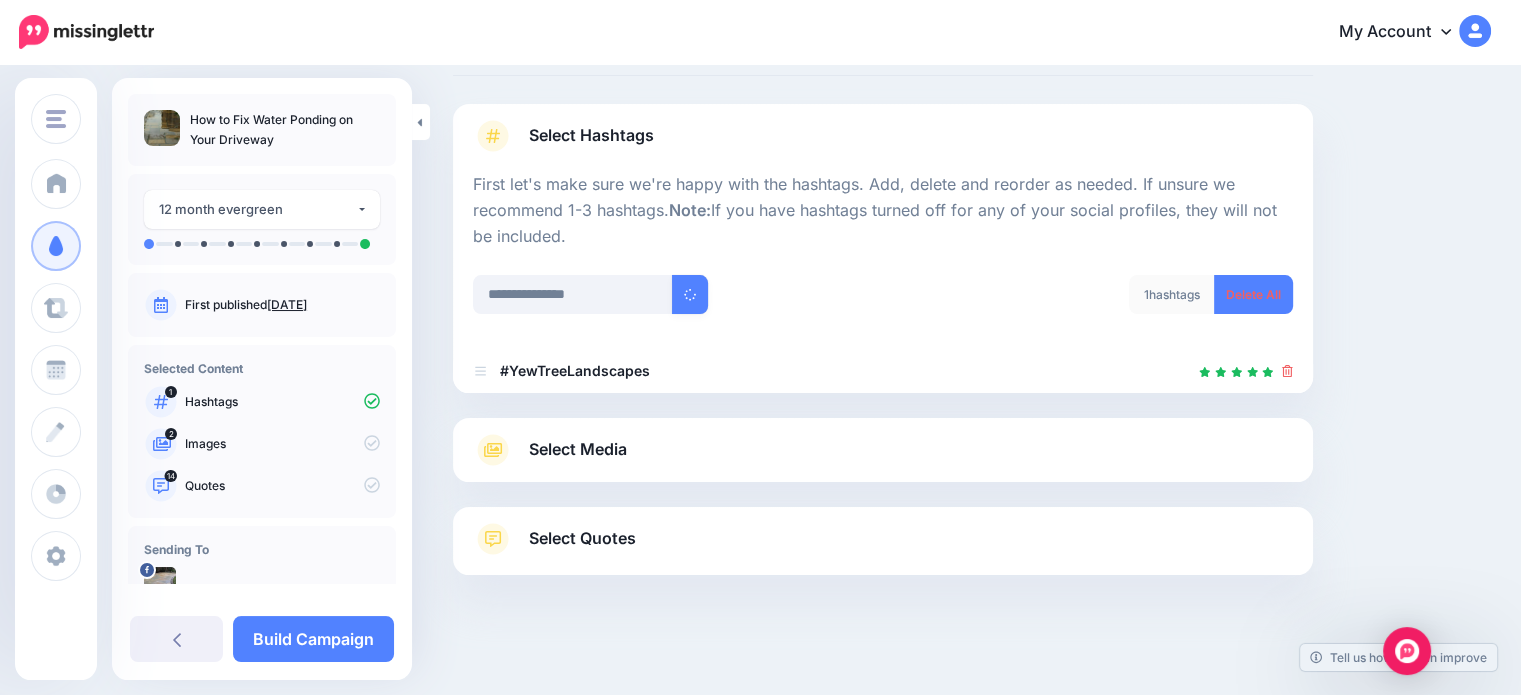 type 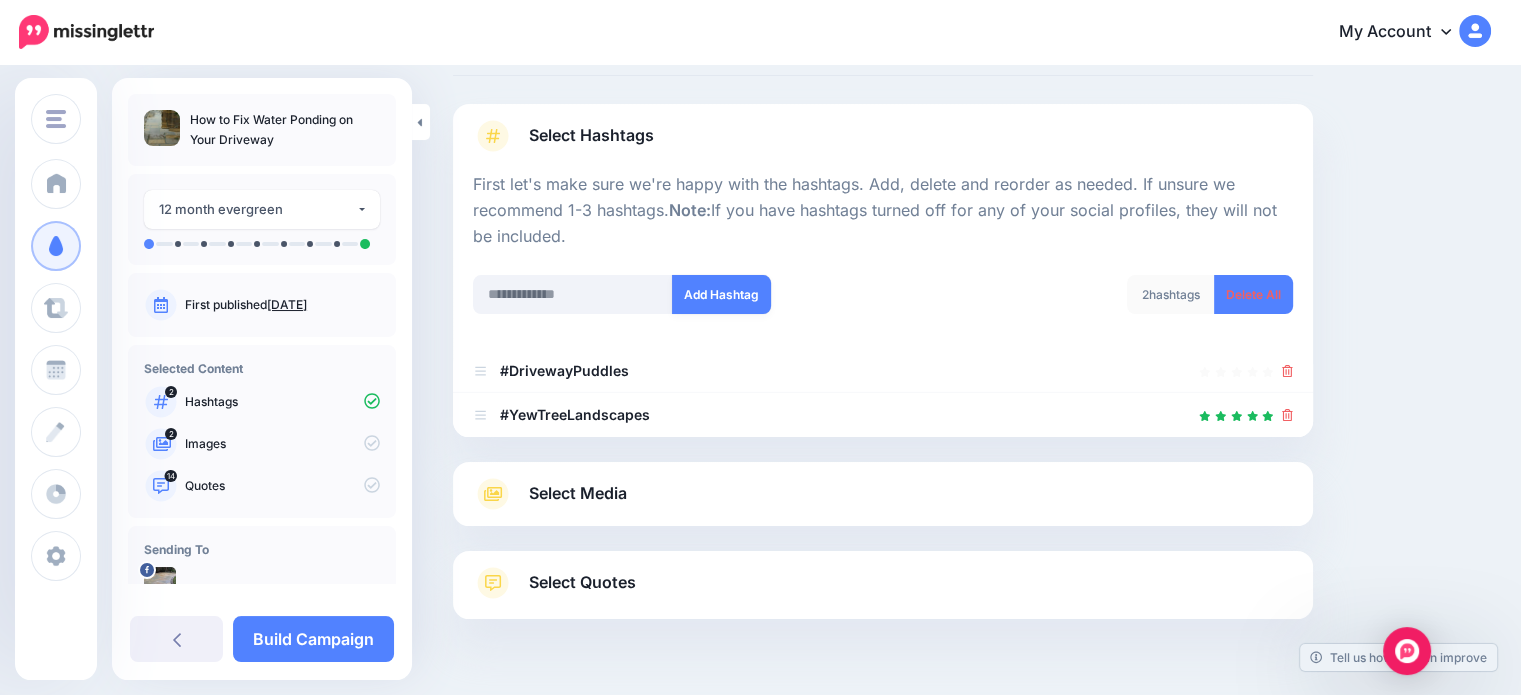 scroll, scrollTop: 181, scrollLeft: 0, axis: vertical 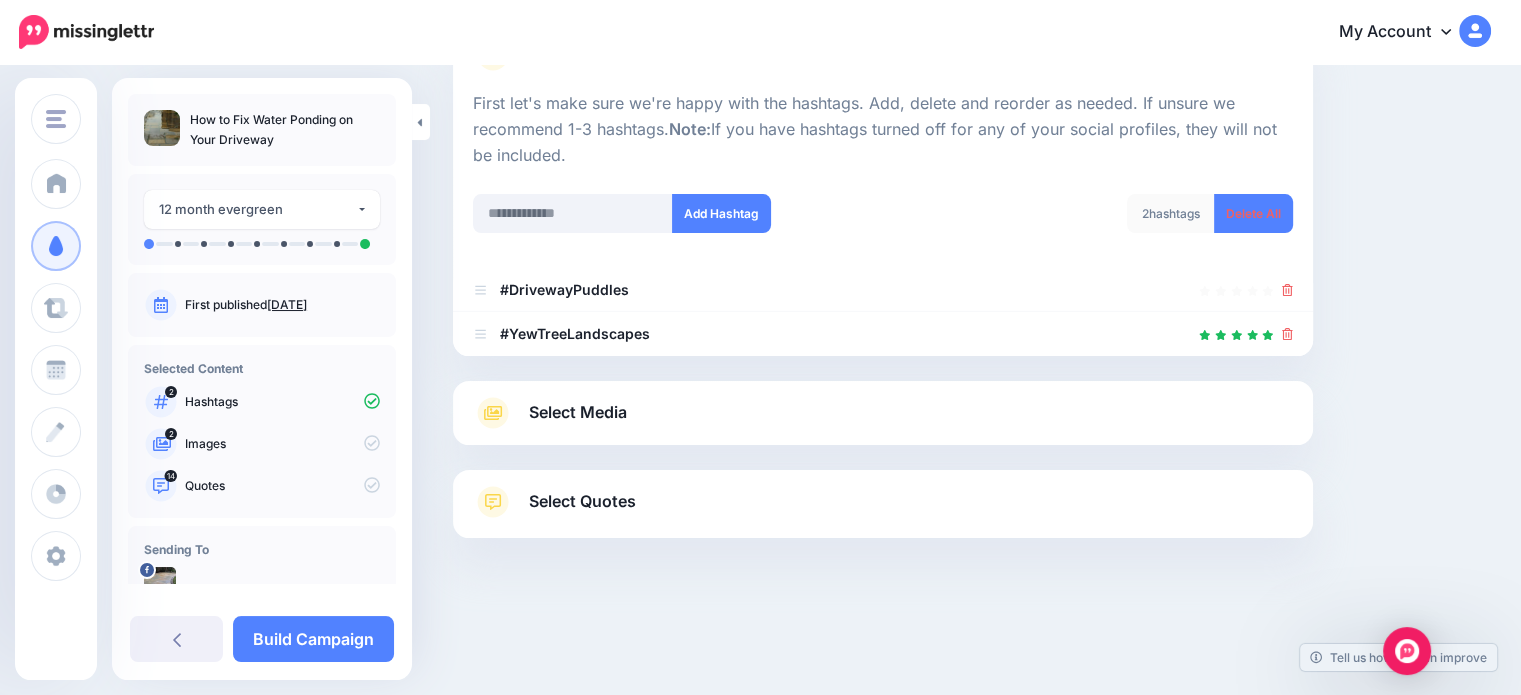 click on "Select Media" at bounding box center [578, 412] 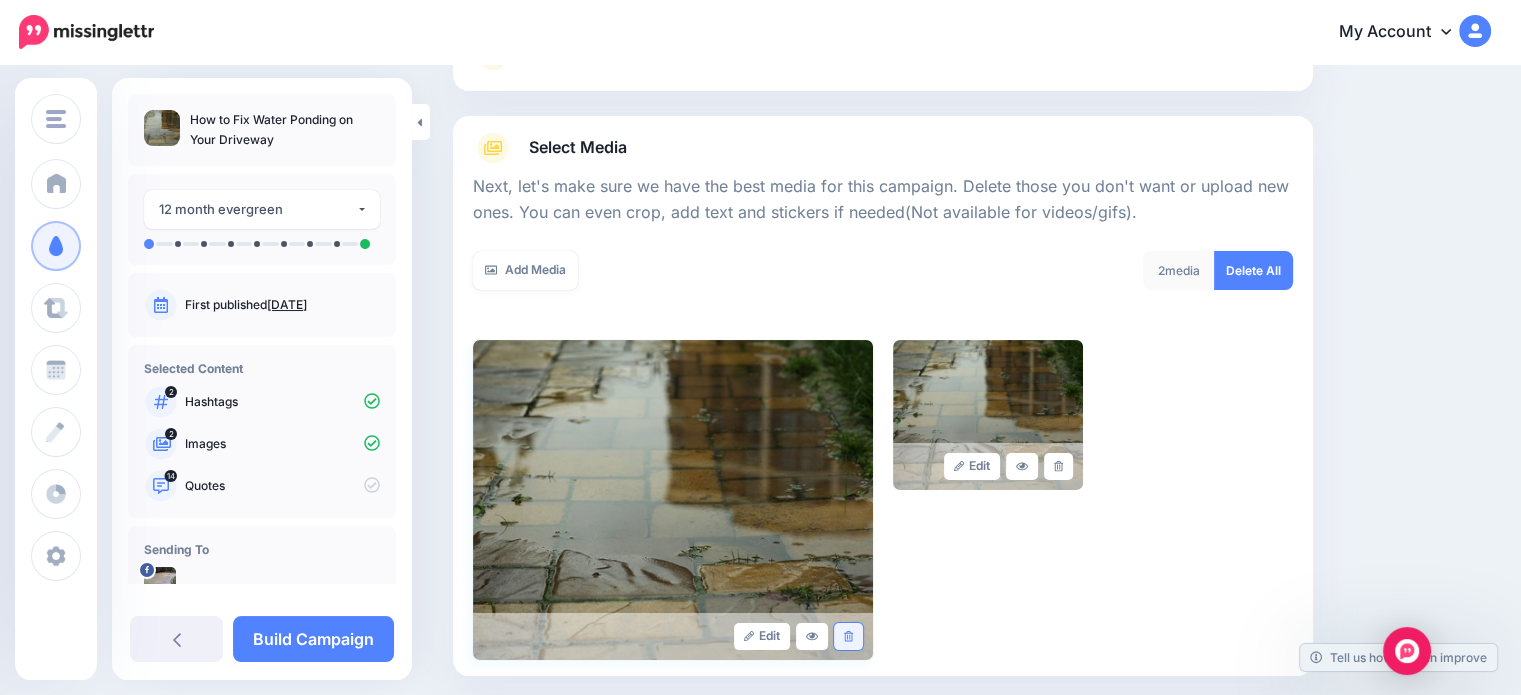 click at bounding box center (848, 636) 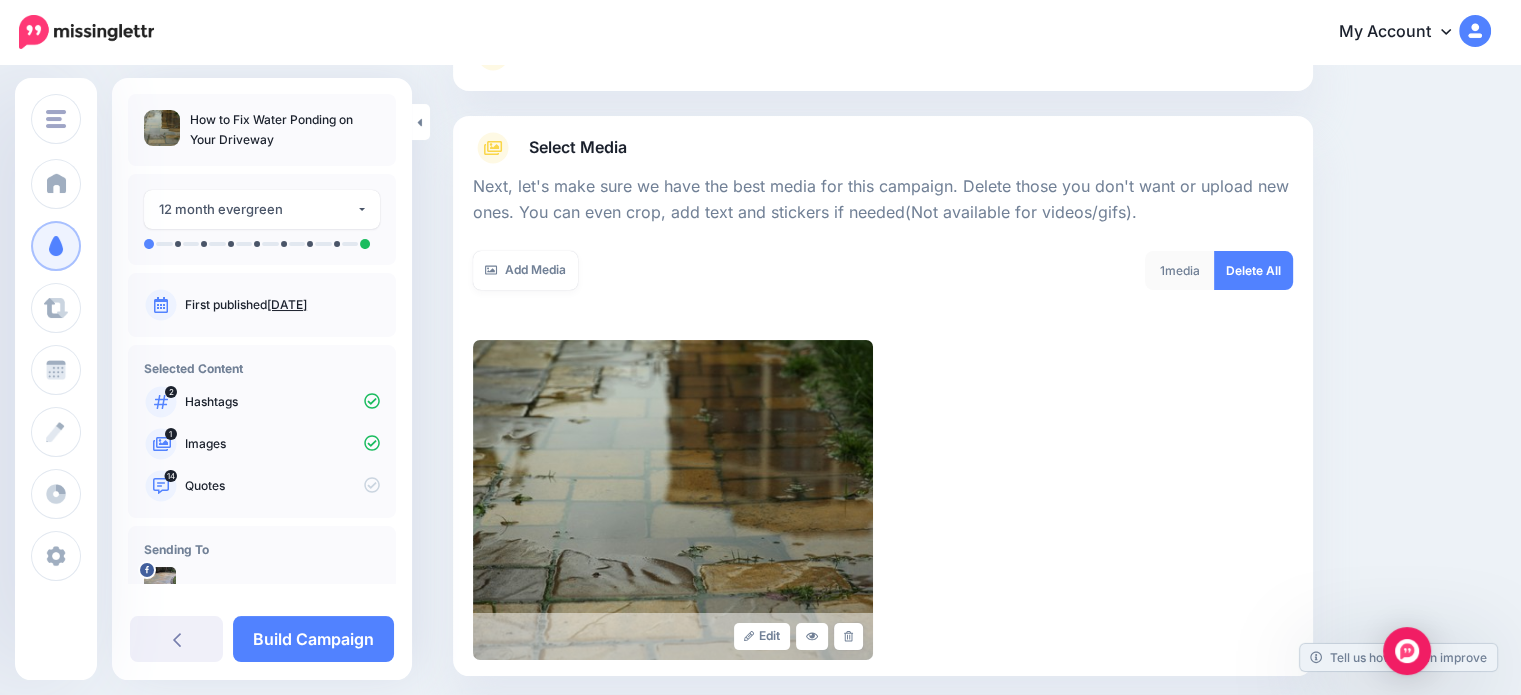 click at bounding box center (848, 636) 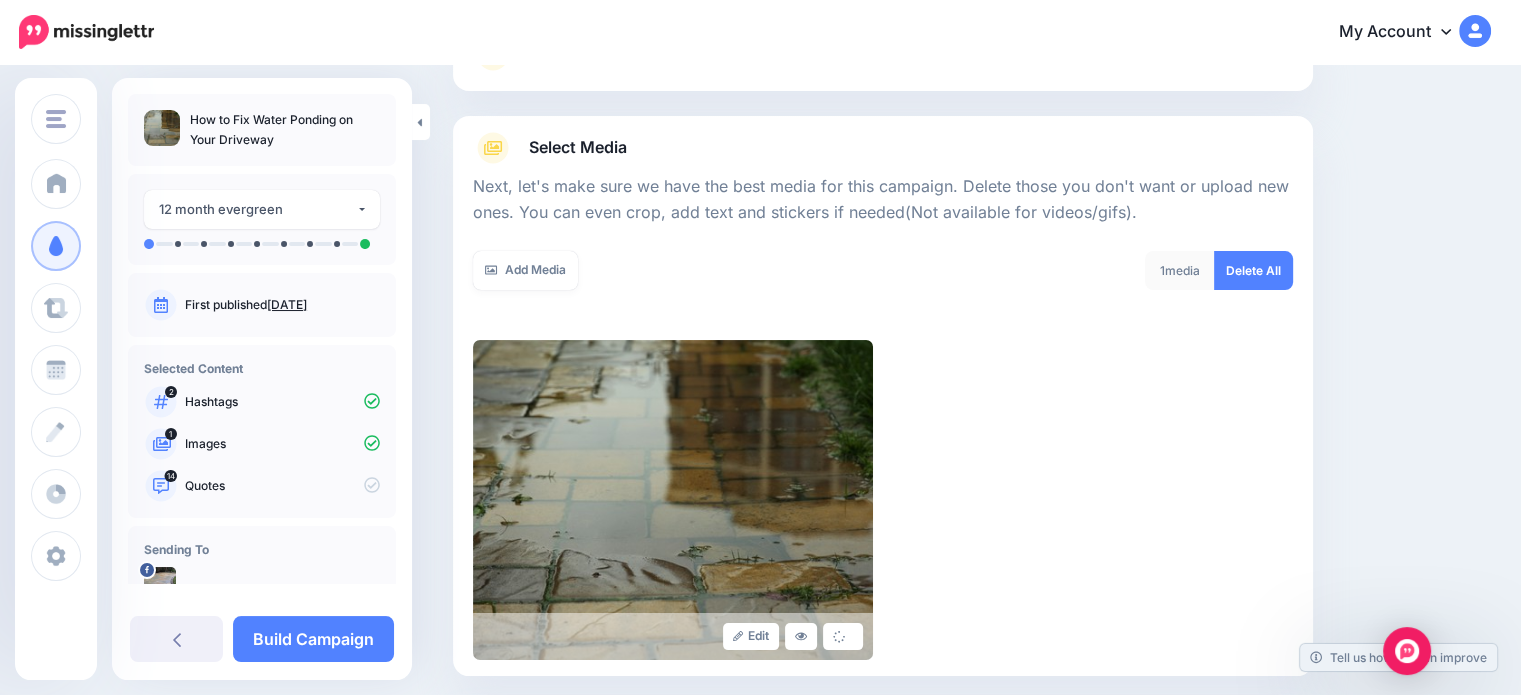 scroll, scrollTop: 92, scrollLeft: 0, axis: vertical 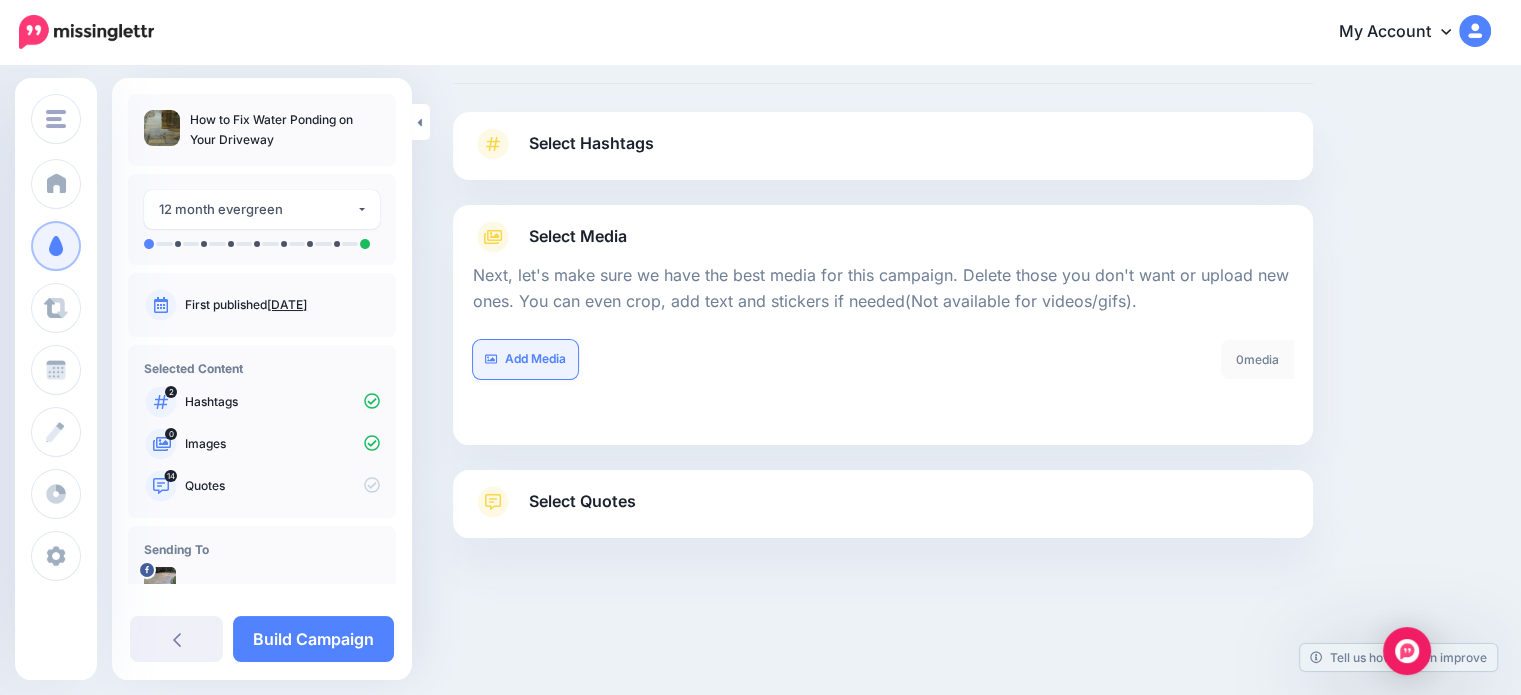 click on "Add Media" at bounding box center (525, 359) 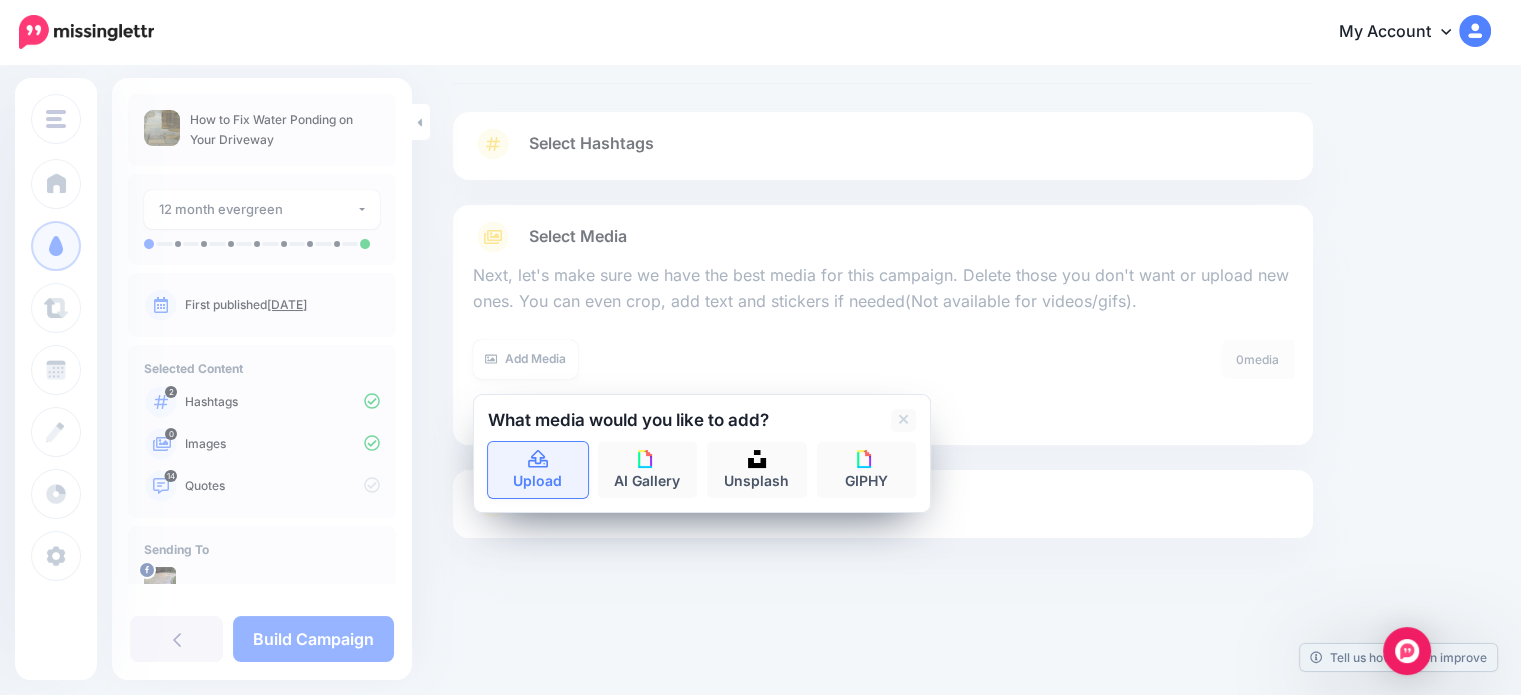 click 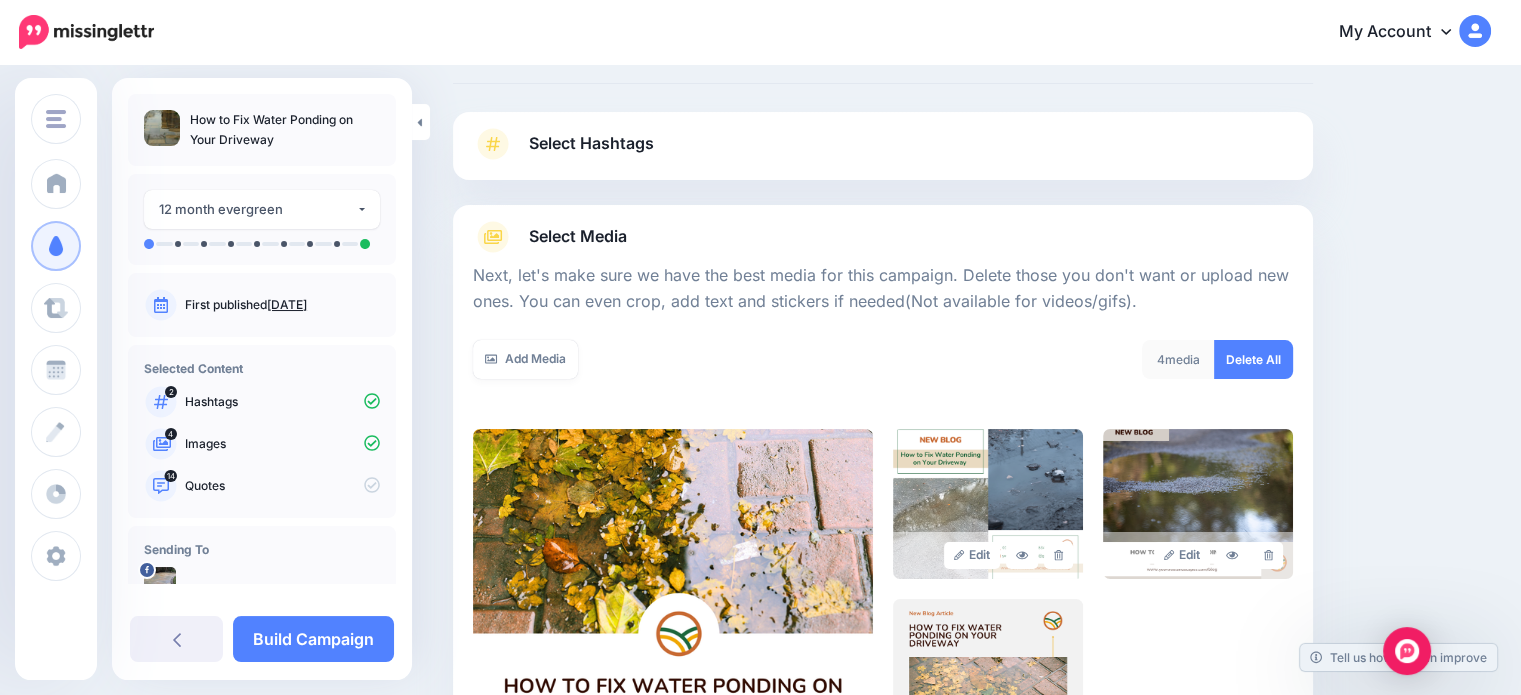 scroll, scrollTop: 412, scrollLeft: 0, axis: vertical 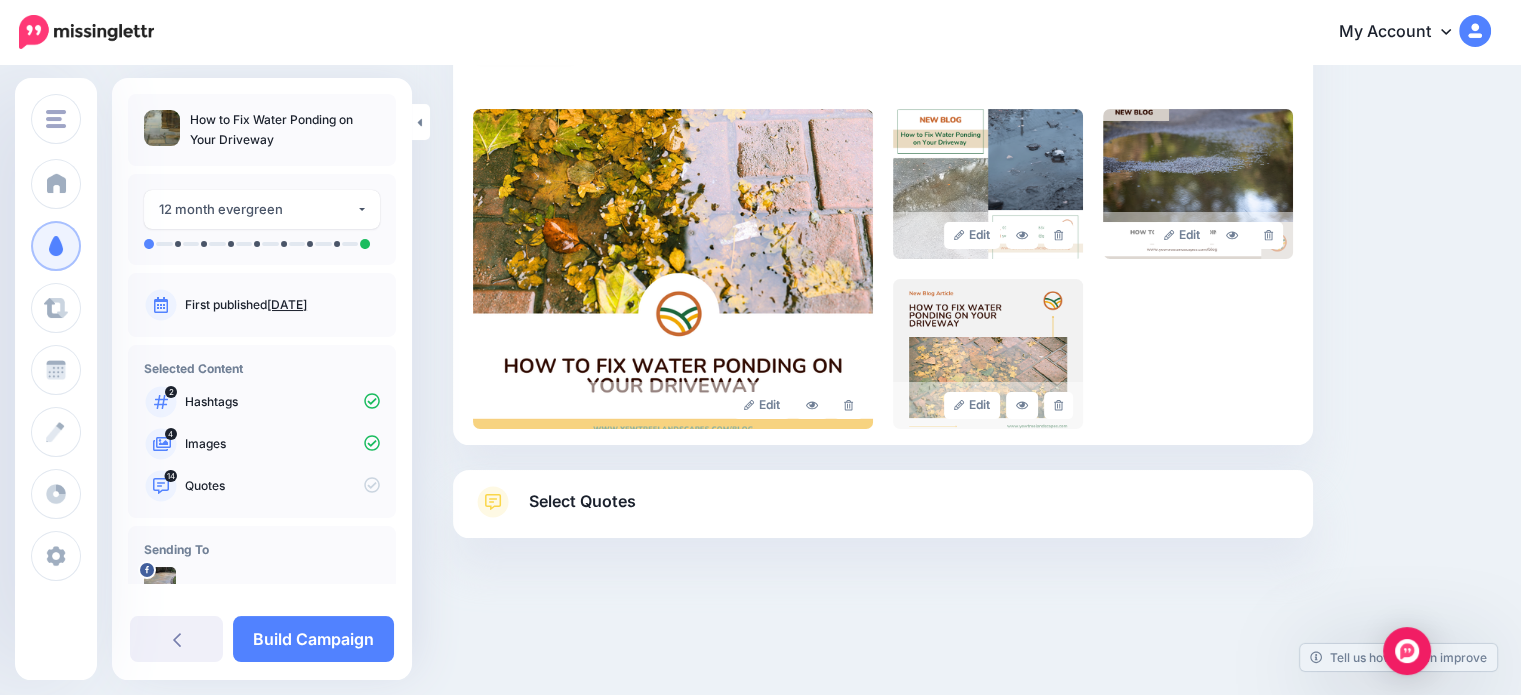 click on "Select Quotes" at bounding box center [883, 512] 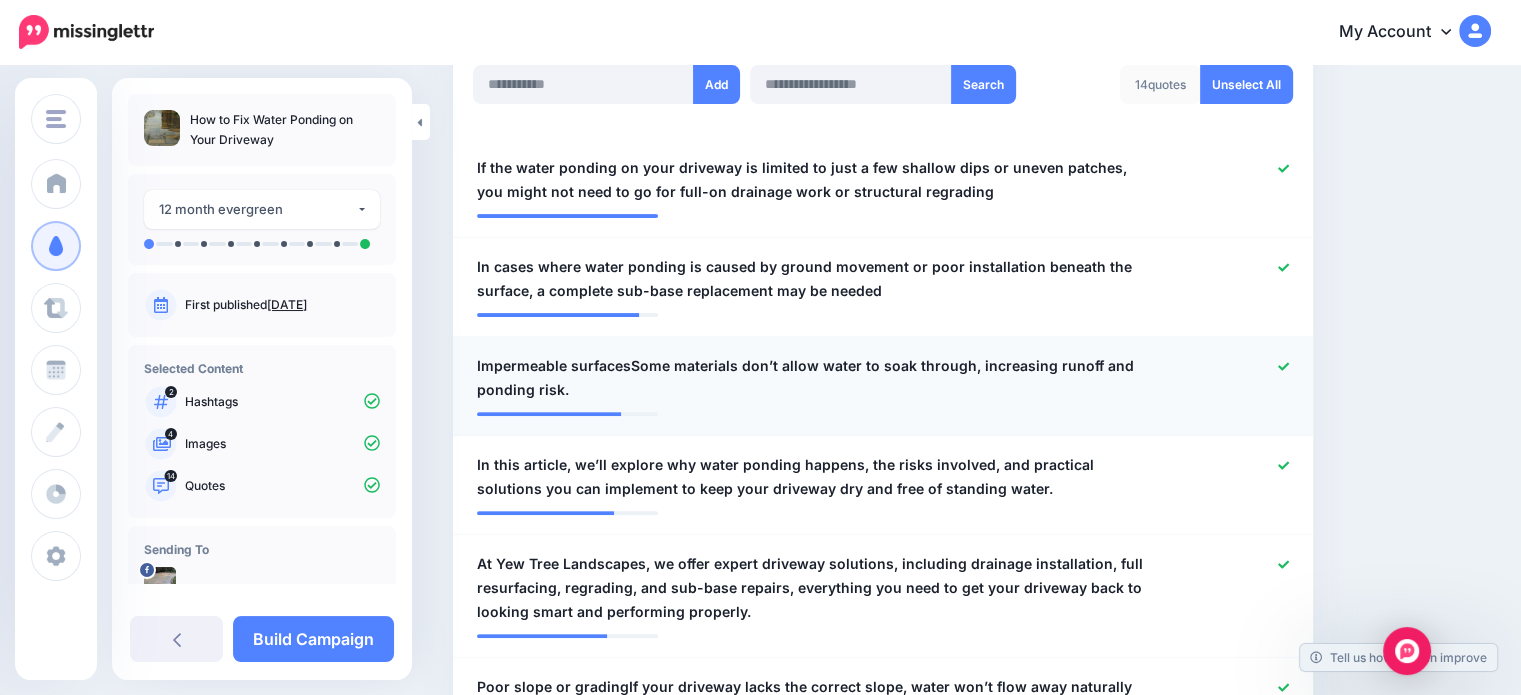 scroll, scrollTop: 611, scrollLeft: 0, axis: vertical 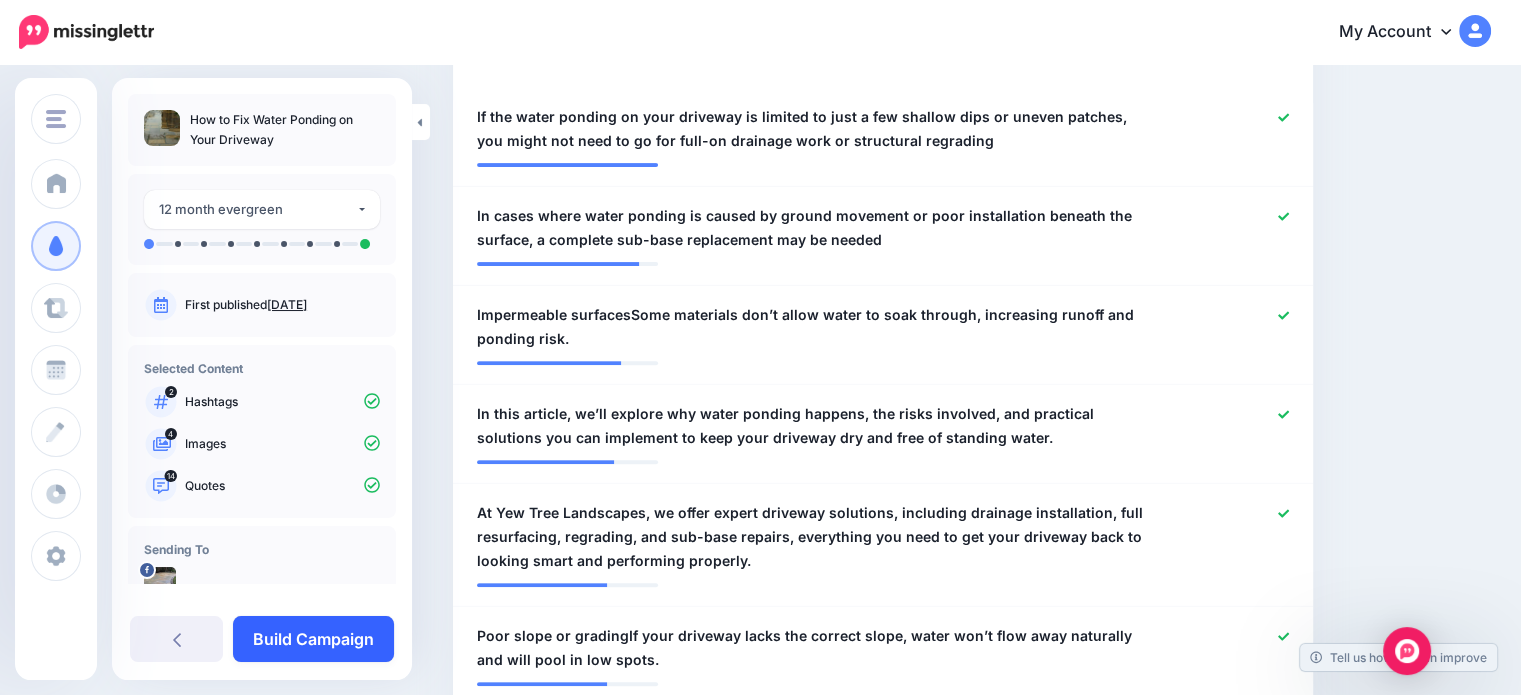 click on "Build Campaign" at bounding box center [313, 639] 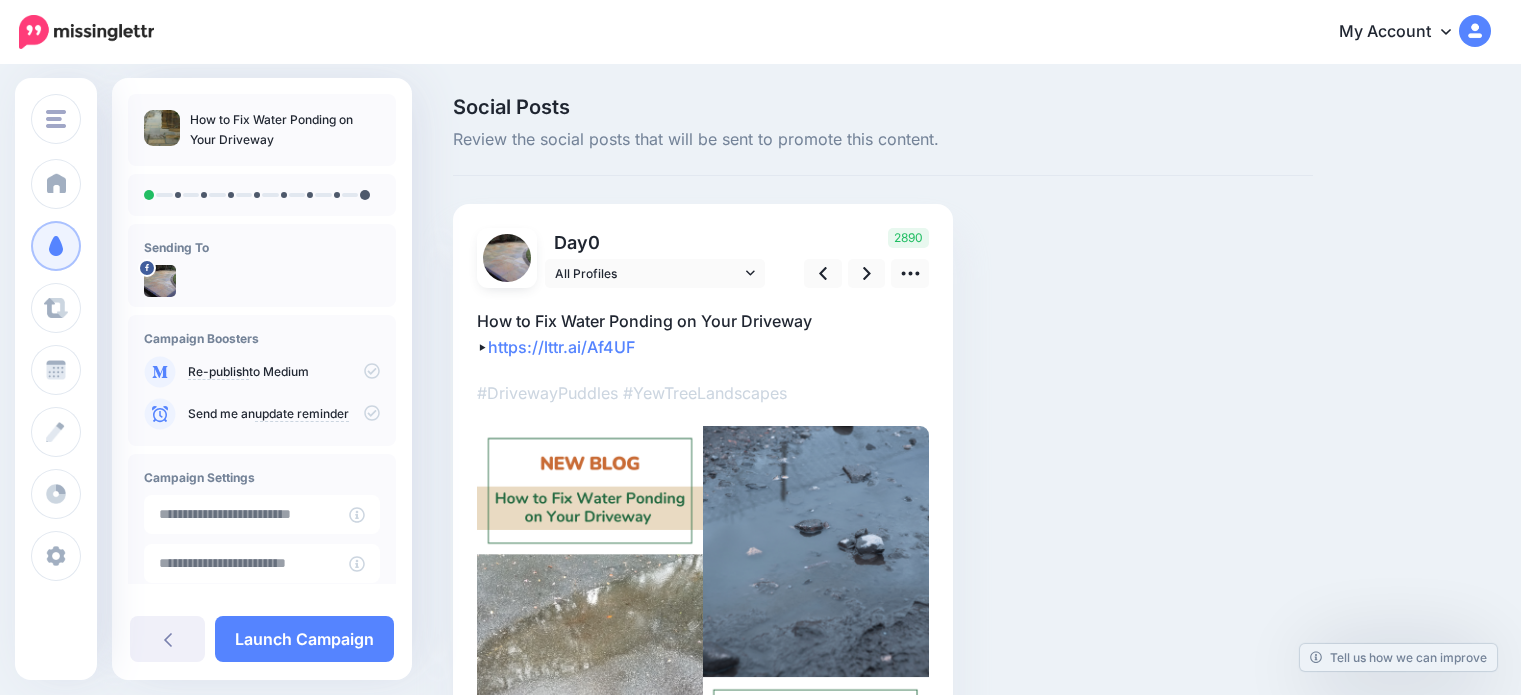scroll, scrollTop: 0, scrollLeft: 0, axis: both 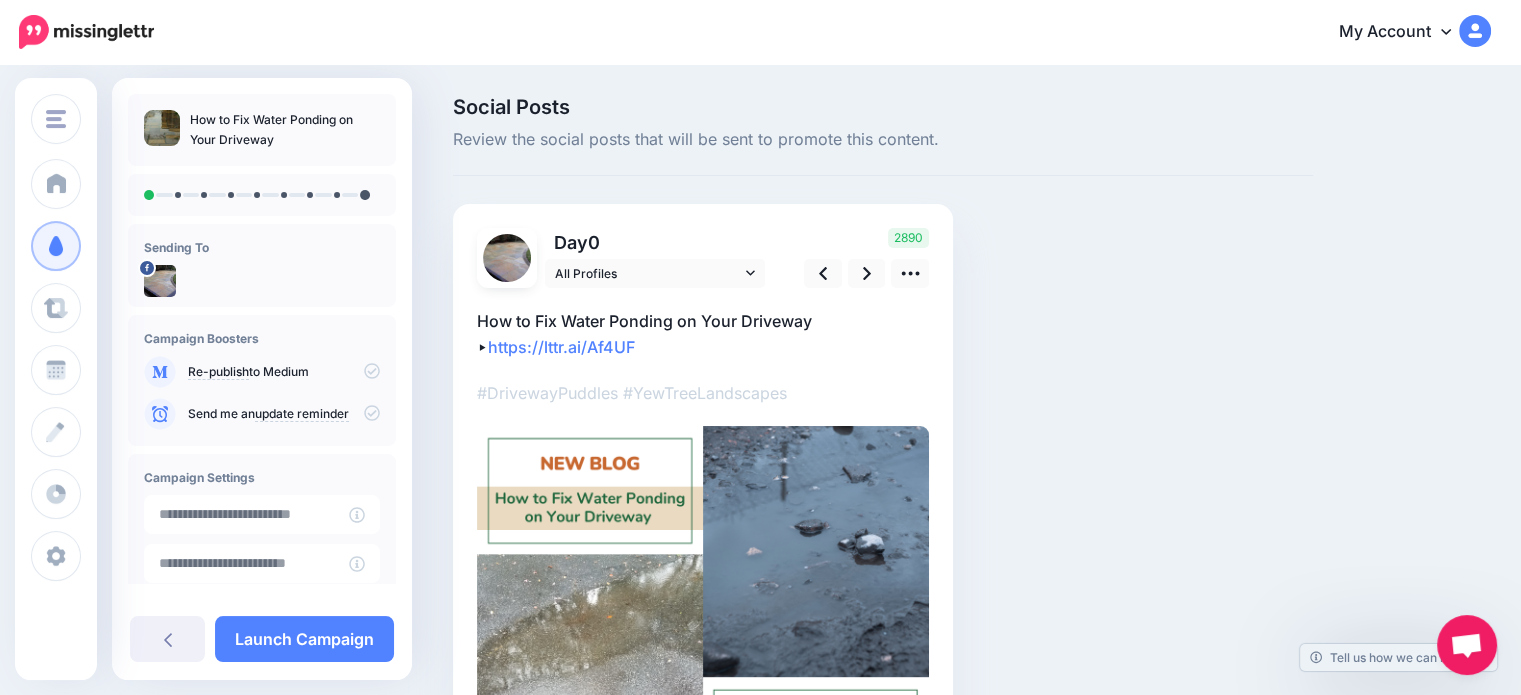 click on "How to Fix Water Ponding on Your Driveway ▸  https://lttr.ai/Af4UF" at bounding box center [703, 334] 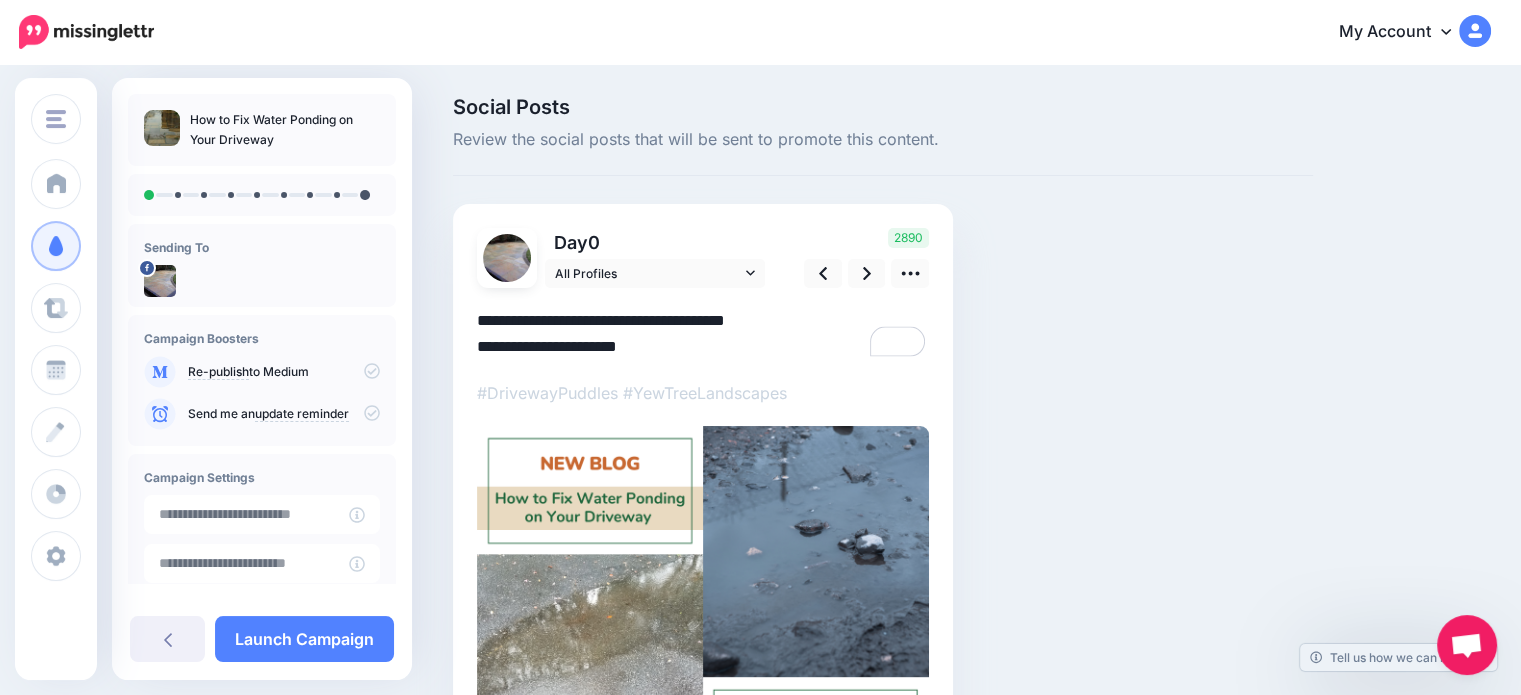 drag, startPoint x: 821, startPoint y: 318, endPoint x: 468, endPoint y: 327, distance: 353.11472 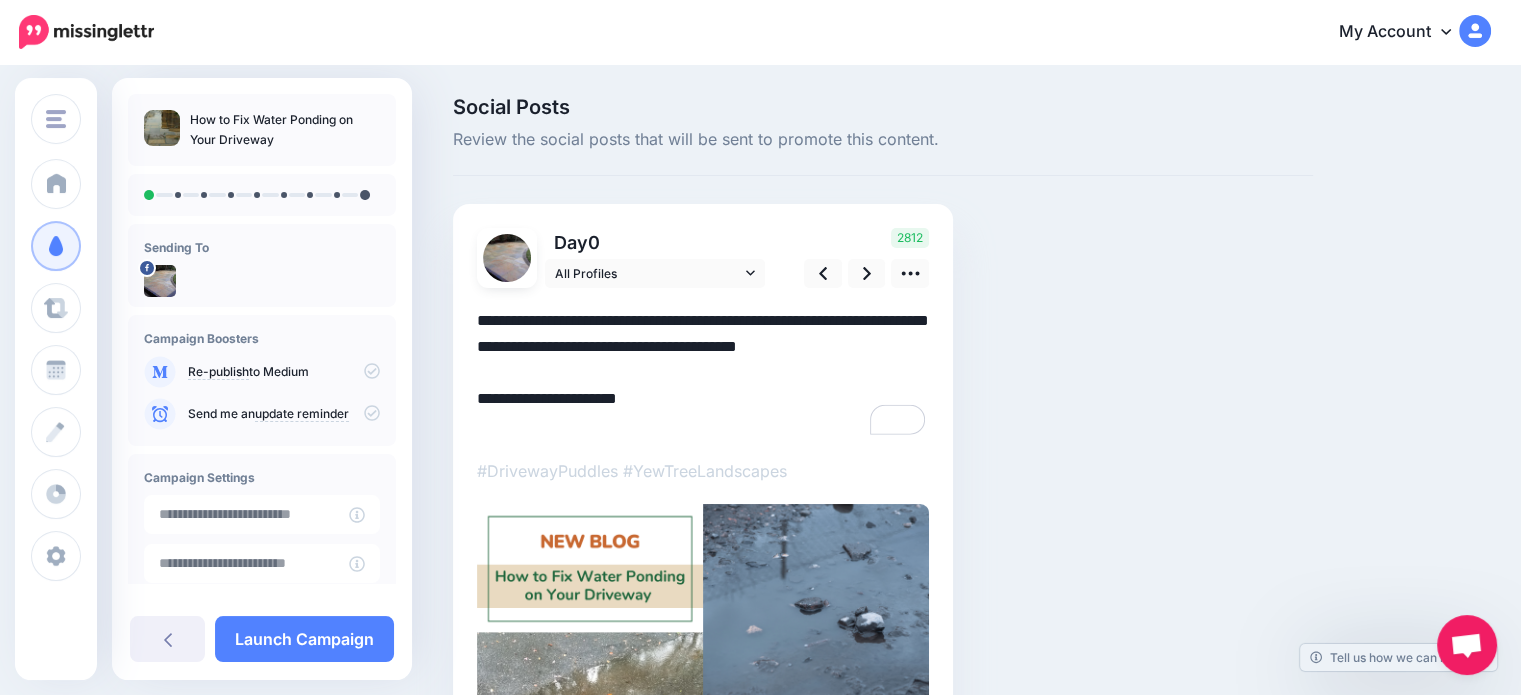 click on "**********" at bounding box center (703, 373) 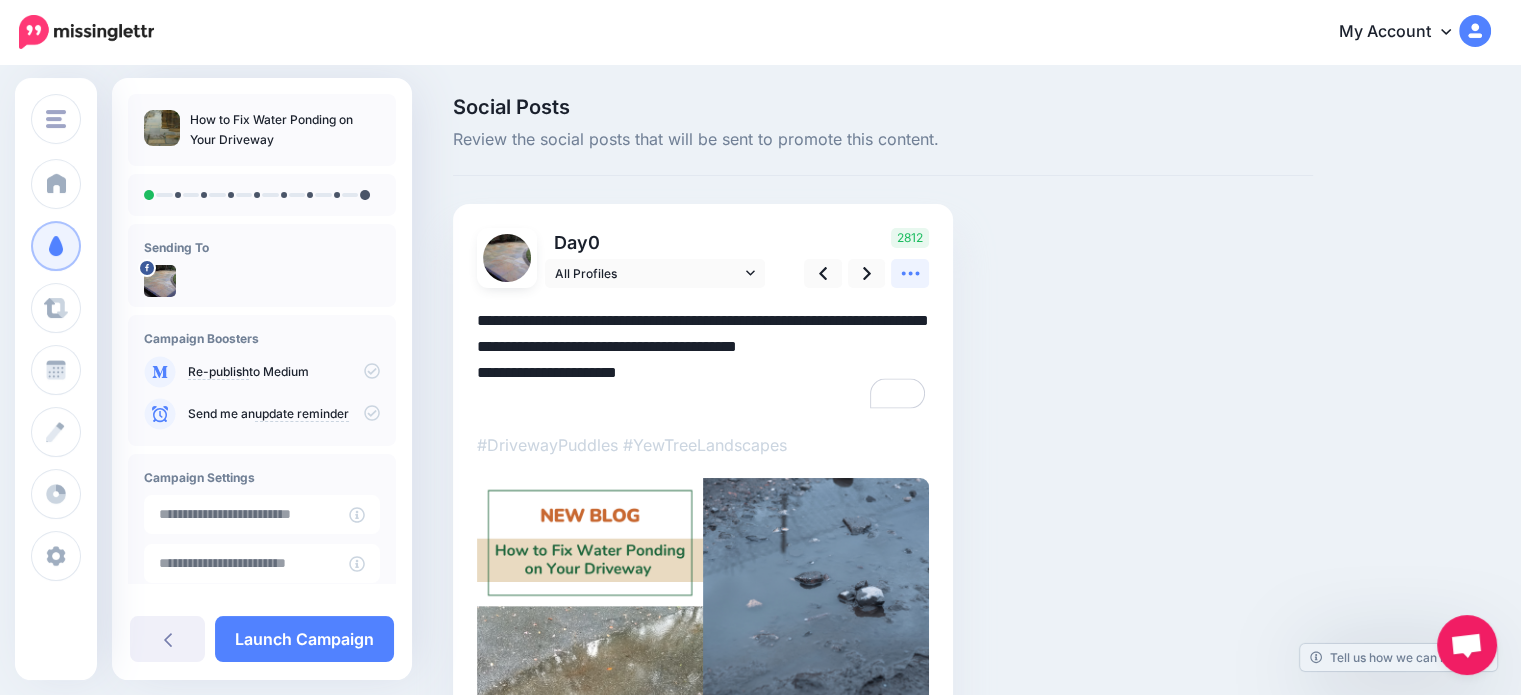 click 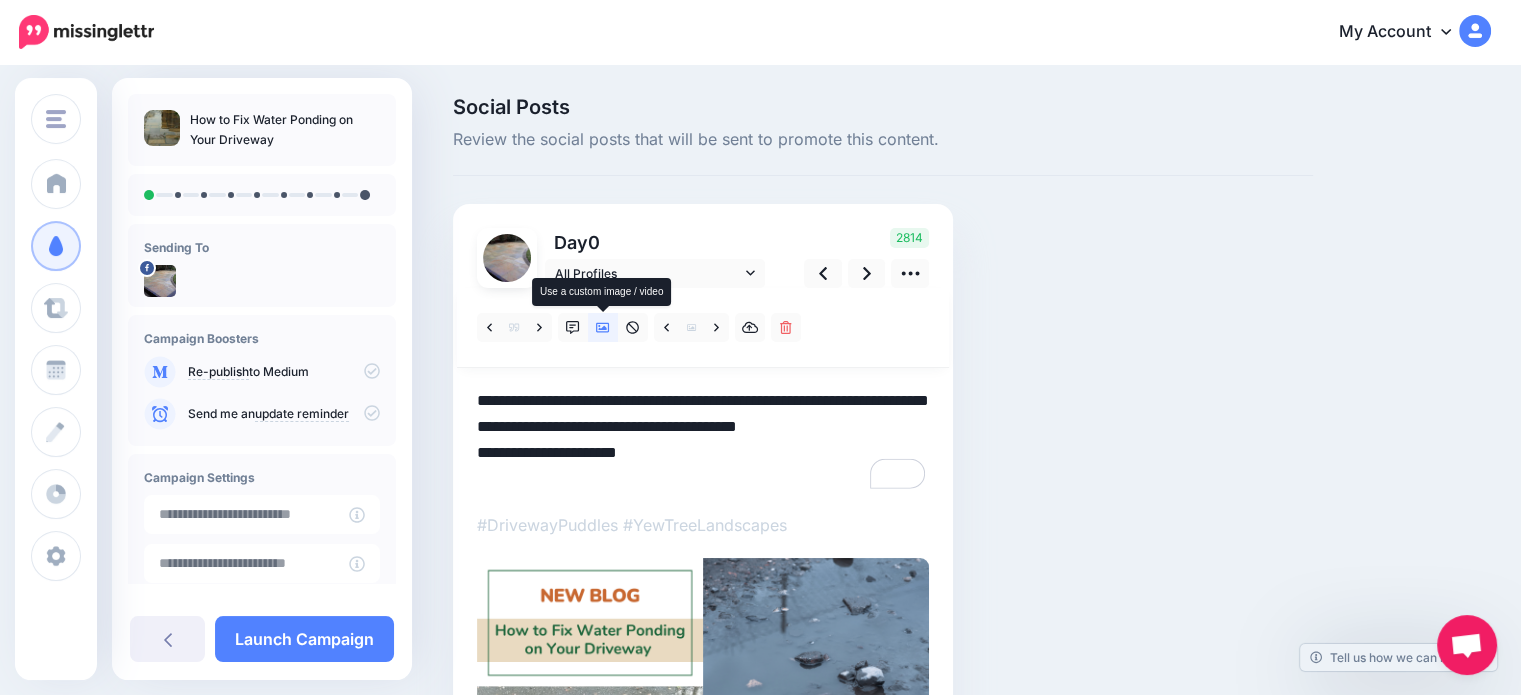 click 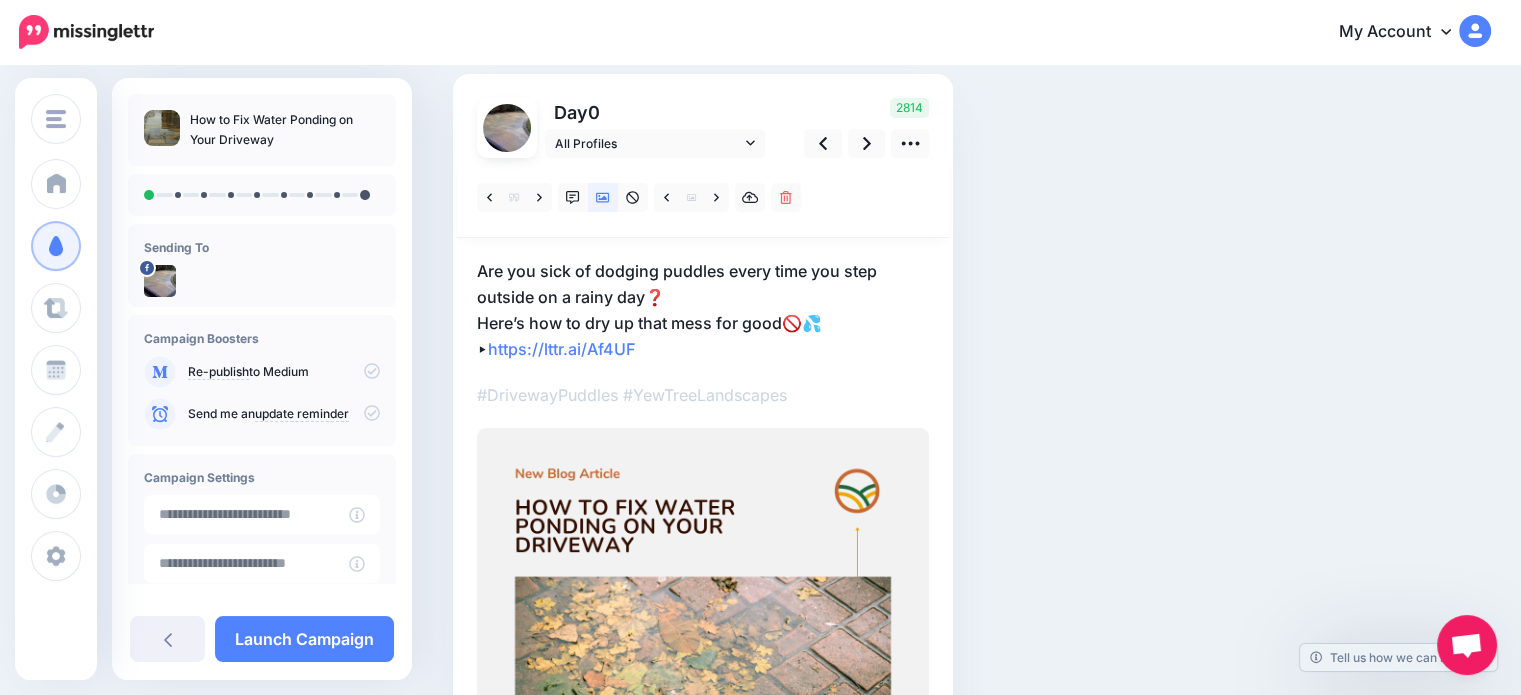 scroll, scrollTop: 100, scrollLeft: 0, axis: vertical 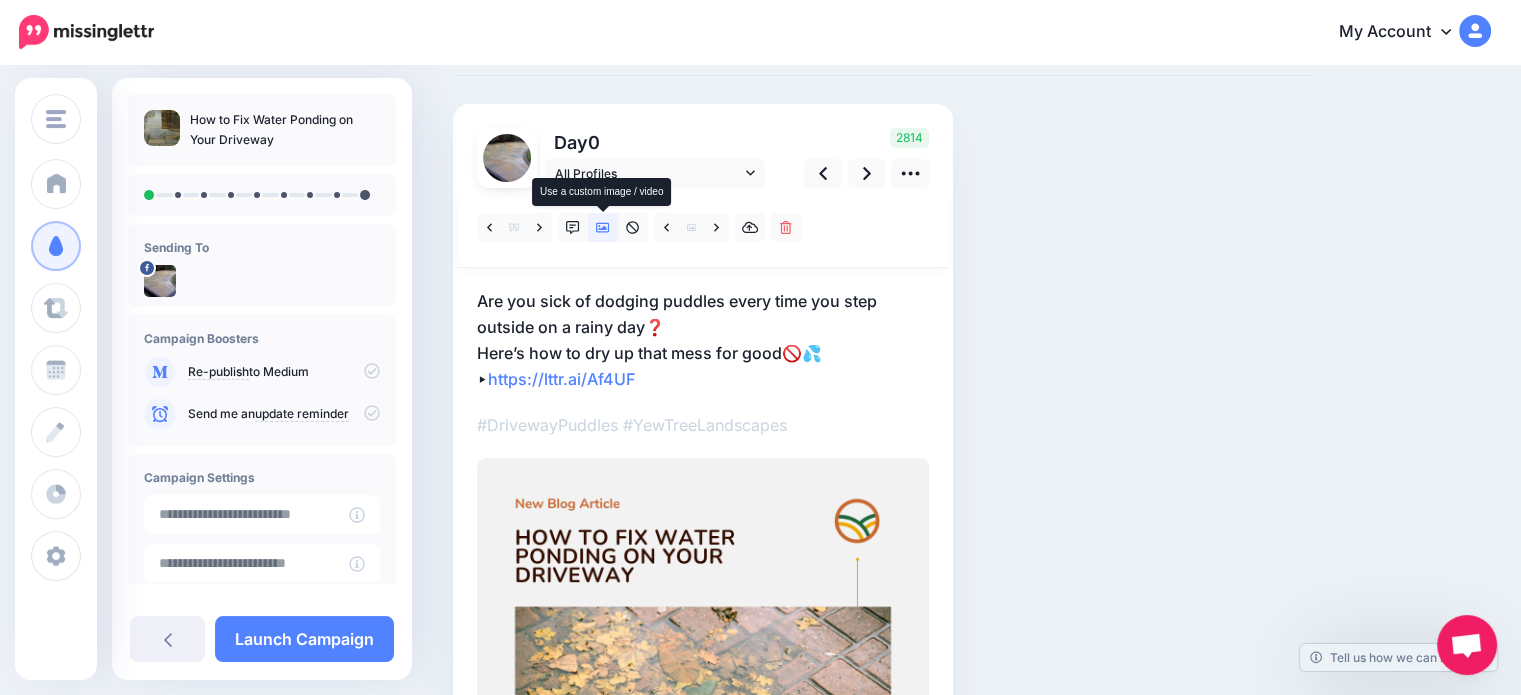click 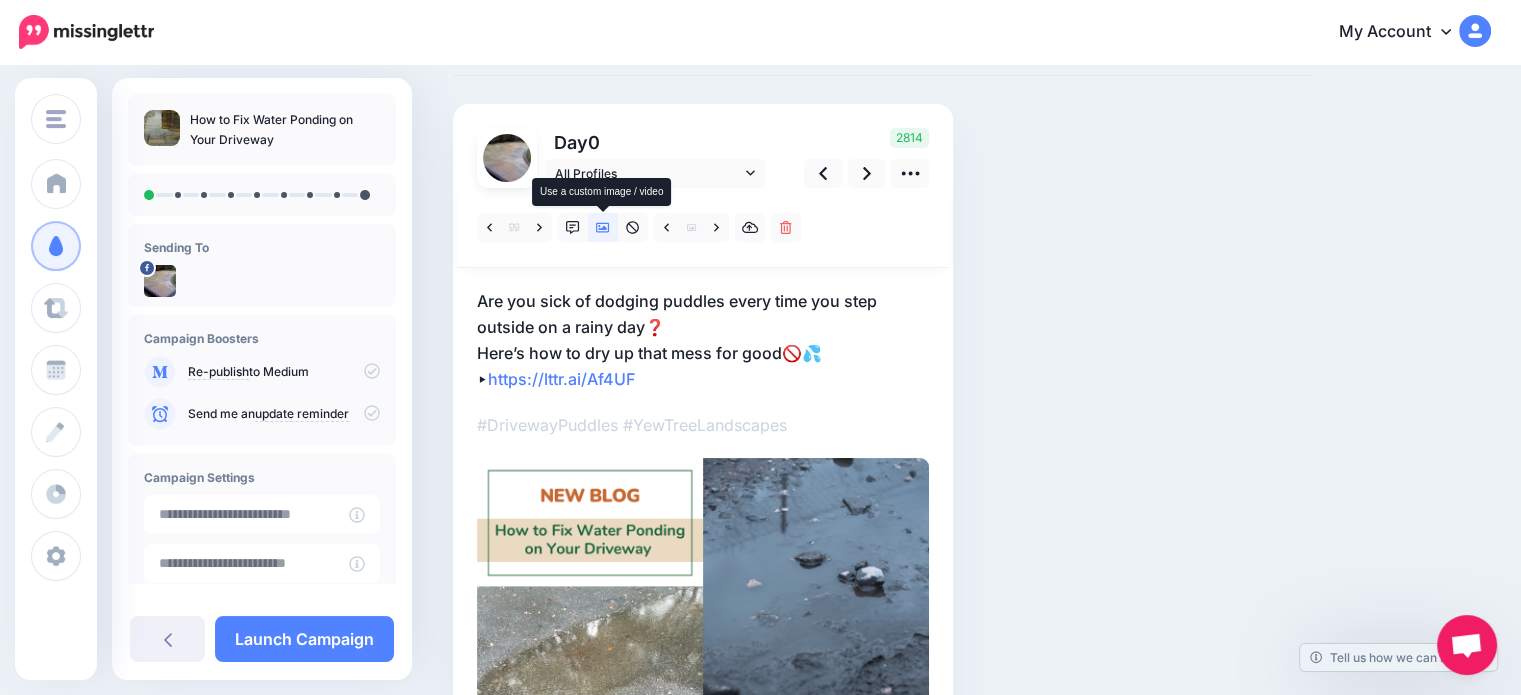 click 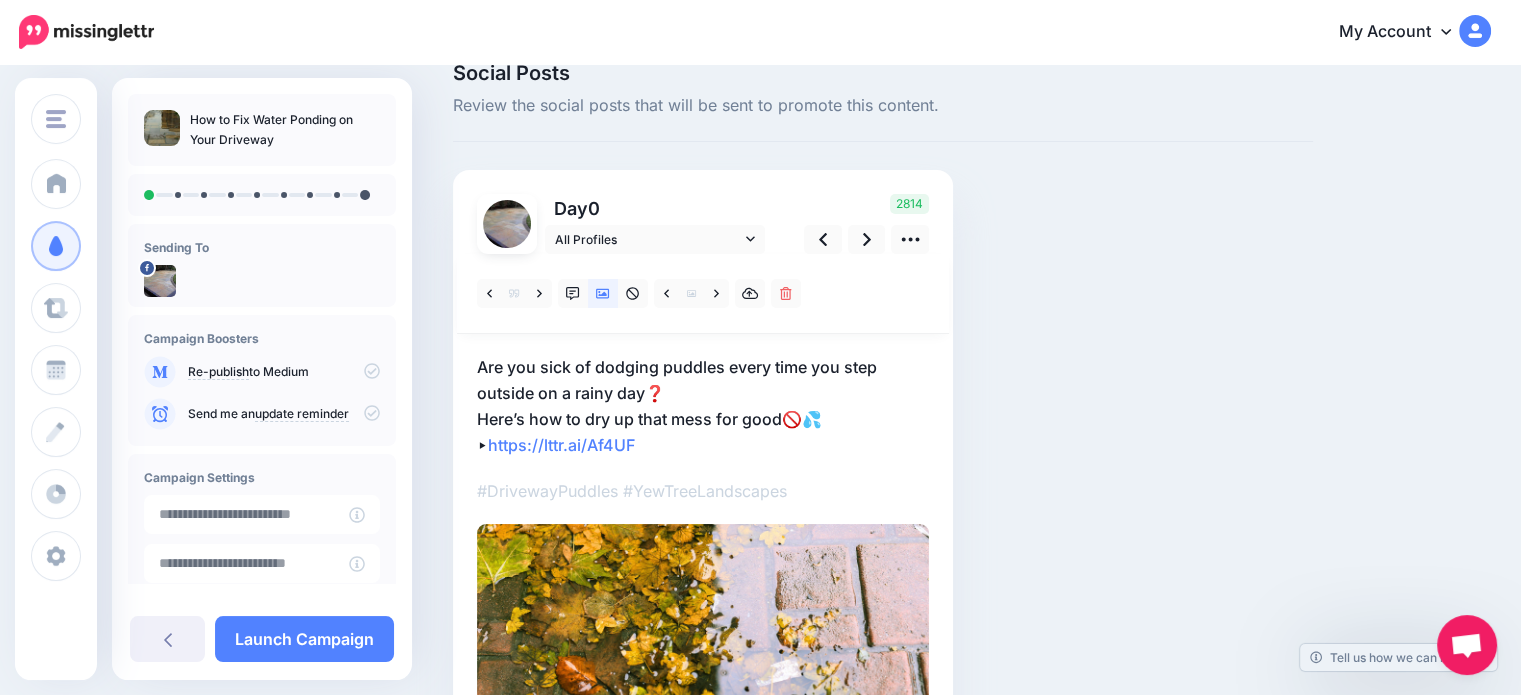 scroll, scrollTop: 0, scrollLeft: 0, axis: both 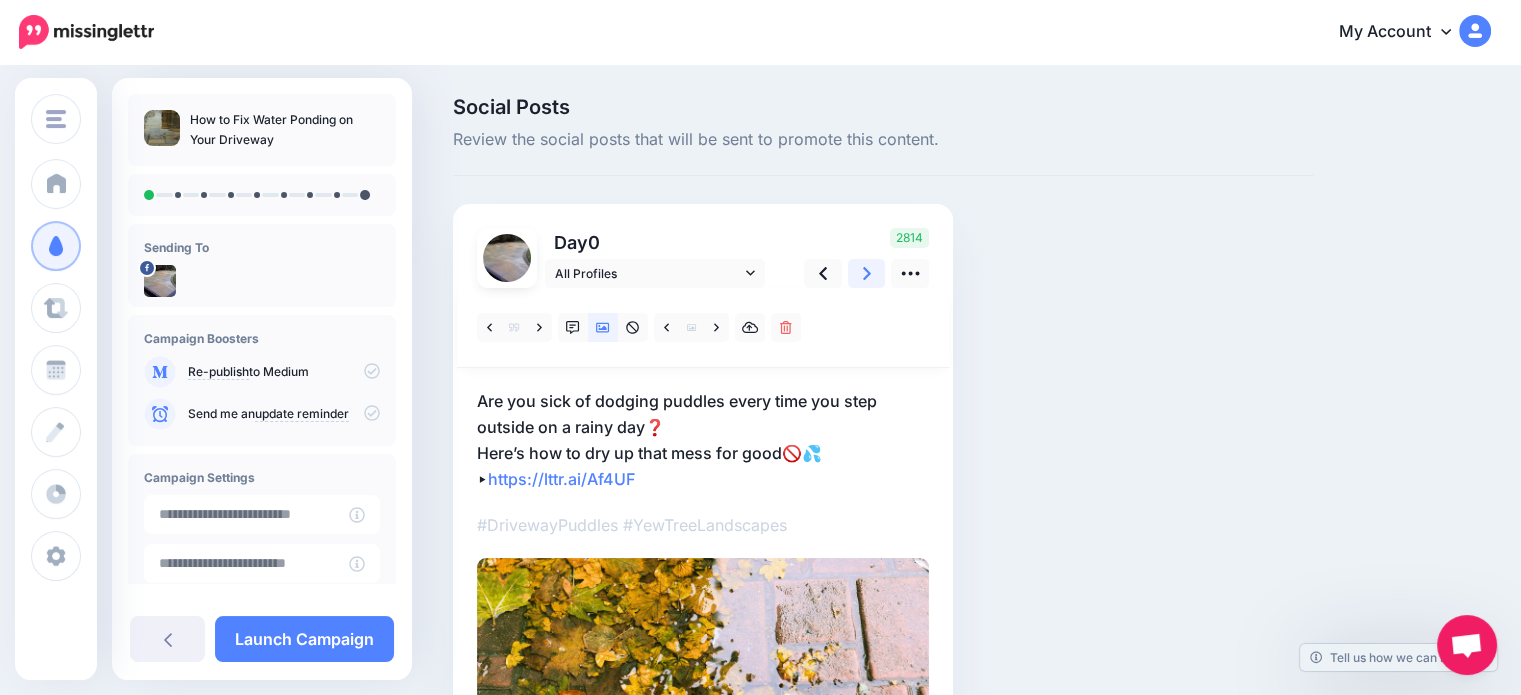 click at bounding box center [867, 273] 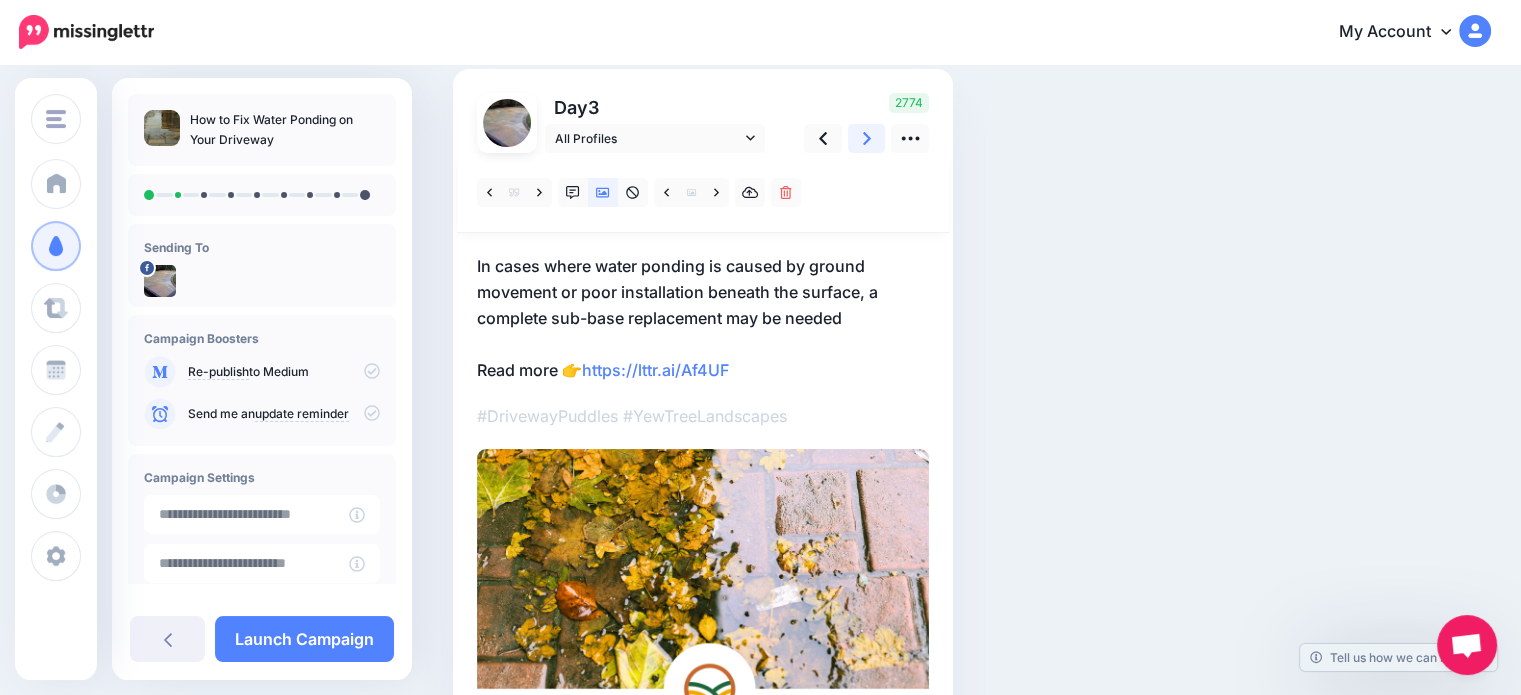 scroll, scrollTop: 100, scrollLeft: 0, axis: vertical 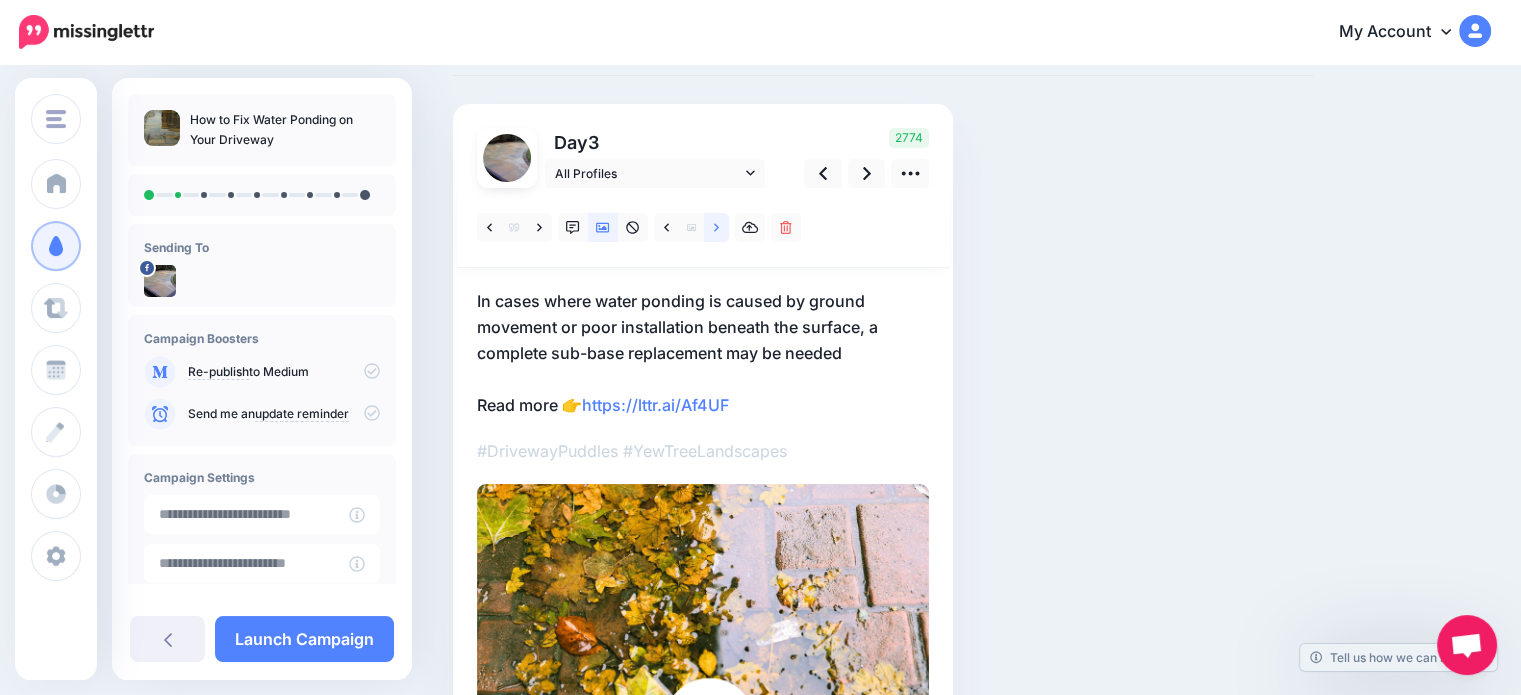 click 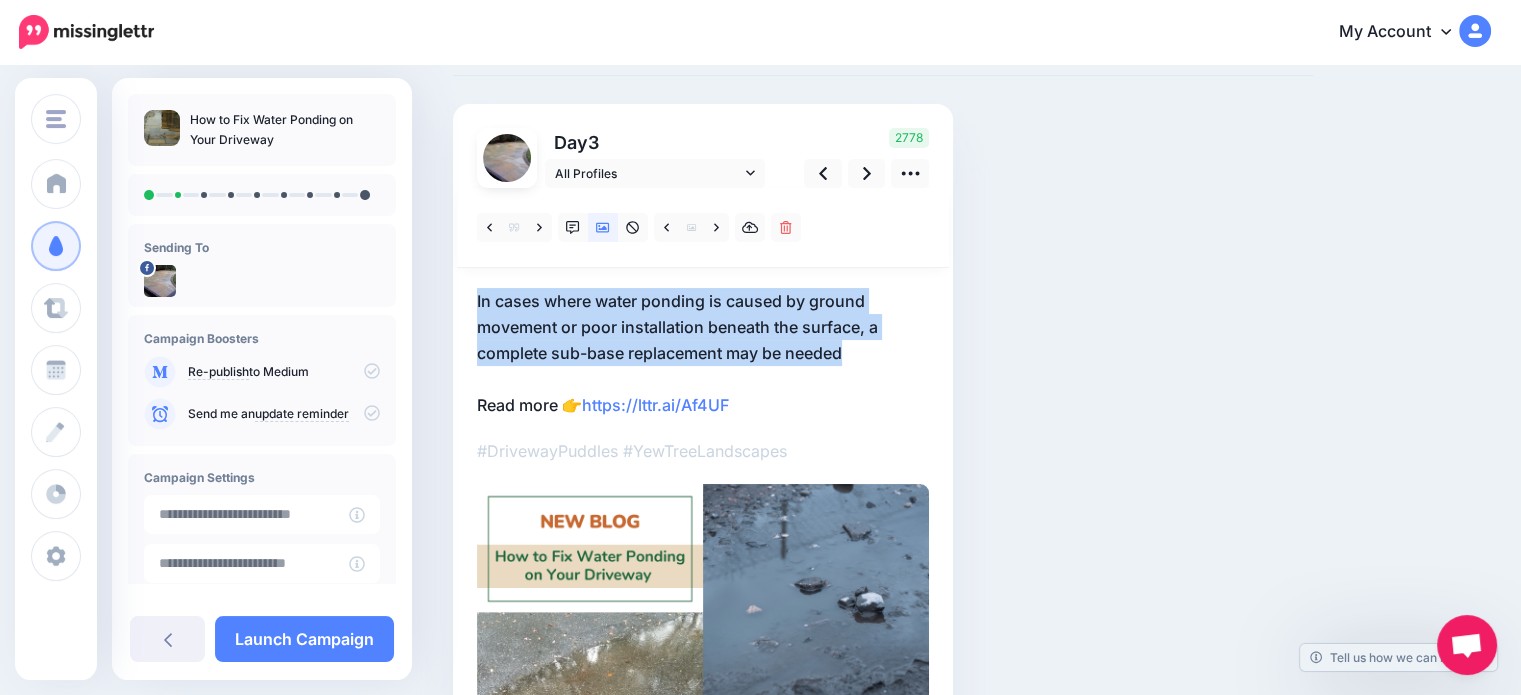 drag, startPoint x: 856, startPoint y: 348, endPoint x: 473, endPoint y: 304, distance: 385.51913 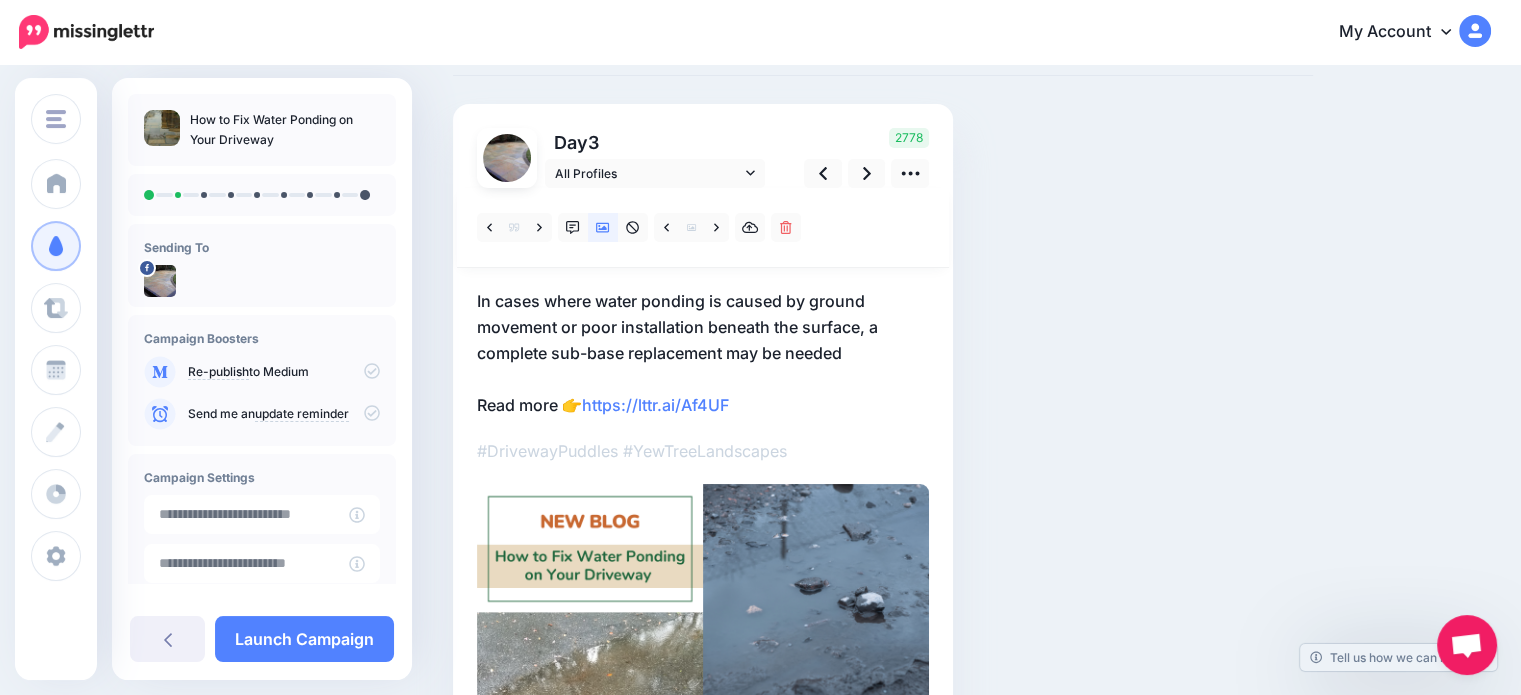 scroll, scrollTop: 0, scrollLeft: 0, axis: both 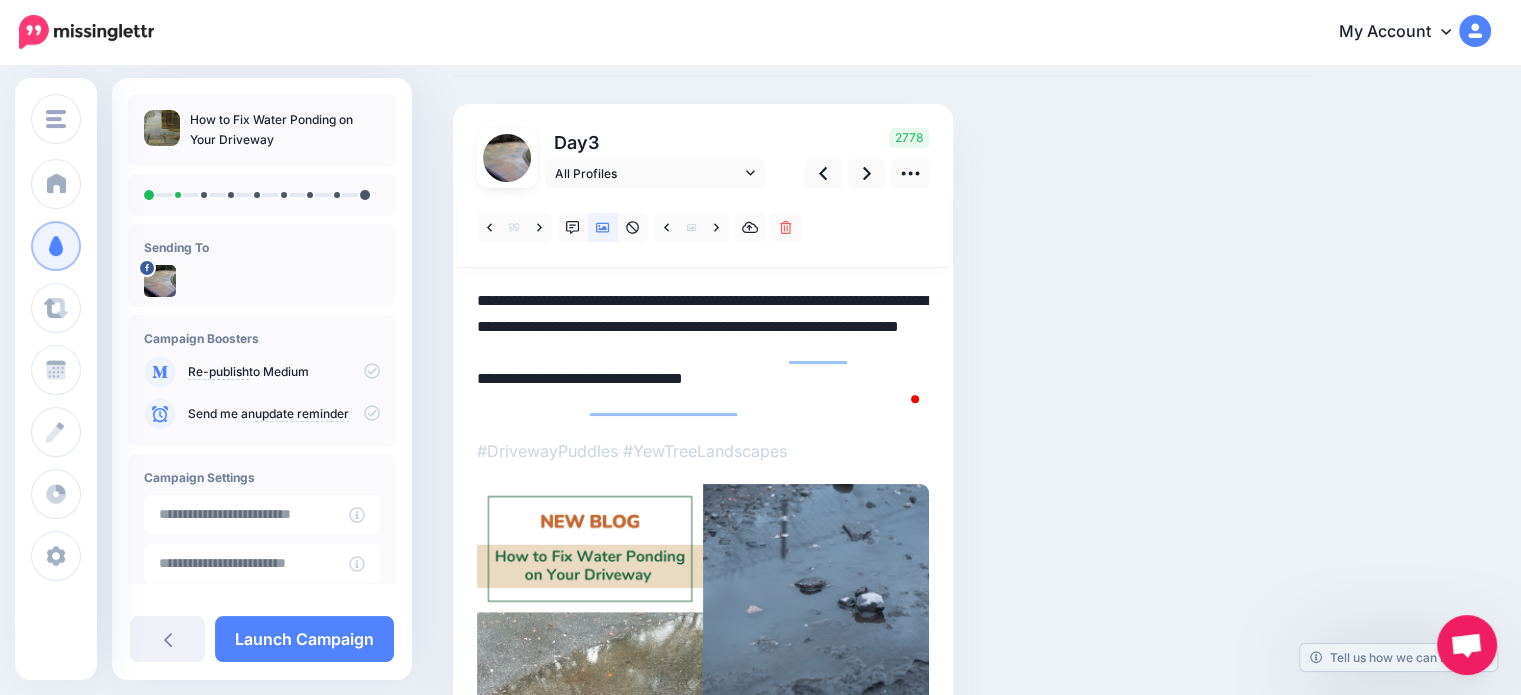 drag, startPoint x: 752, startPoint y: 346, endPoint x: 762, endPoint y: 347, distance: 10.049875 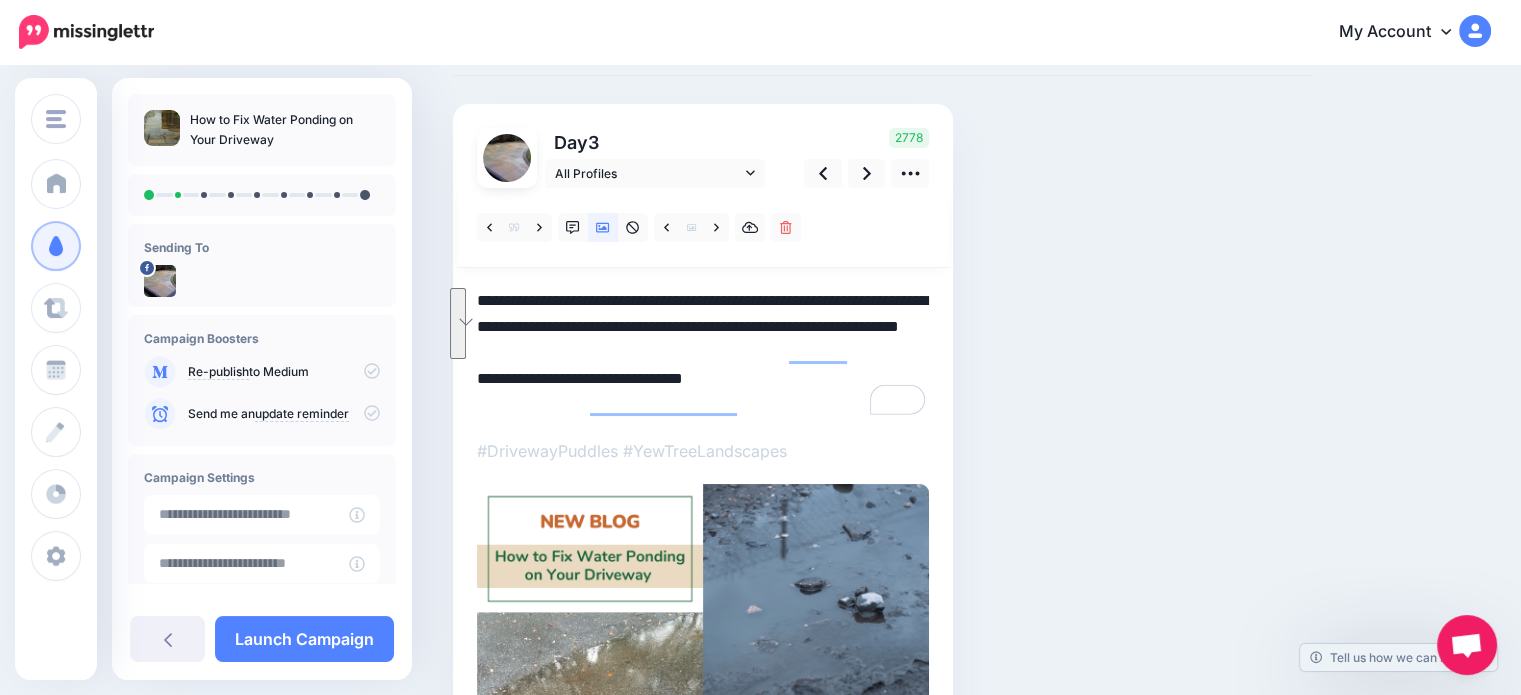 drag, startPoint x: 853, startPoint y: 352, endPoint x: 473, endPoint y: 312, distance: 382.09946 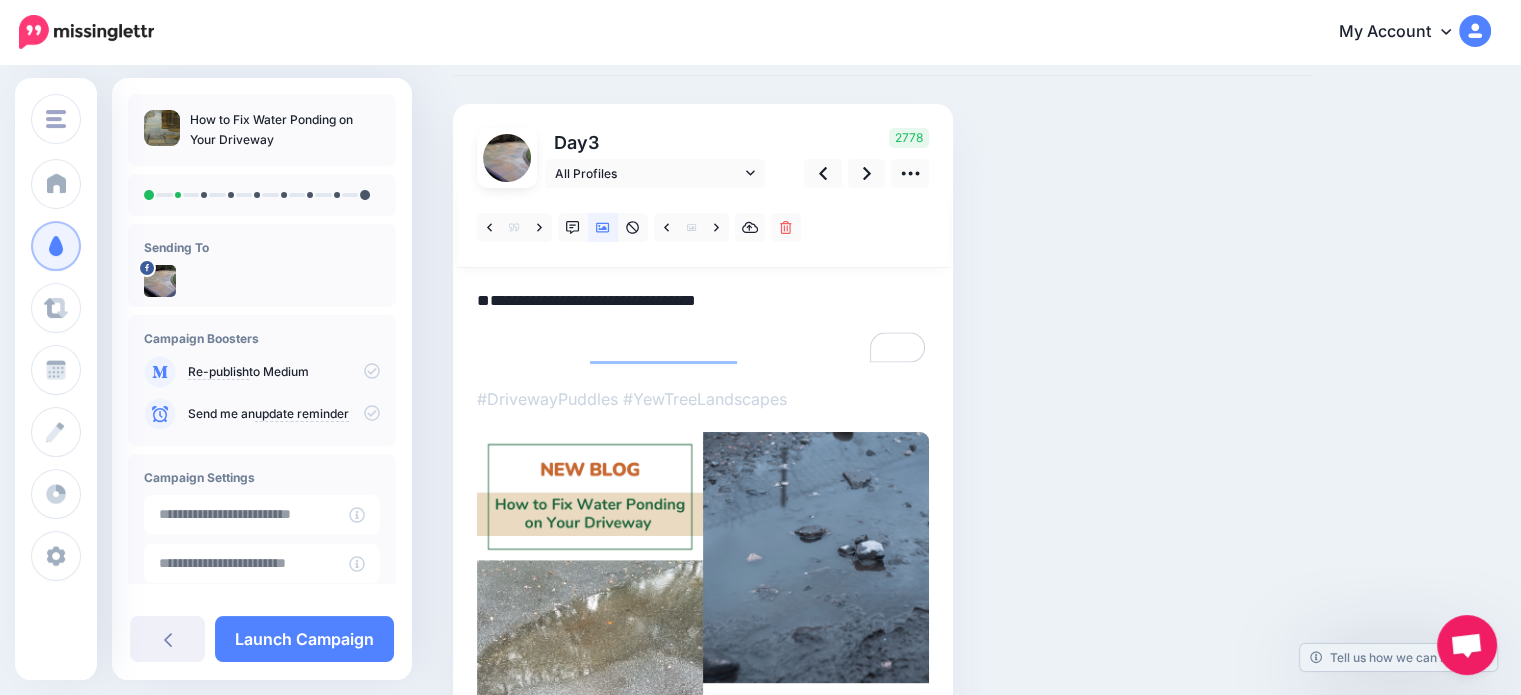 paste on "**********" 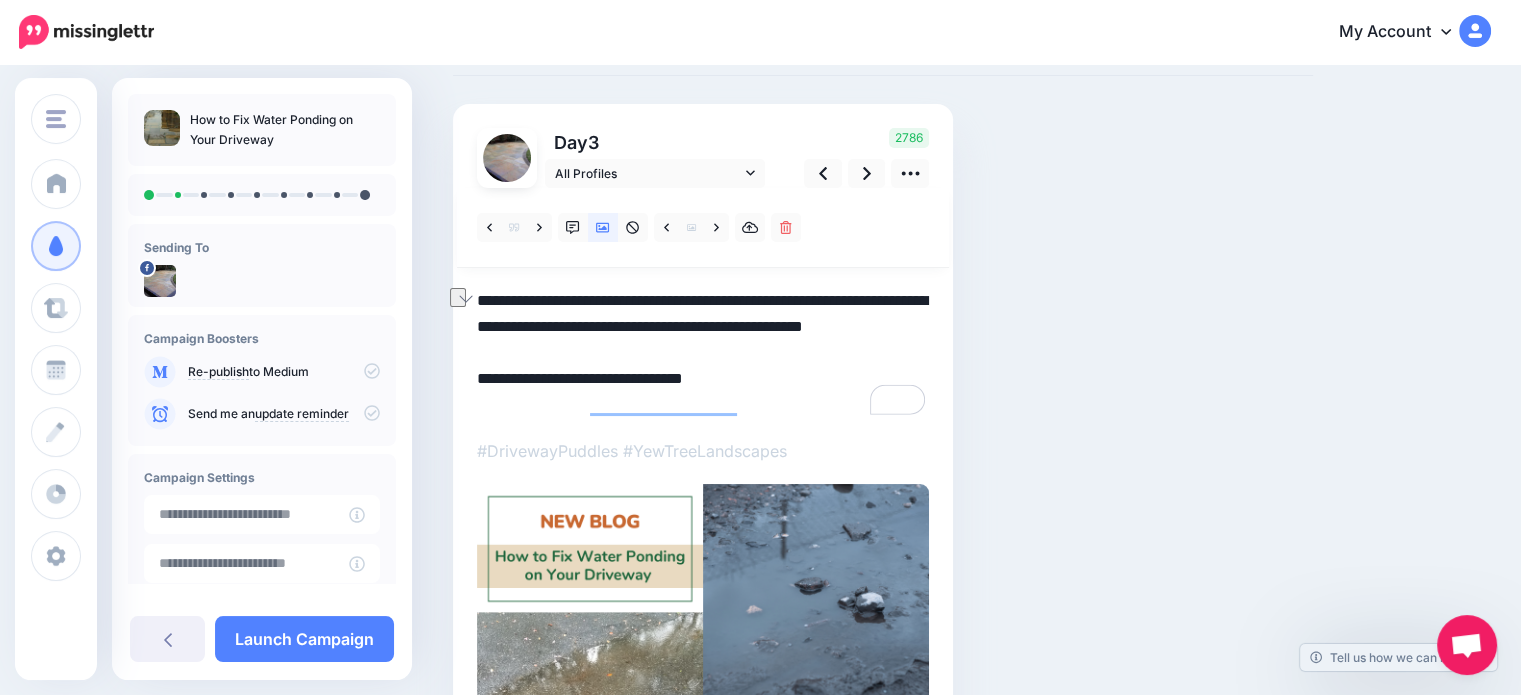 drag, startPoint x: 567, startPoint y: 399, endPoint x: 477, endPoint y: 408, distance: 90.44888 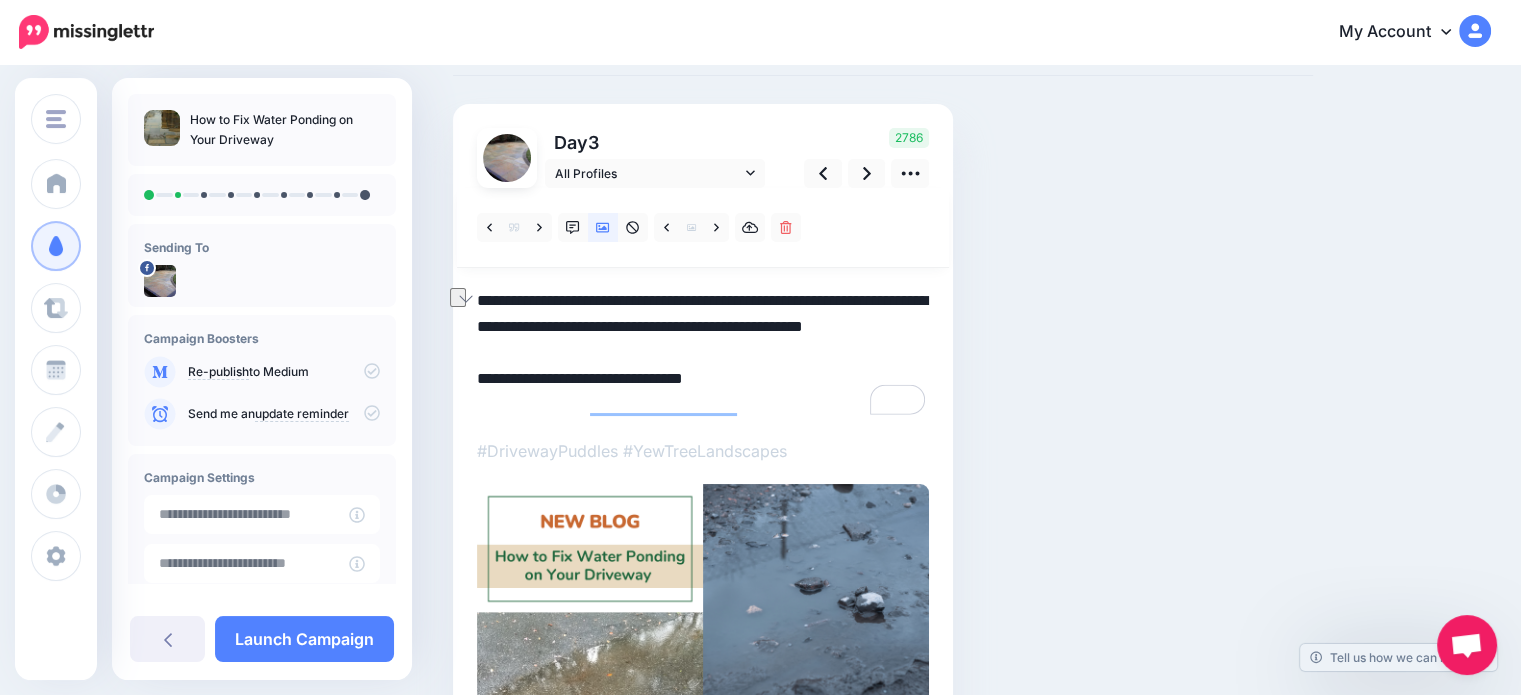 click on "**********" at bounding box center [703, 353] 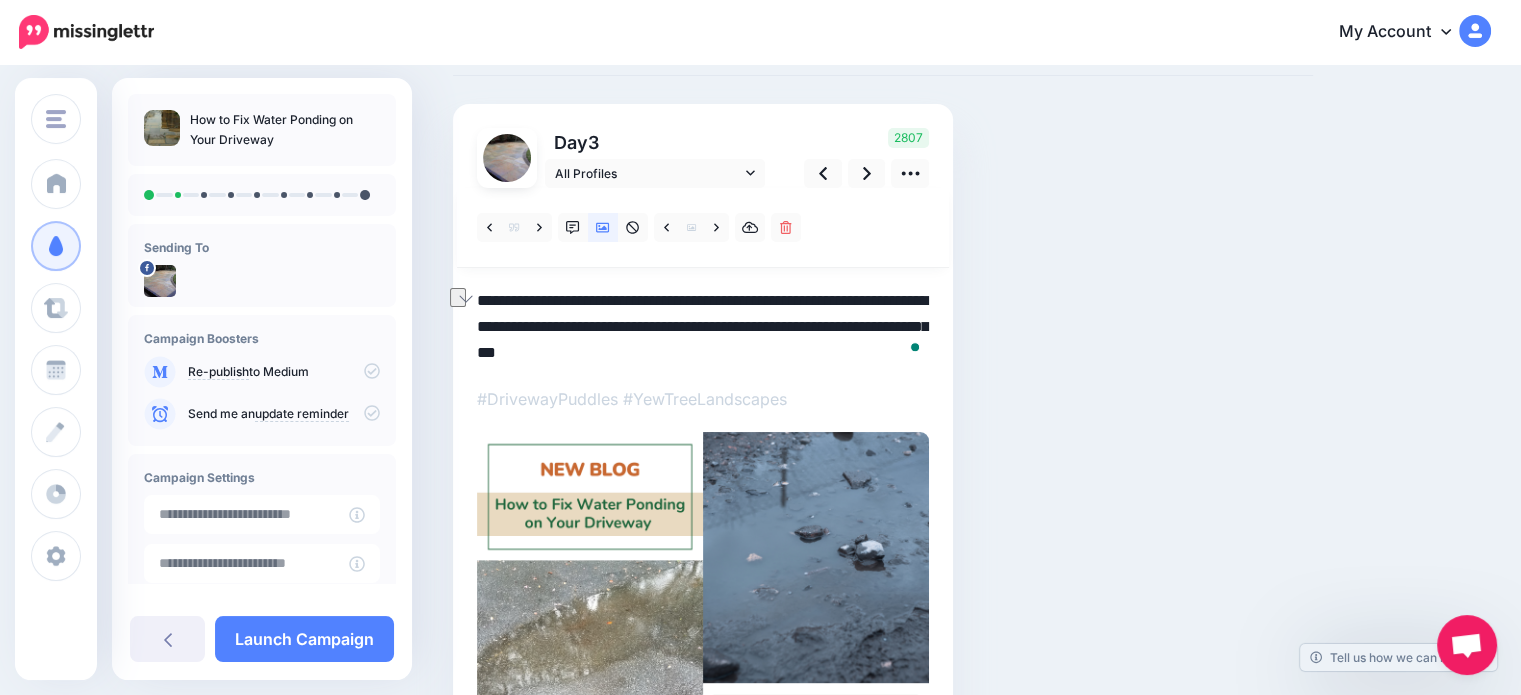 drag, startPoint x: 643, startPoint y: 351, endPoint x: 824, endPoint y: 351, distance: 181 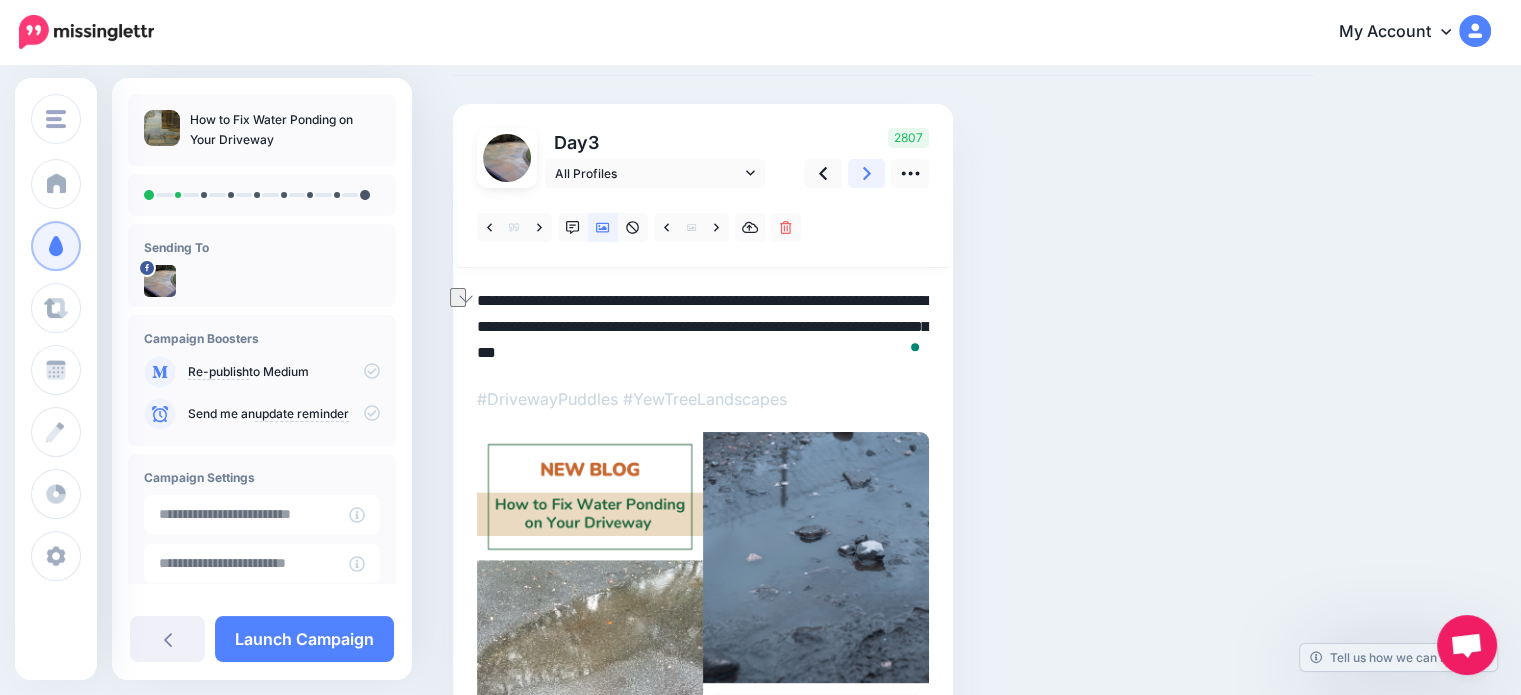 click at bounding box center [867, 173] 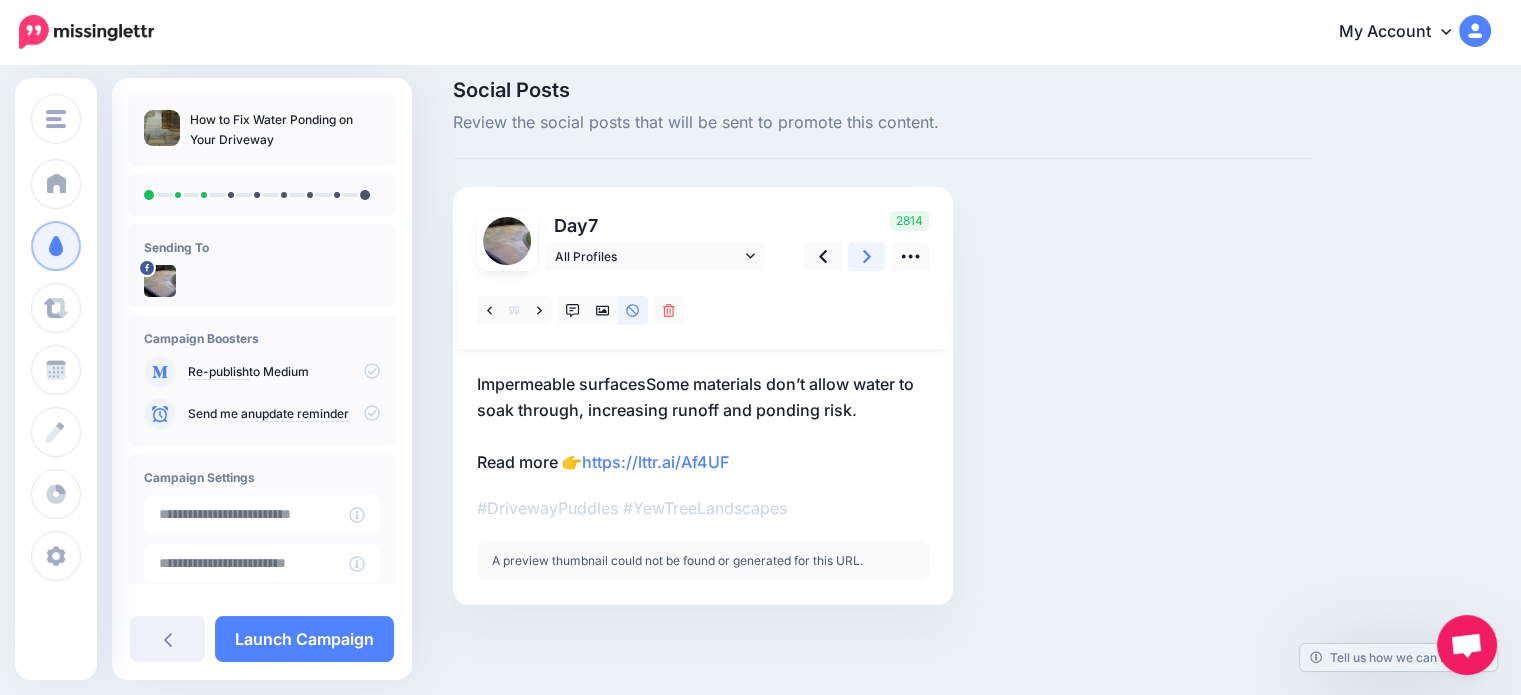 scroll, scrollTop: 16, scrollLeft: 0, axis: vertical 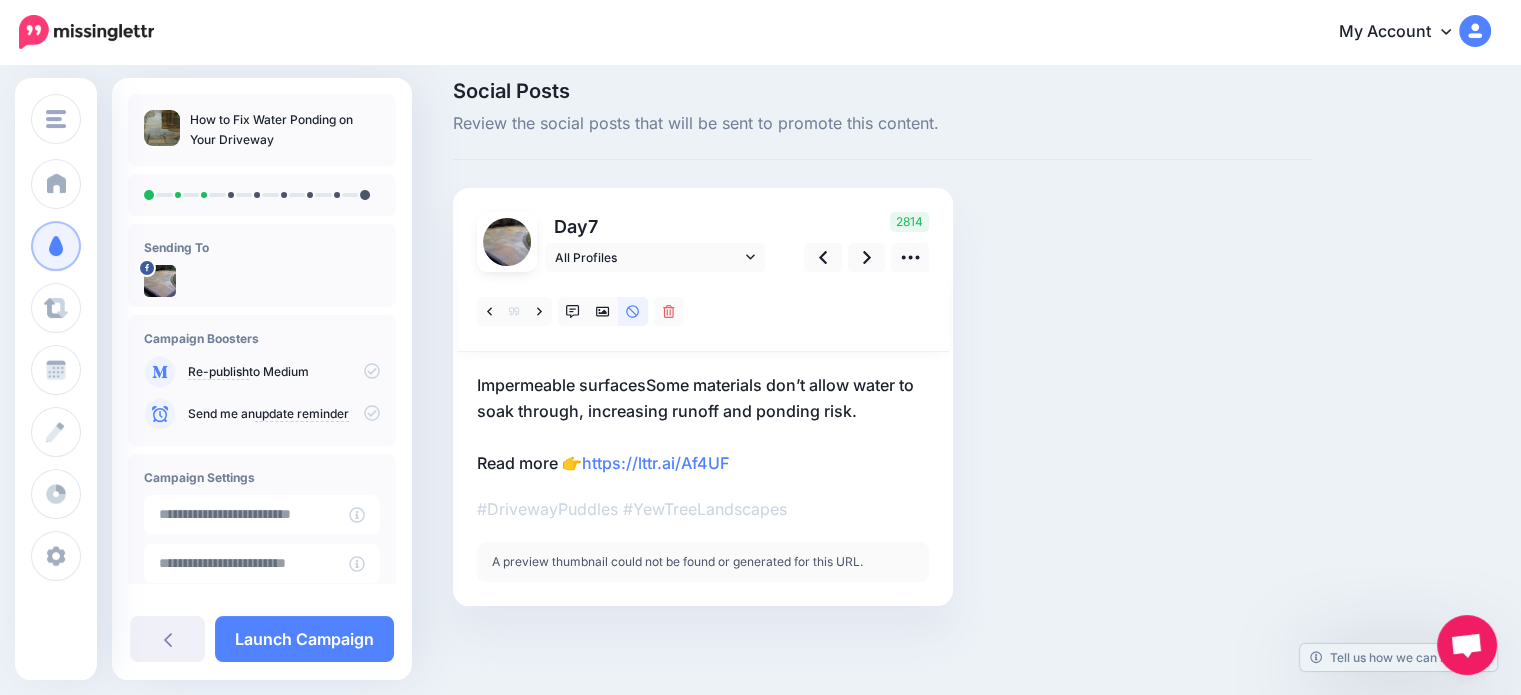 click on "Impermeable surfacesSome materials don’t allow water to soak through, increasing runoff and ponding risk. Read more 👉  https://lttr.ai/Af4UF" at bounding box center [703, 424] 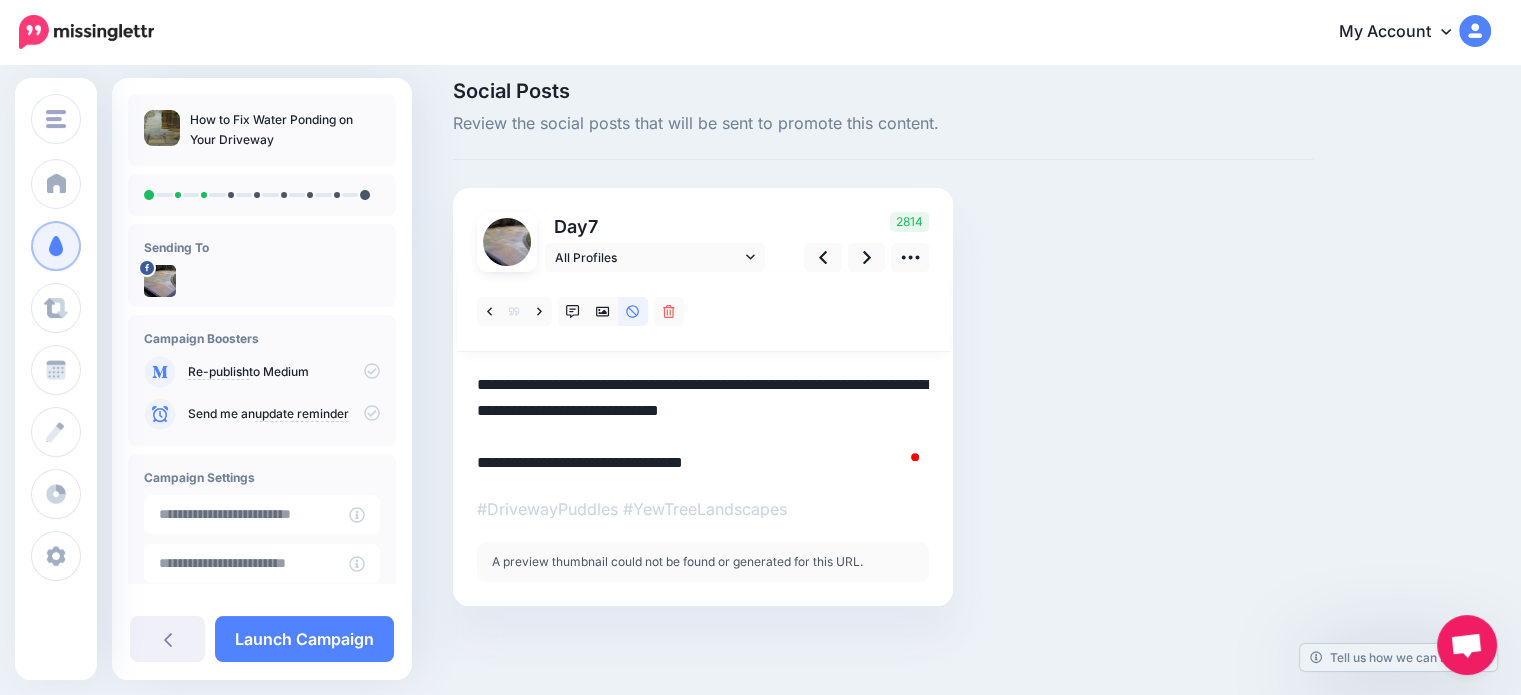 scroll, scrollTop: 0, scrollLeft: 0, axis: both 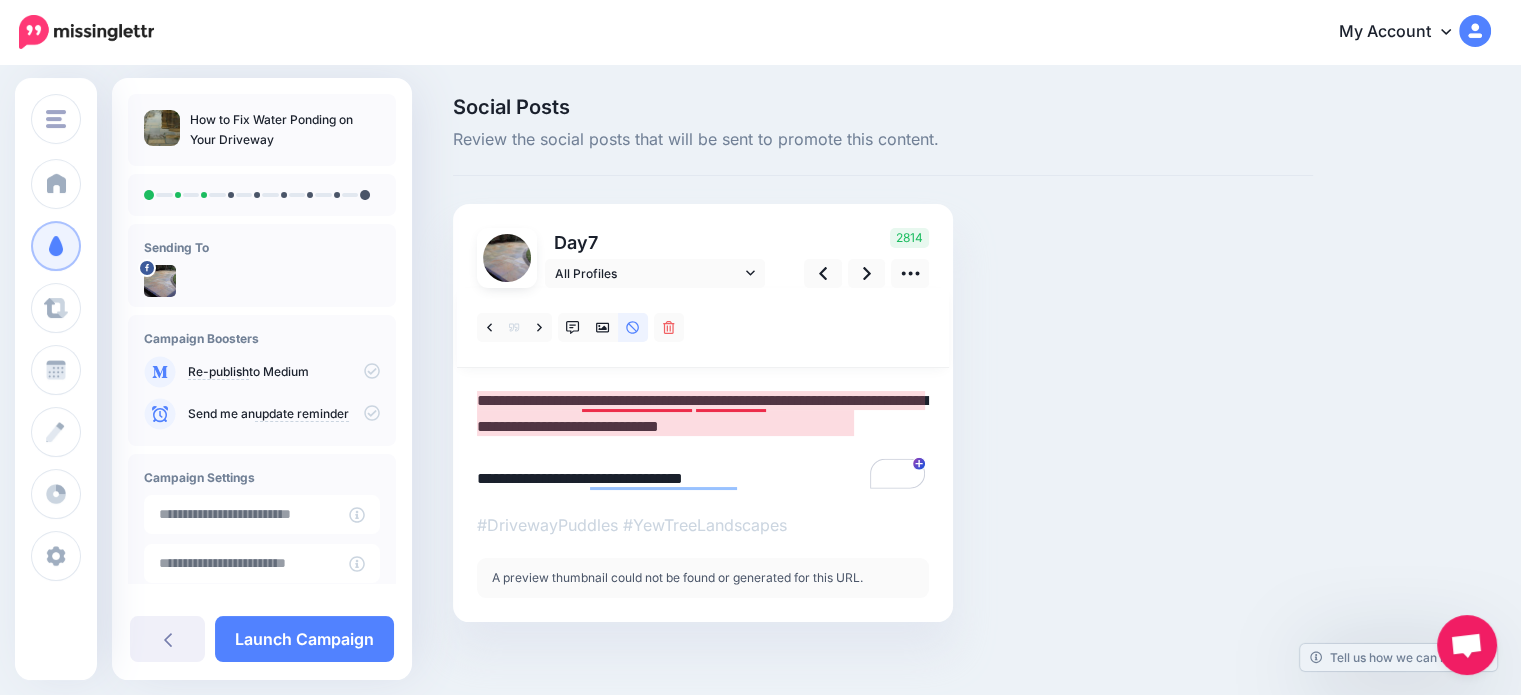 click on "**********" at bounding box center (703, 440) 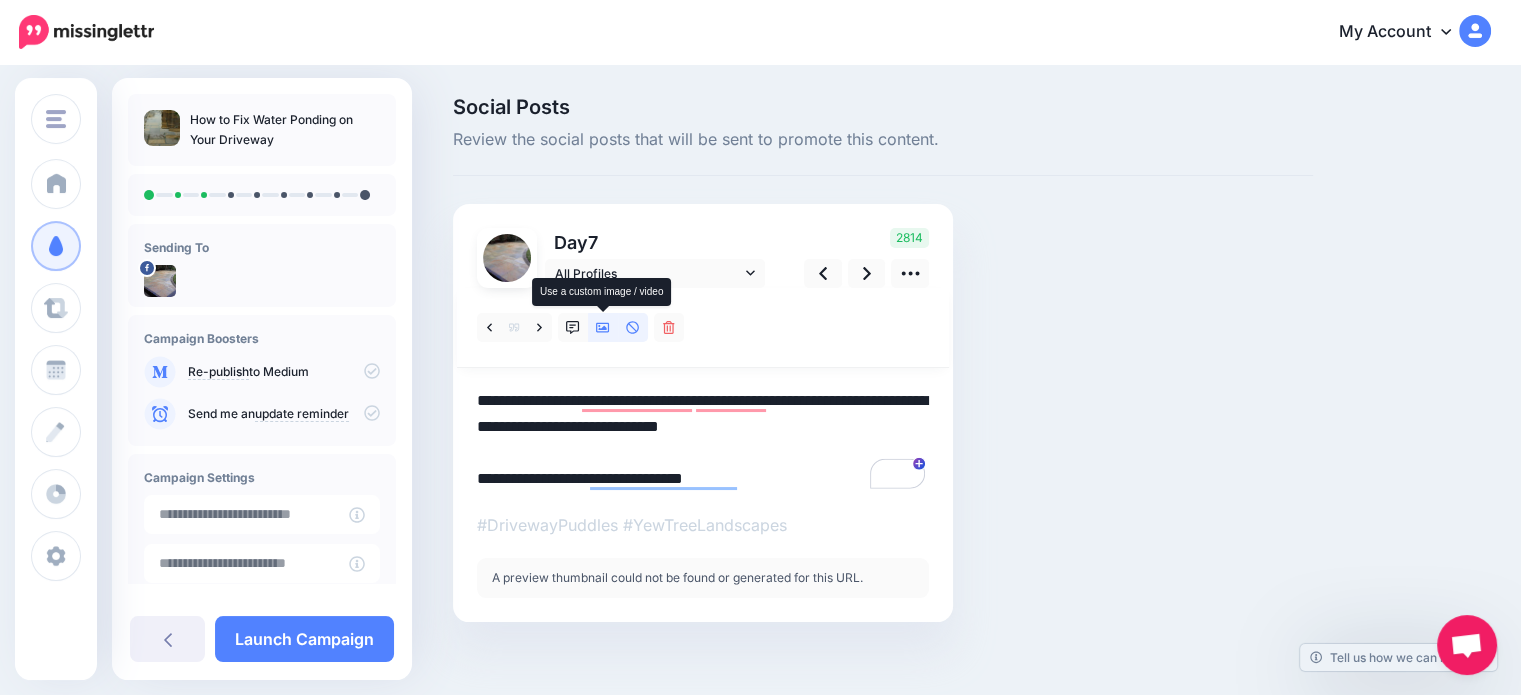 click 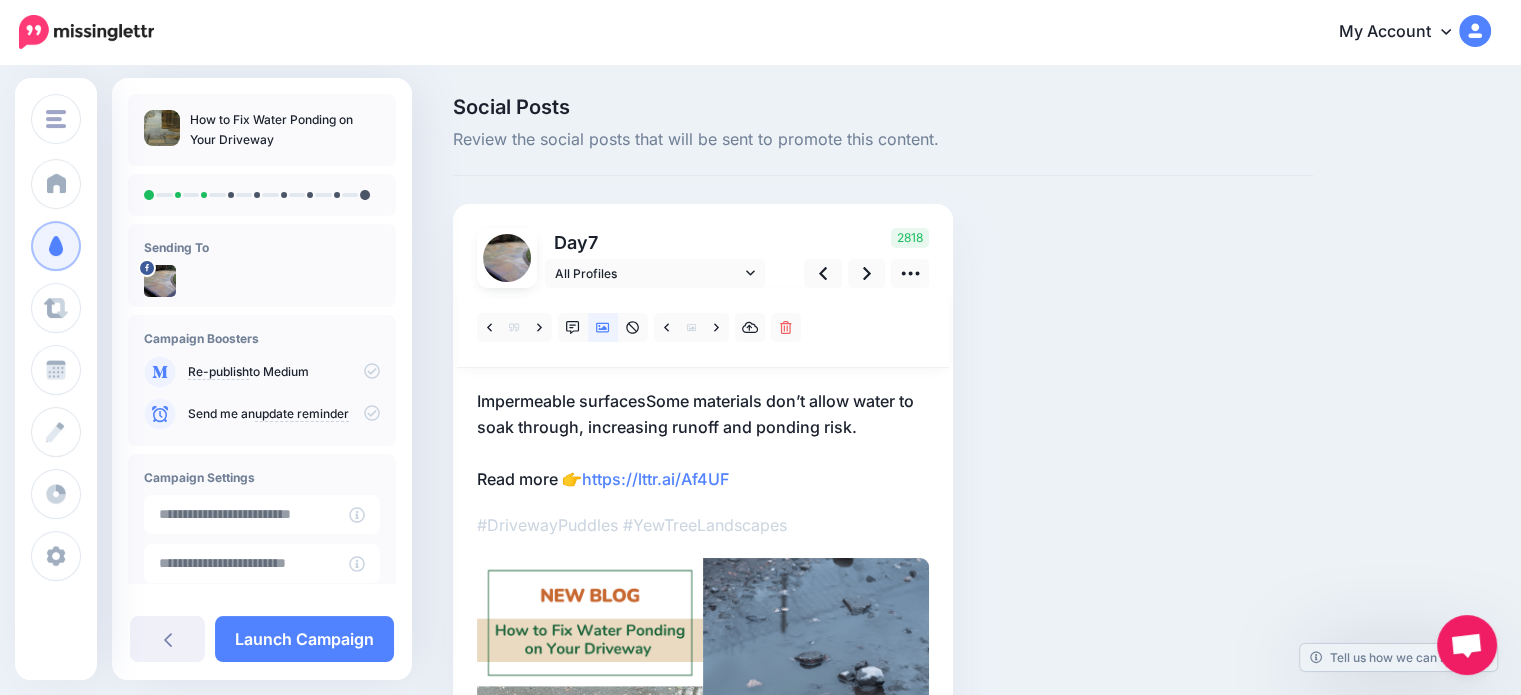 scroll, scrollTop: 200, scrollLeft: 0, axis: vertical 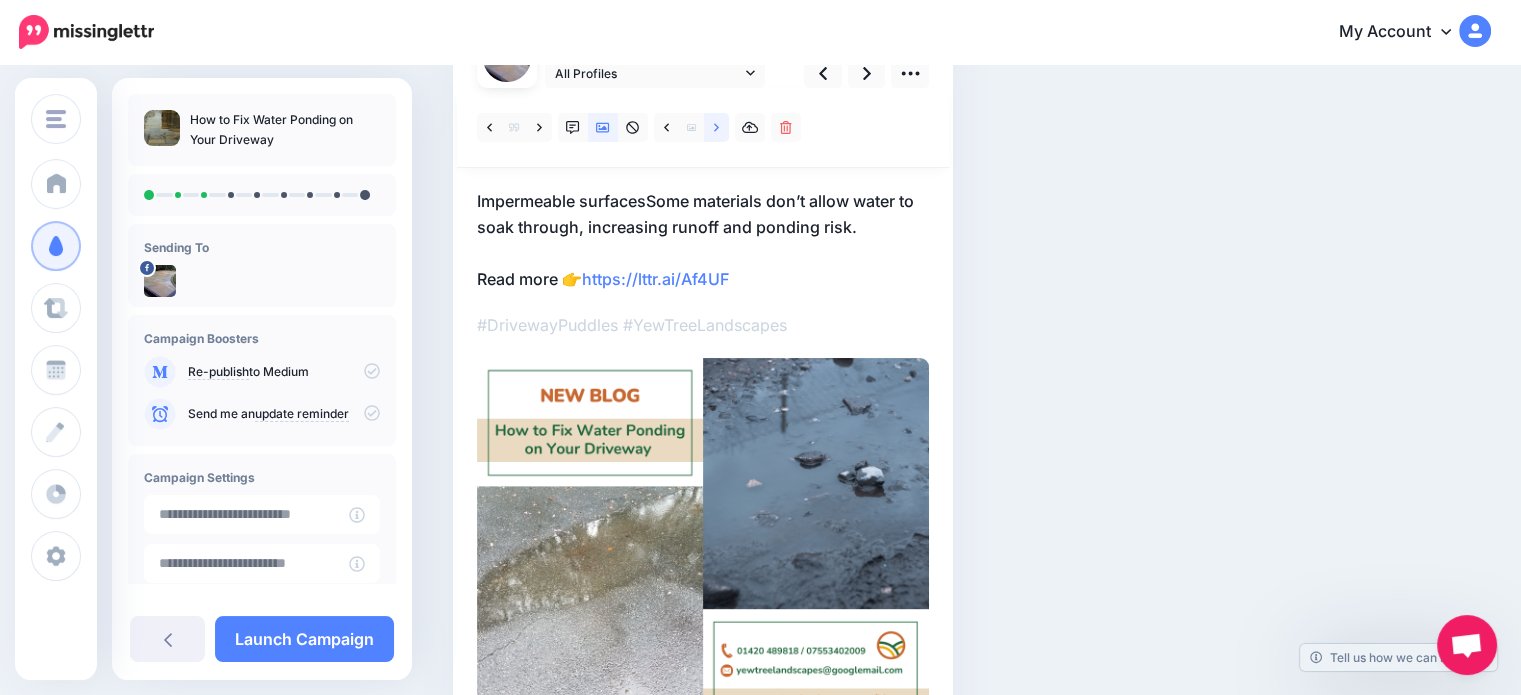 click at bounding box center (716, 127) 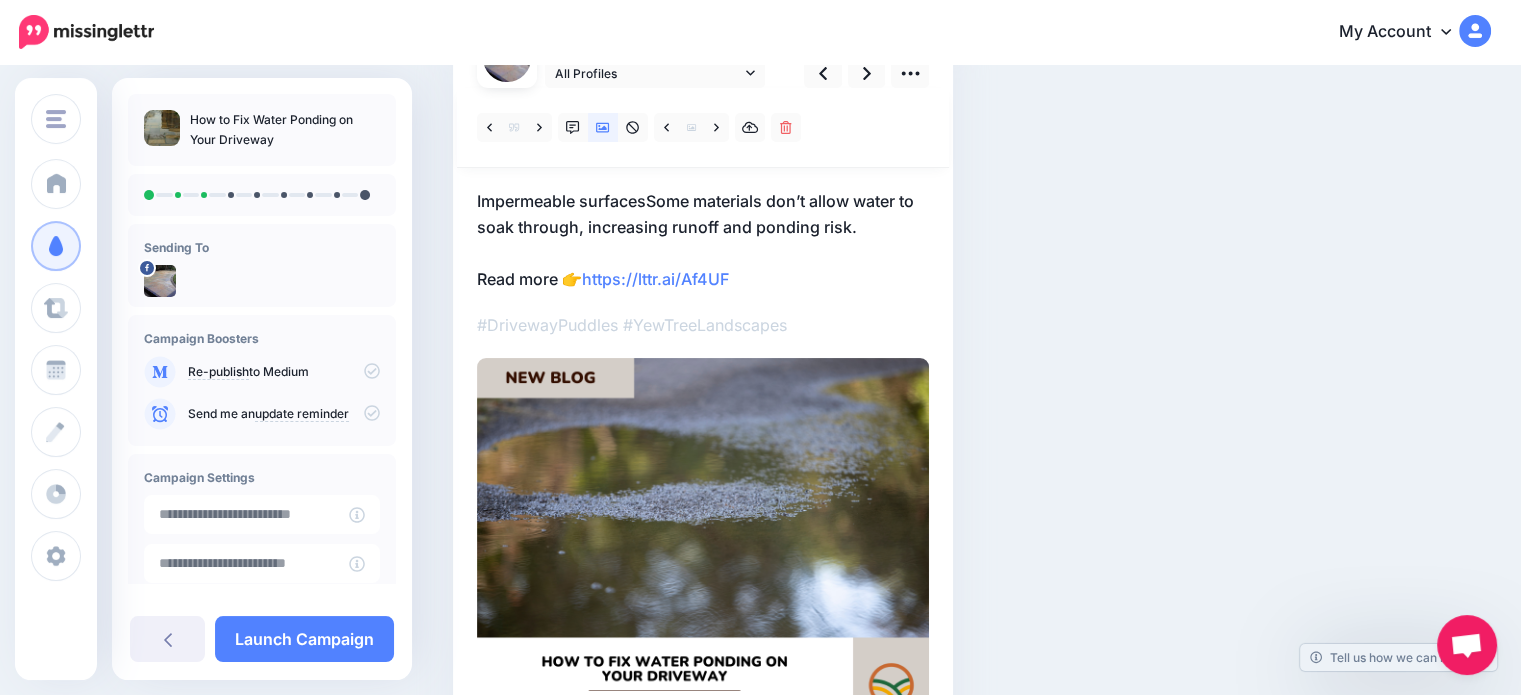 click on "Impermeable surfacesSome materials don’t allow water to soak through, increasing runoff and ponding risk. Read more 👉  https://lttr.ai/Af4UF" at bounding box center [703, 240] 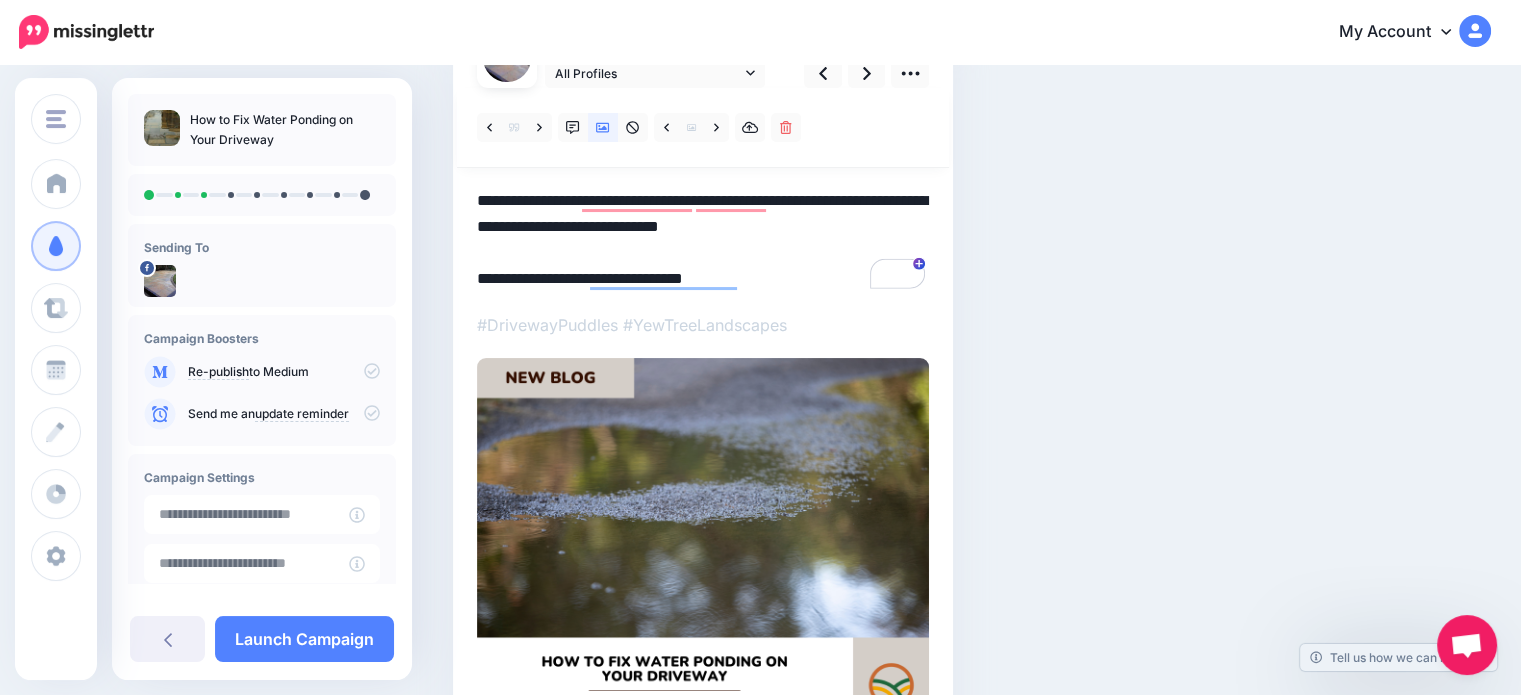 drag, startPoint x: 844, startPoint y: 223, endPoint x: 818, endPoint y: 223, distance: 26 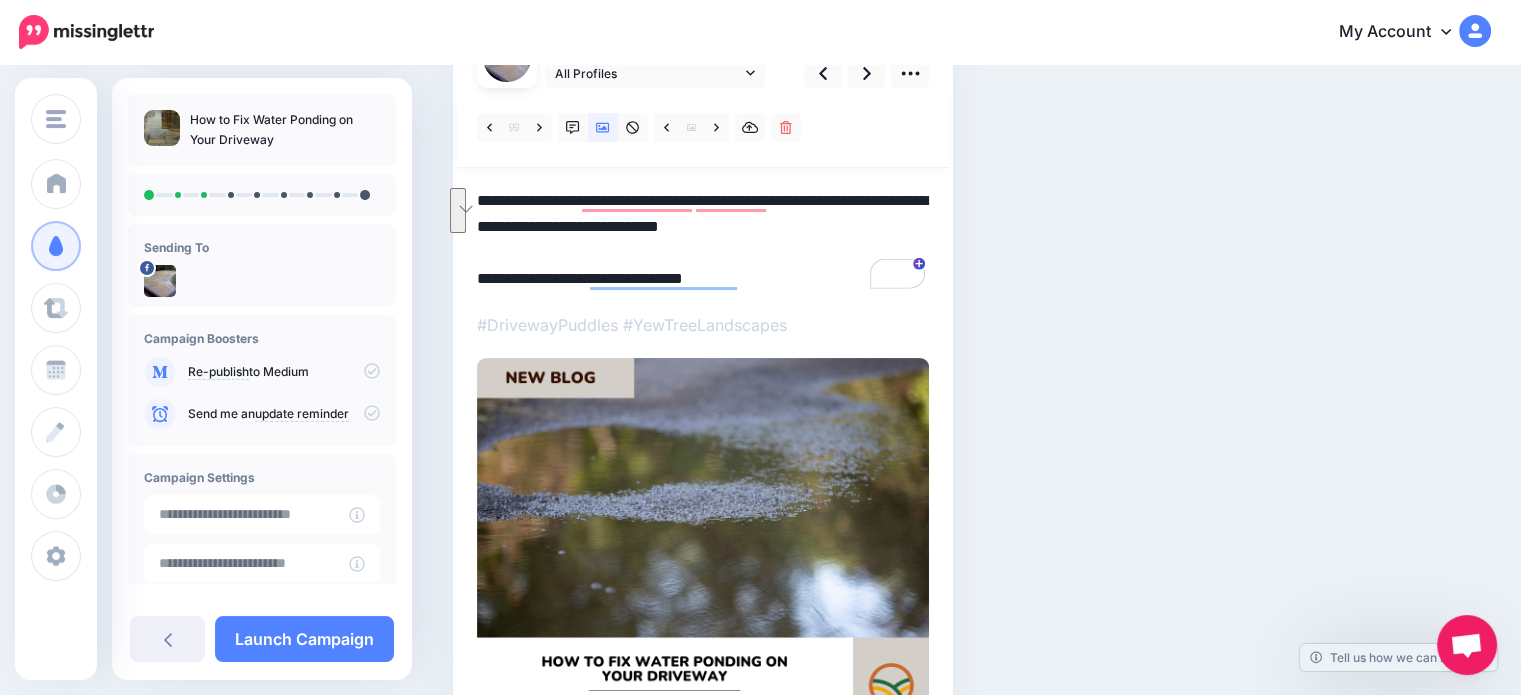 drag, startPoint x: 874, startPoint y: 227, endPoint x: 478, endPoint y: 199, distance: 396.98868 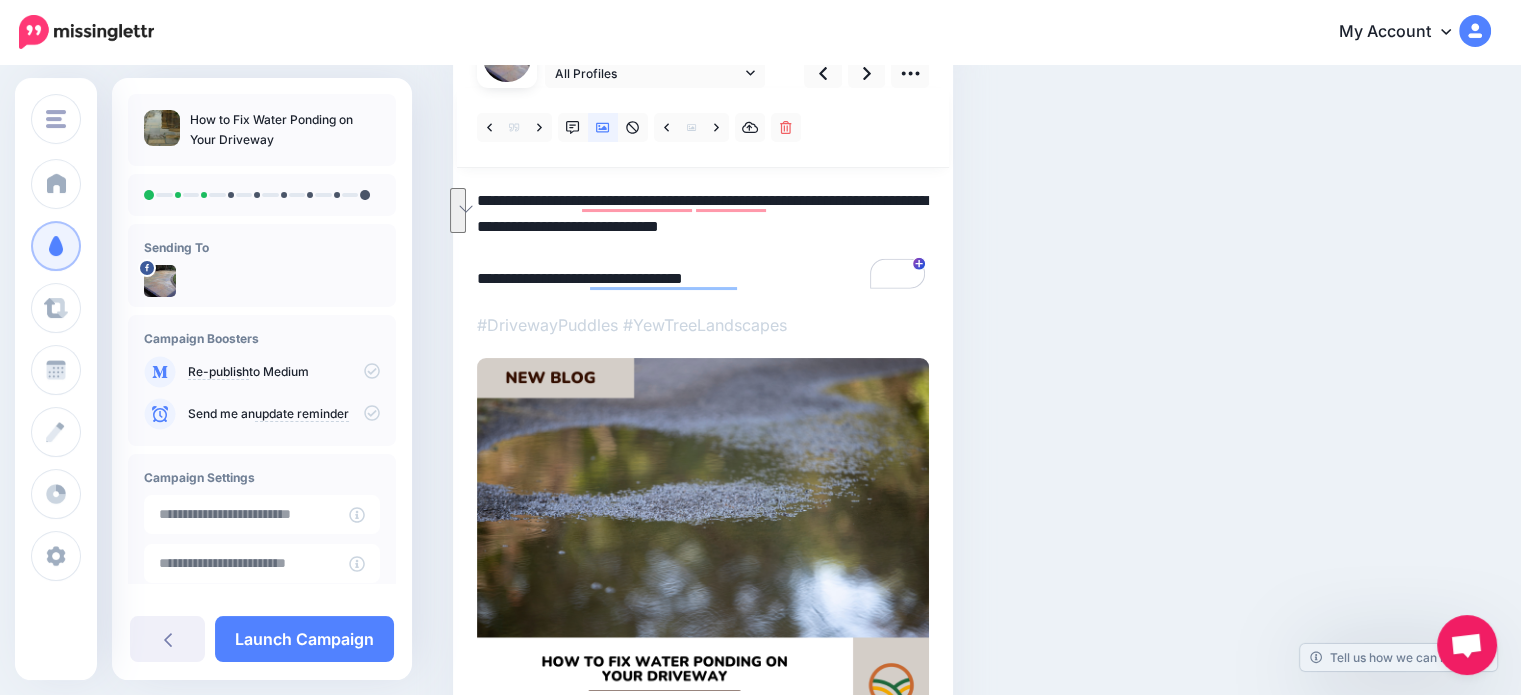 click on "**********" at bounding box center (703, 240) 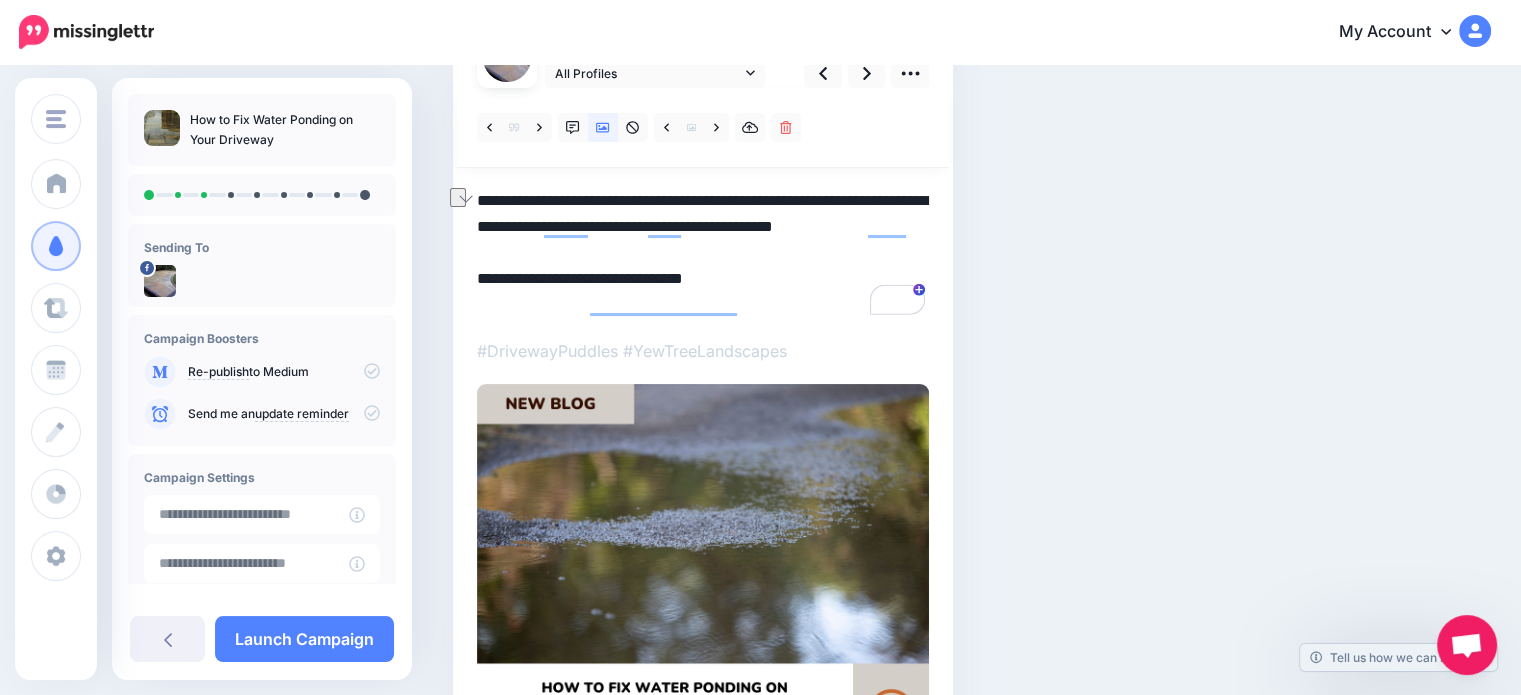 drag, startPoint x: 564, startPoint y: 301, endPoint x: 481, endPoint y: 299, distance: 83.02409 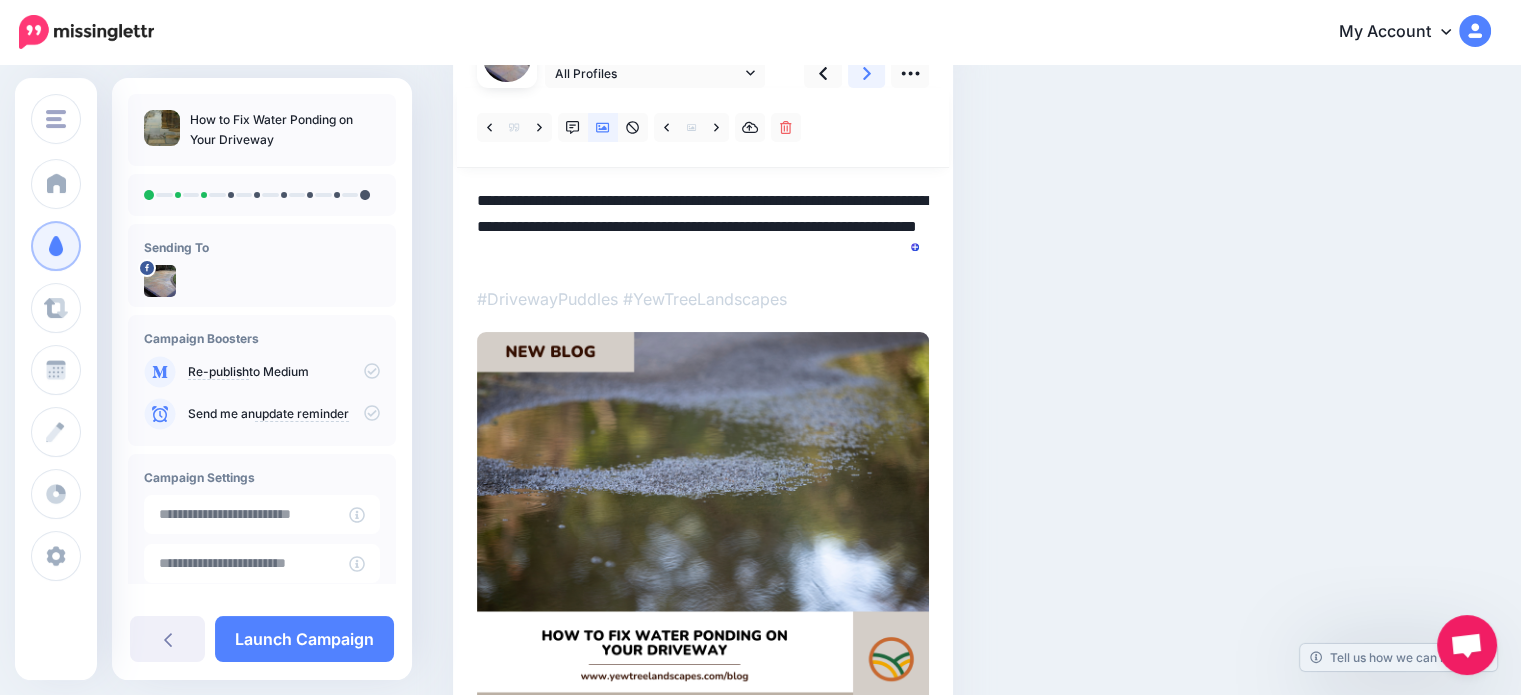 click at bounding box center [867, 73] 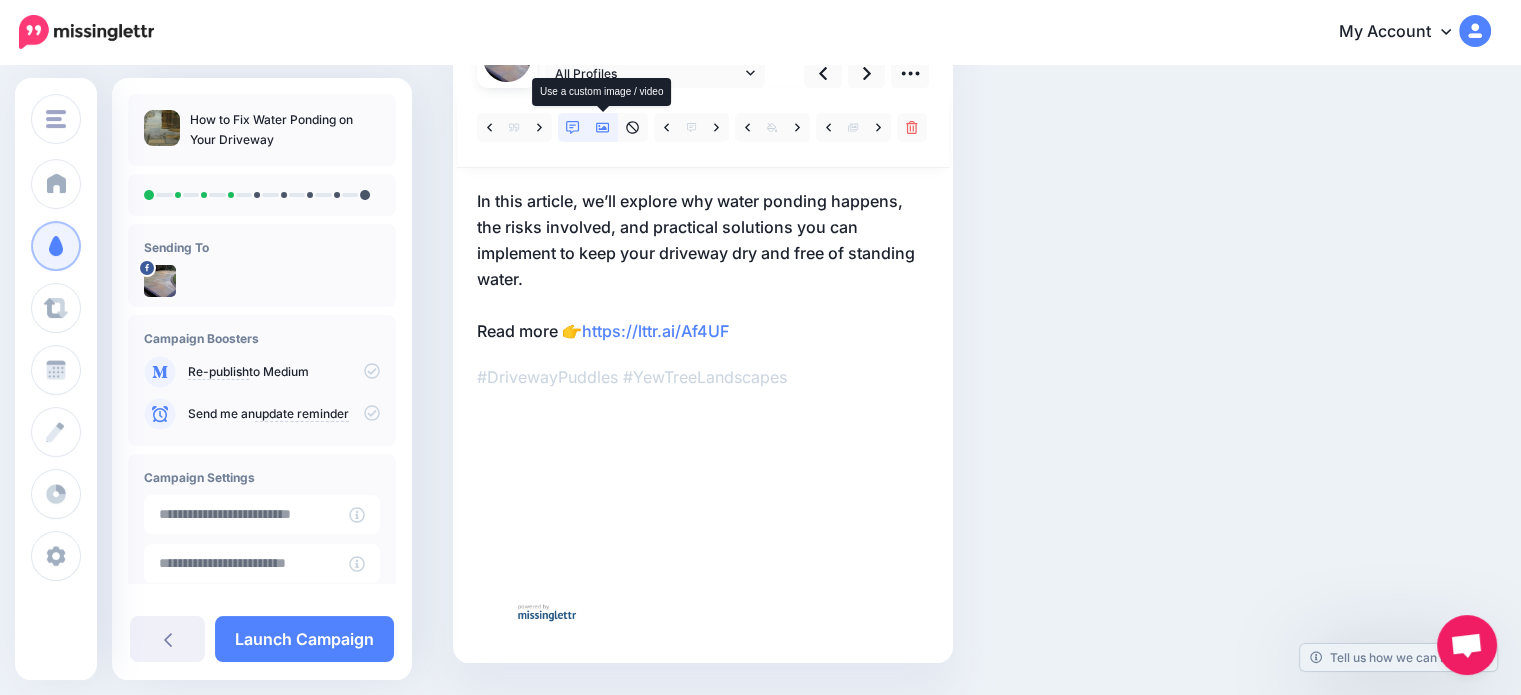 click 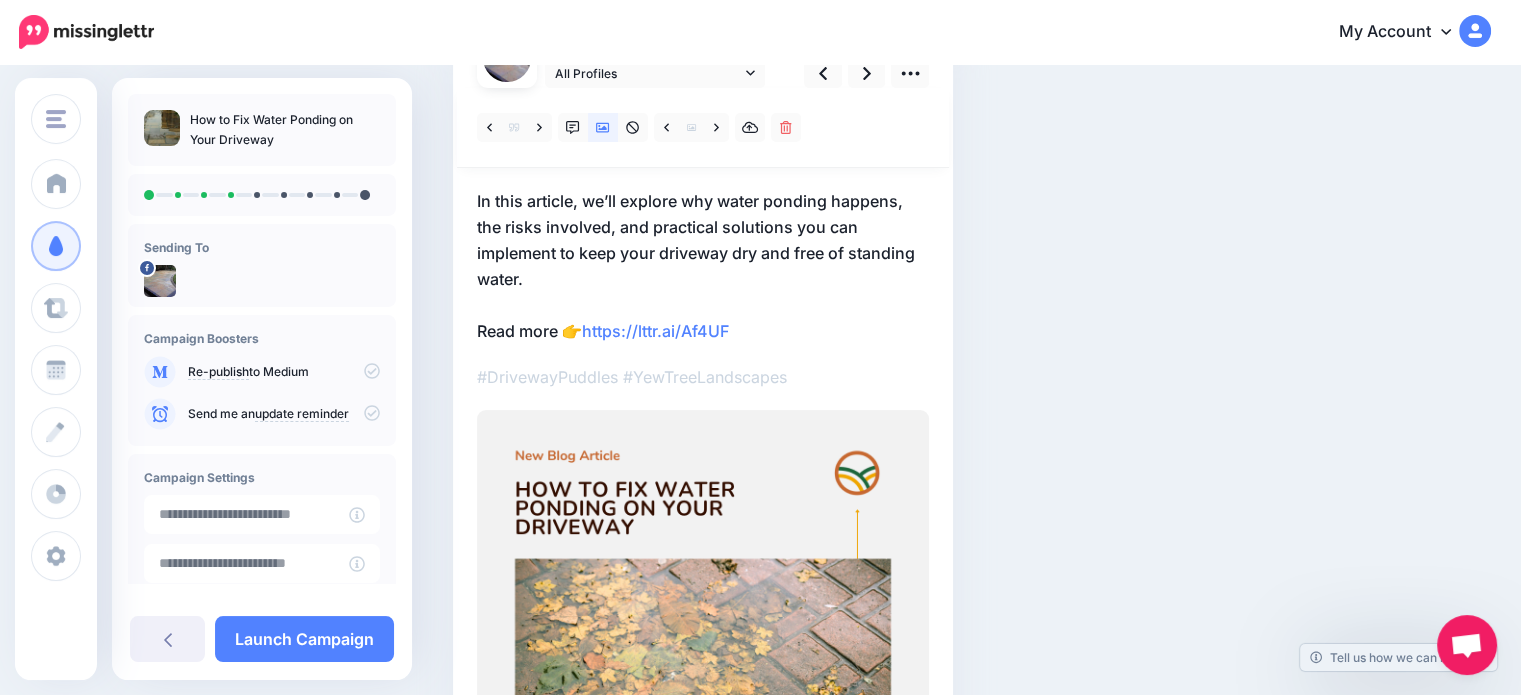 scroll, scrollTop: 100, scrollLeft: 0, axis: vertical 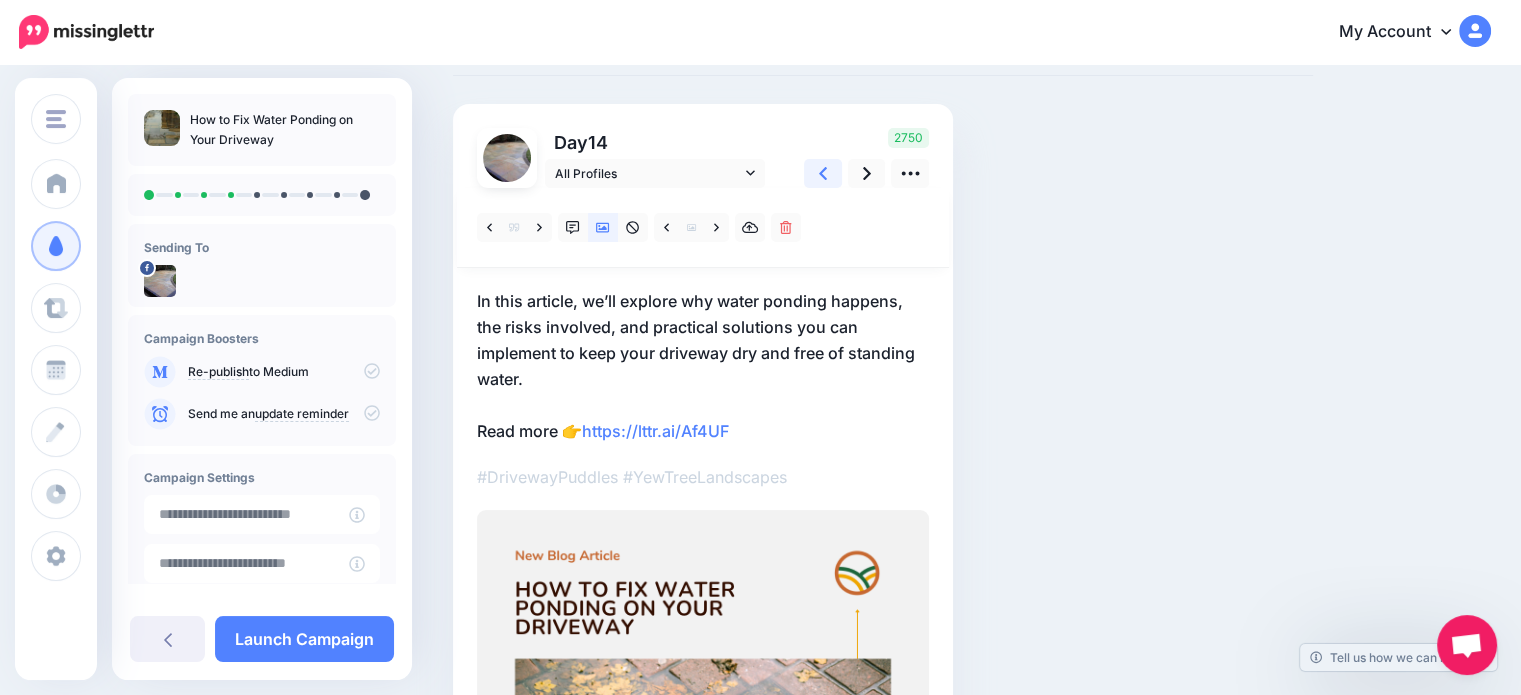 click at bounding box center (823, 173) 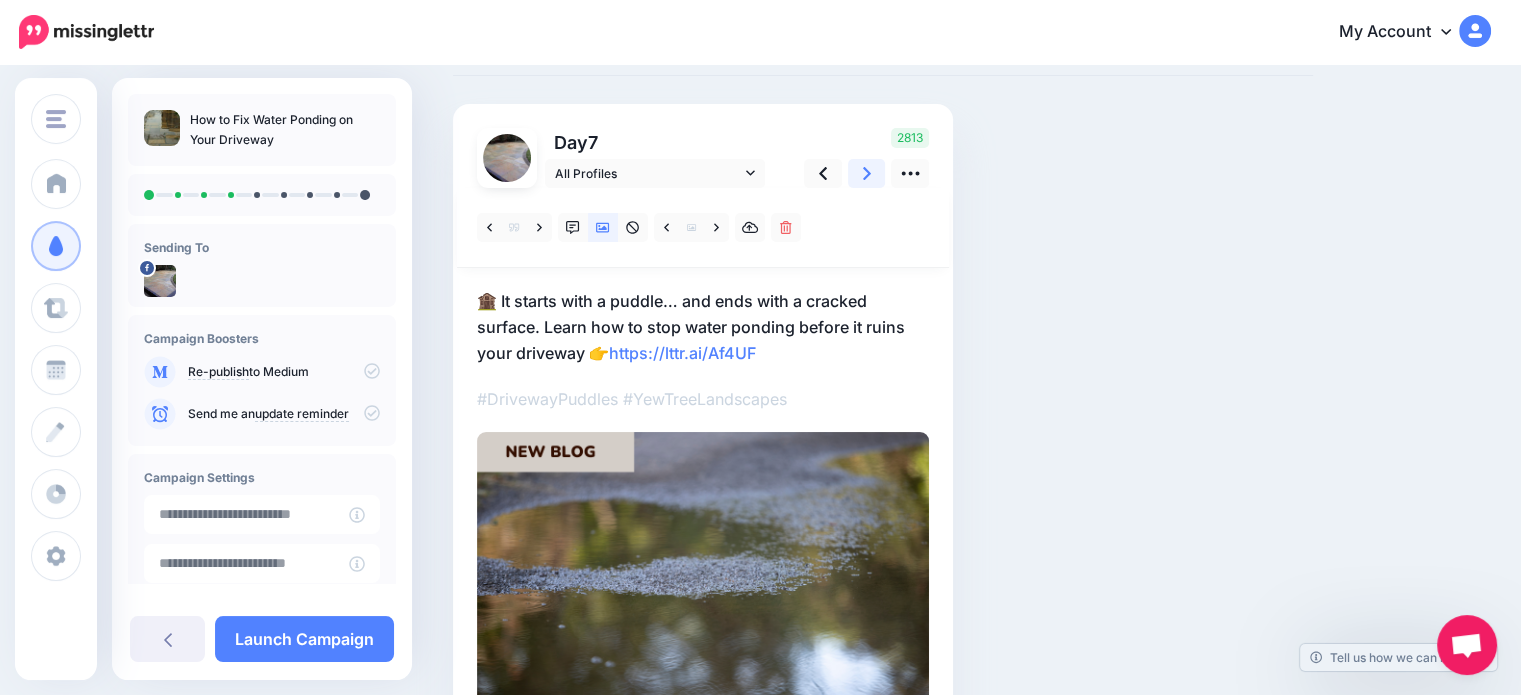 click 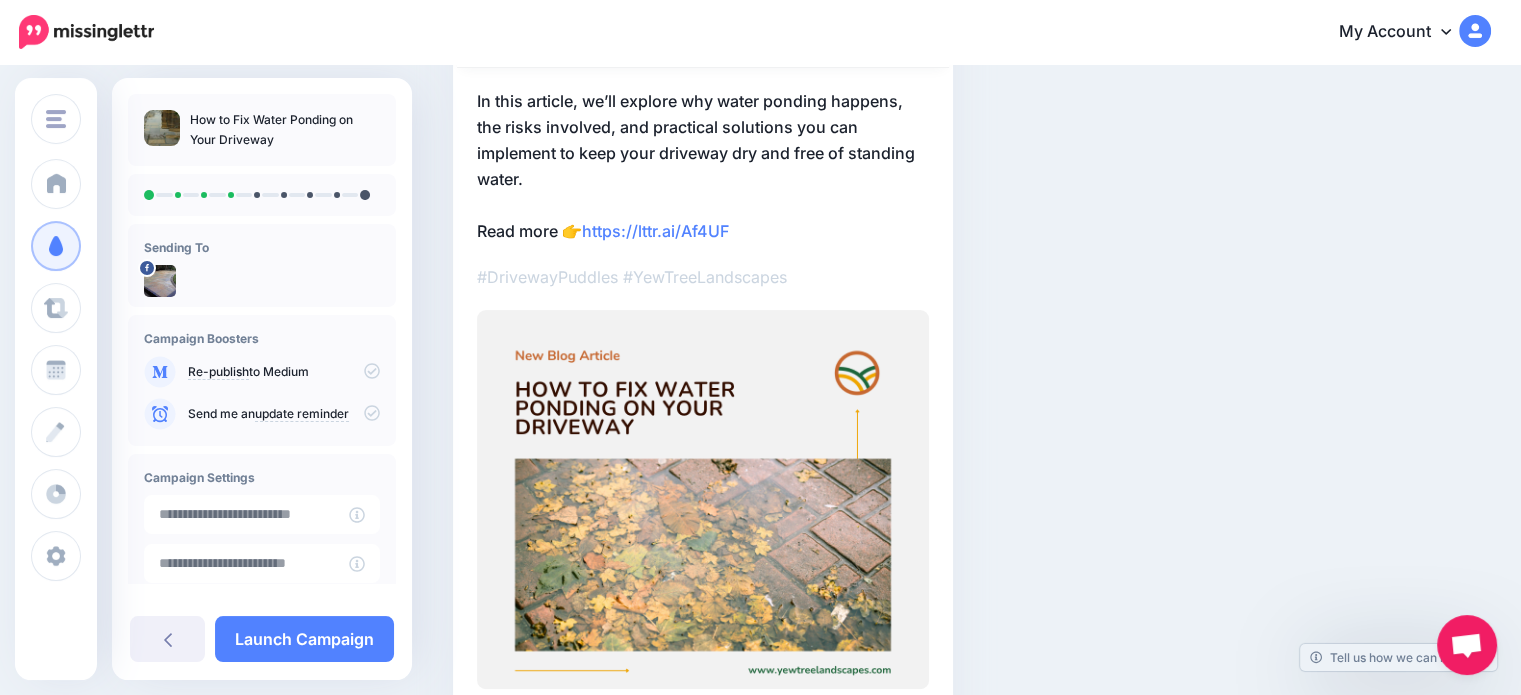 scroll, scrollTop: 100, scrollLeft: 0, axis: vertical 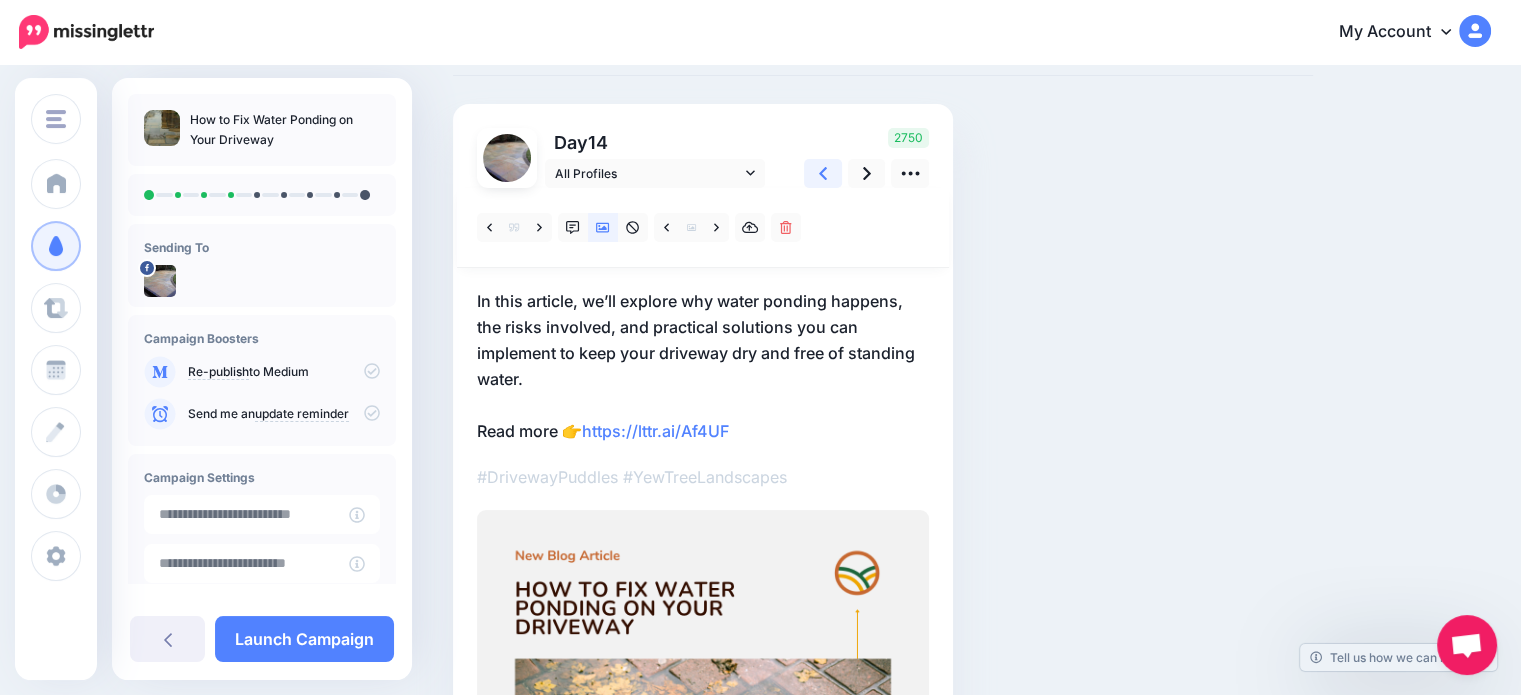 click 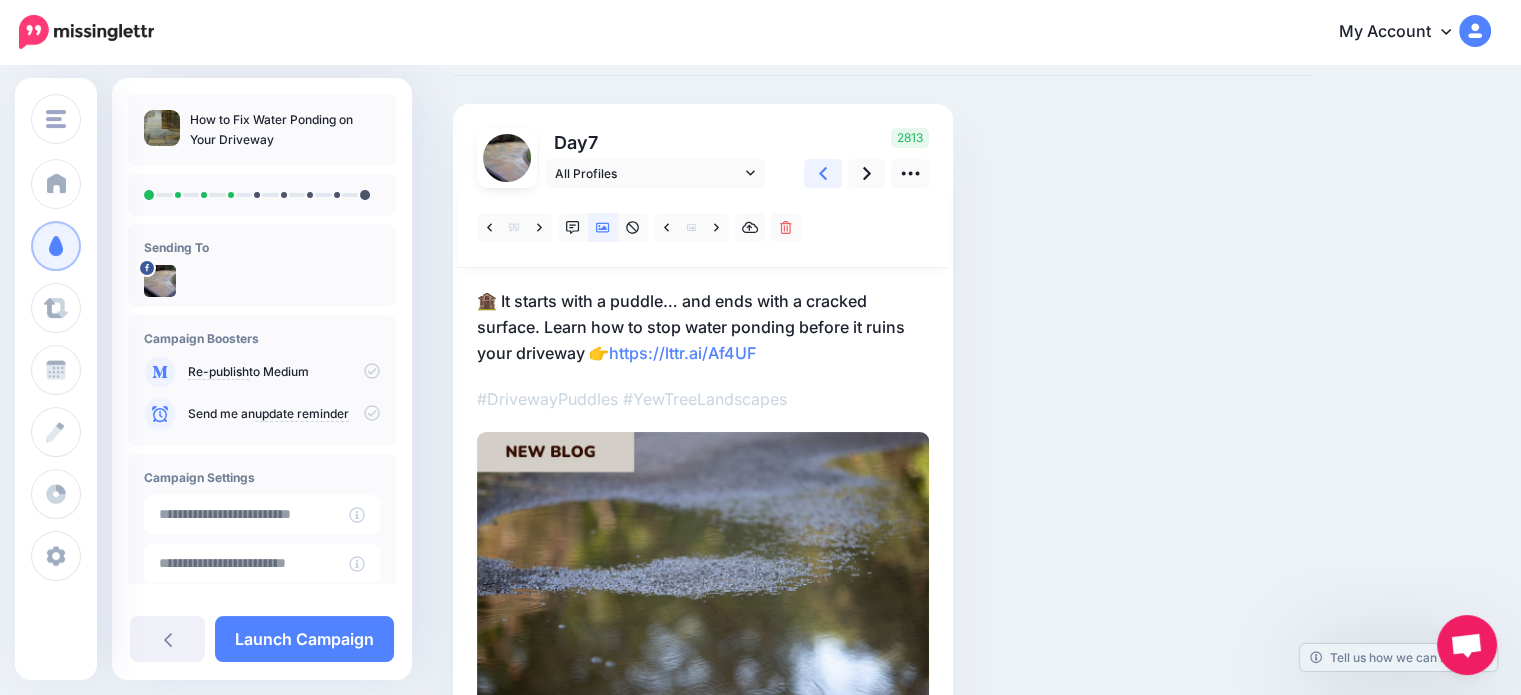click 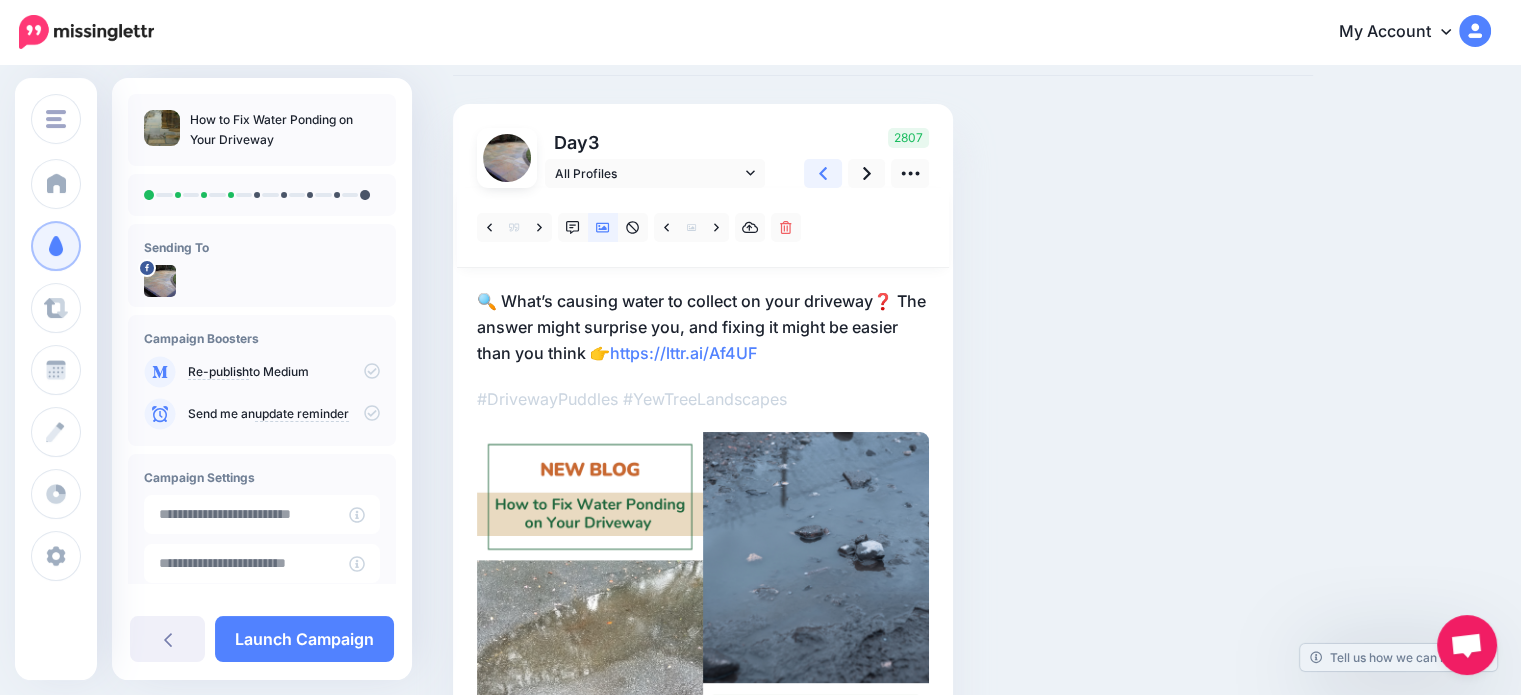 click 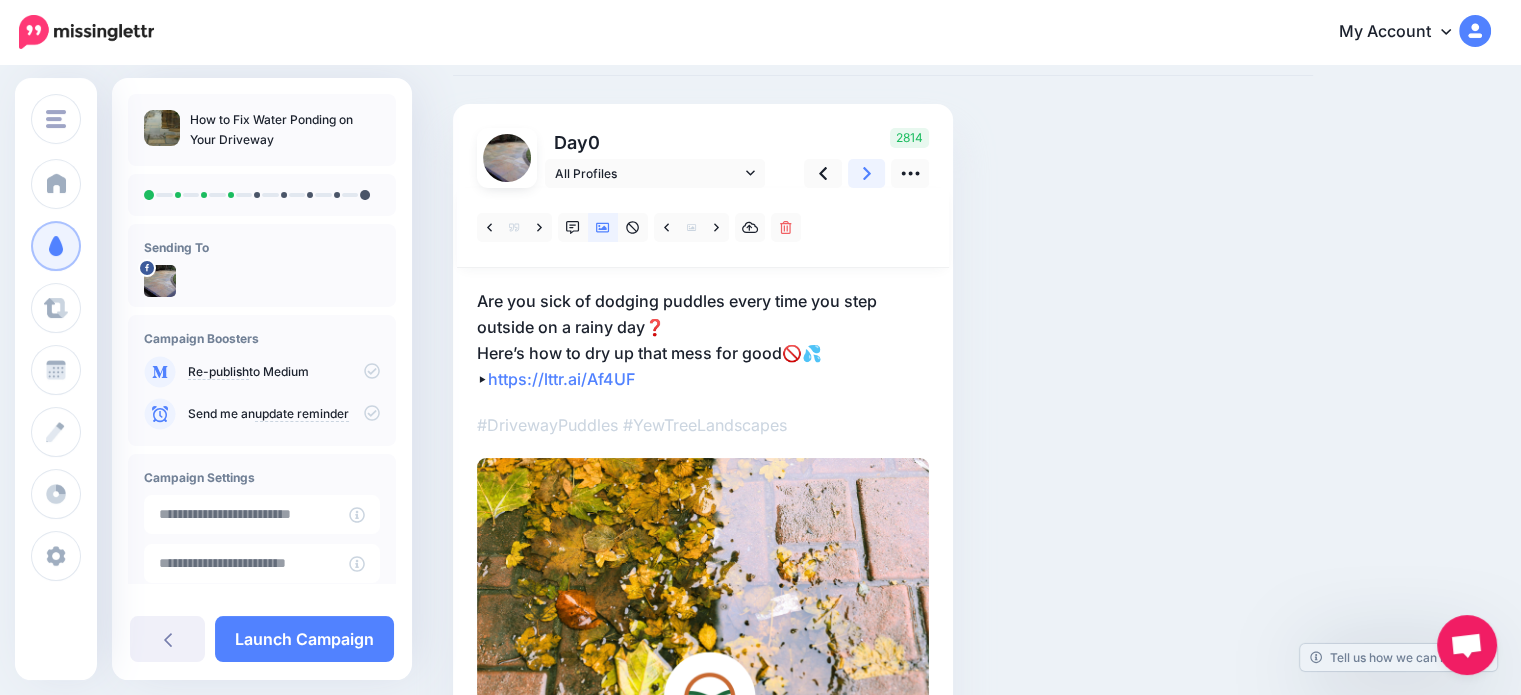 click 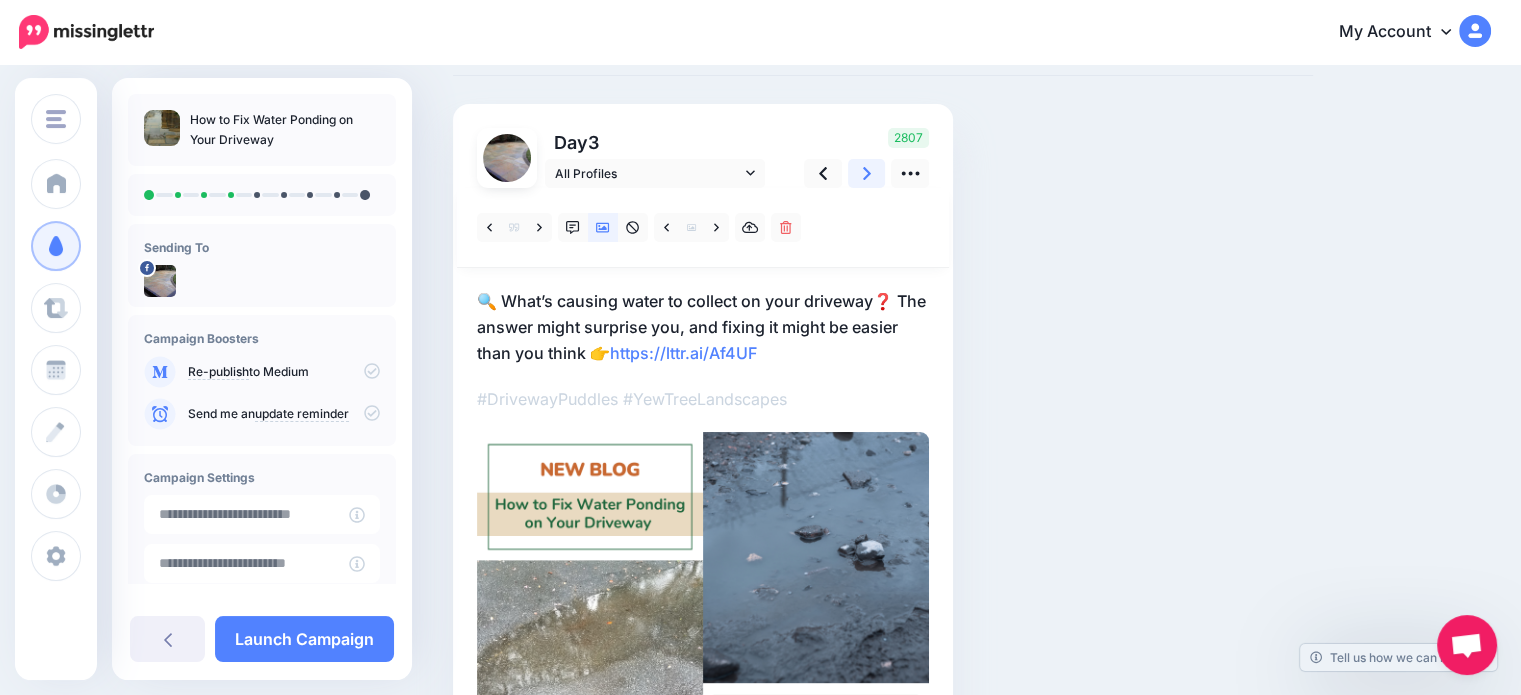 click 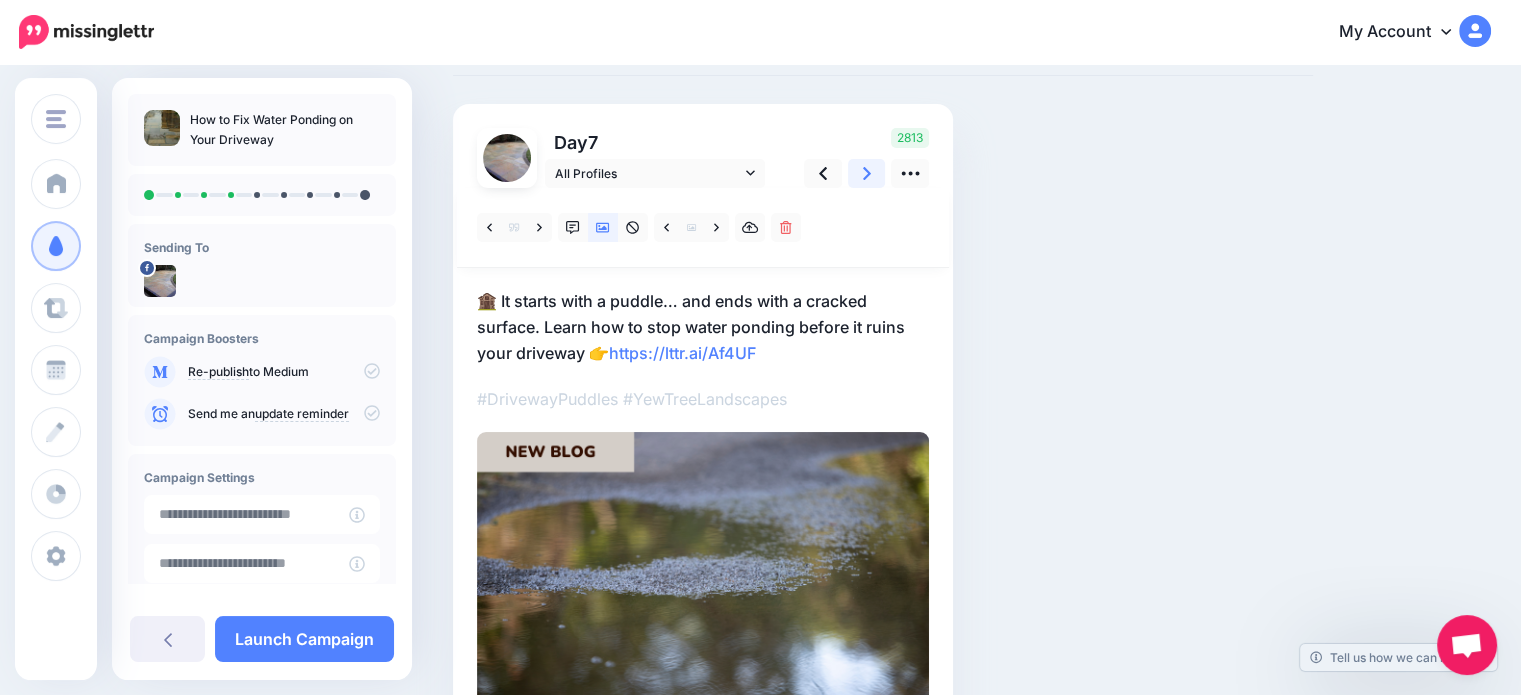click 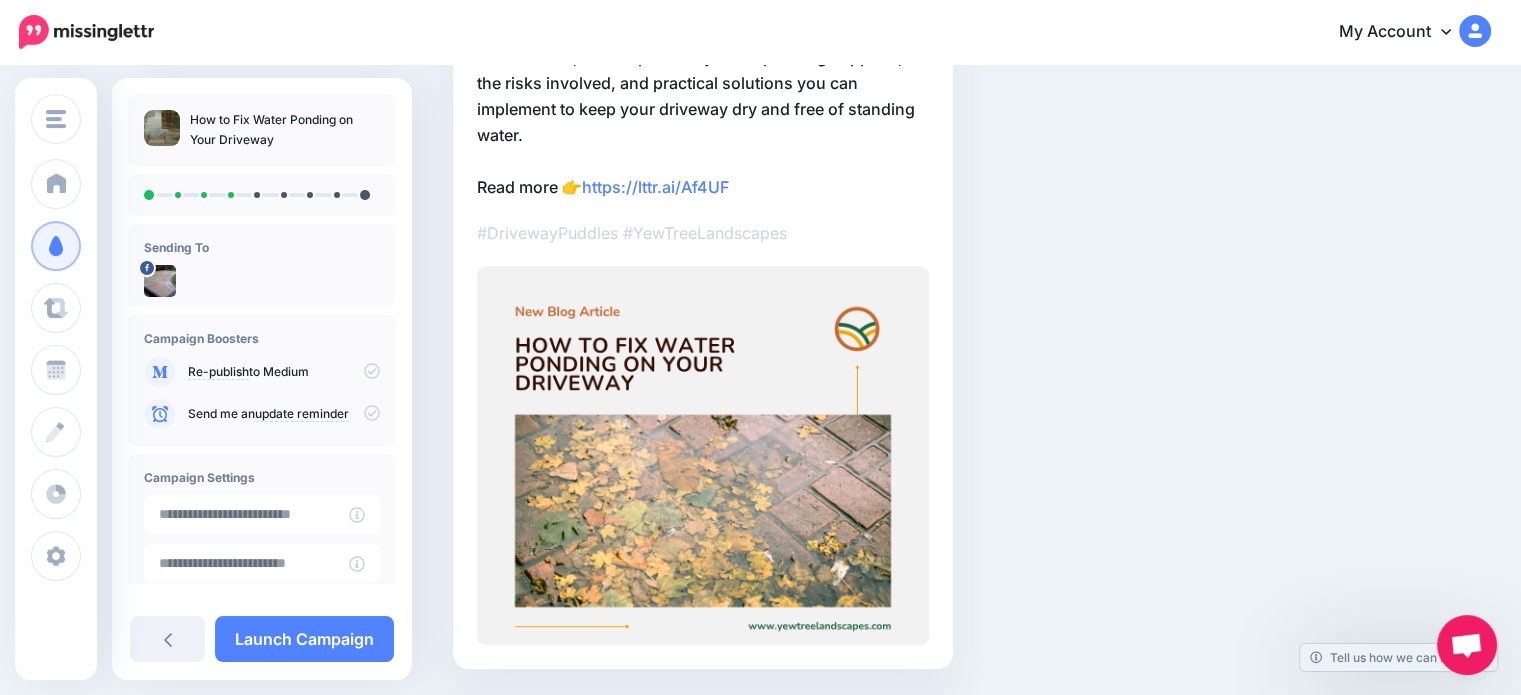 scroll, scrollTop: 300, scrollLeft: 0, axis: vertical 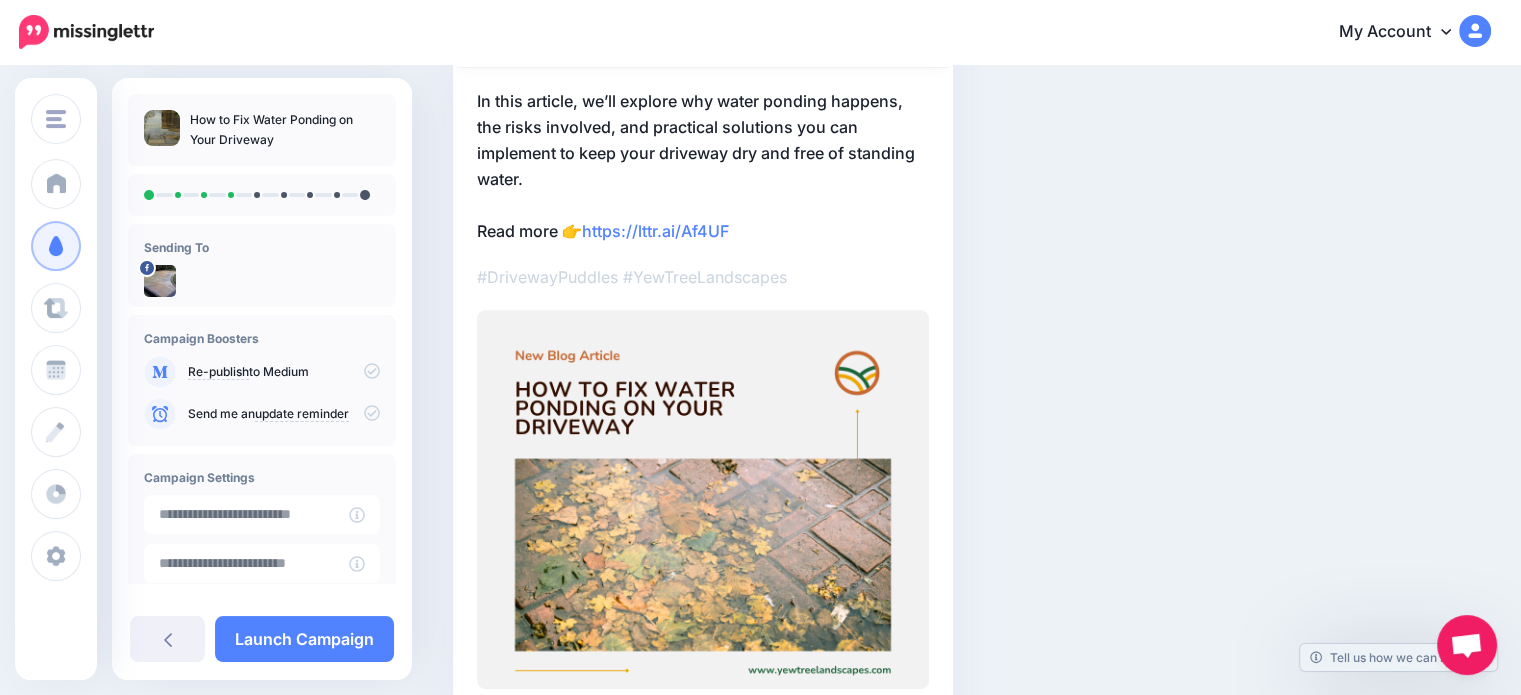drag, startPoint x: 610, startPoint y: 153, endPoint x: 594, endPoint y: 167, distance: 21.260292 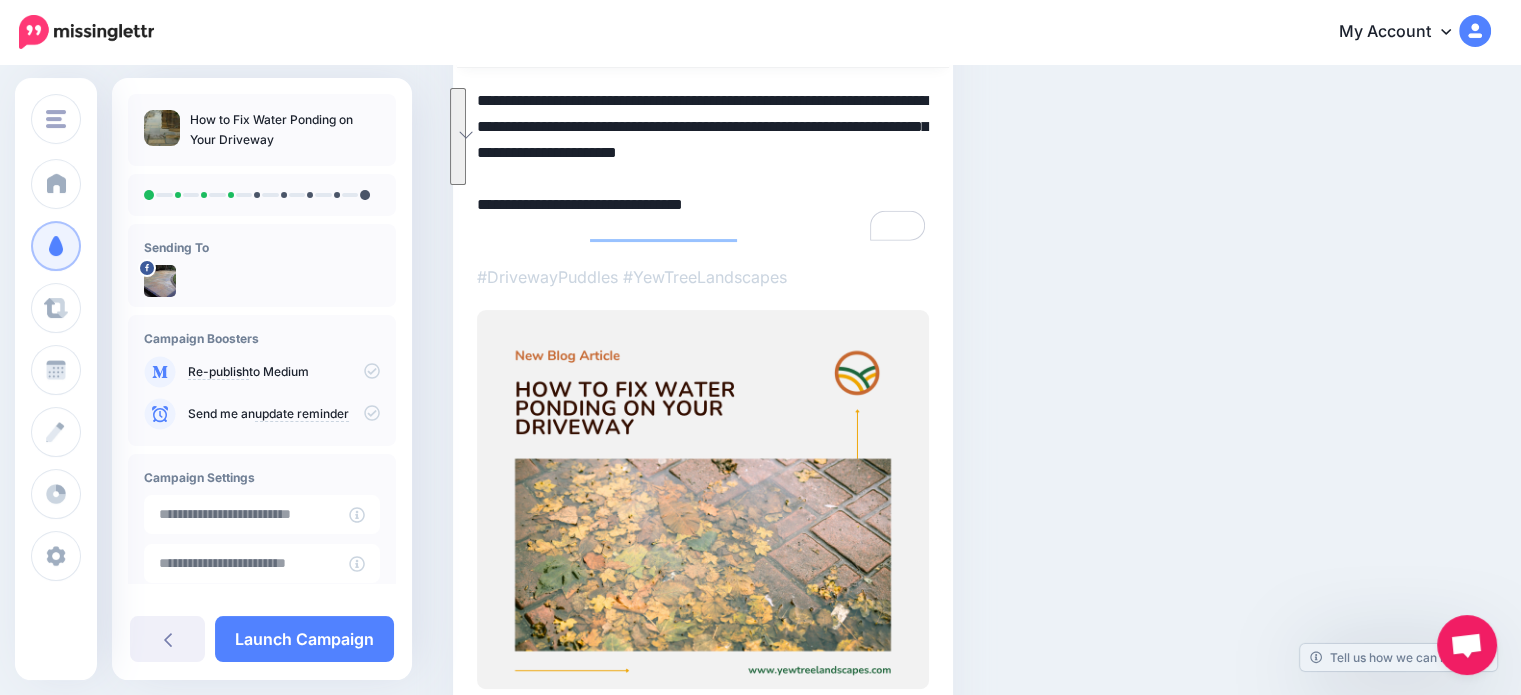 drag, startPoint x: 551, startPoint y: 175, endPoint x: 476, endPoint y: 106, distance: 101.91173 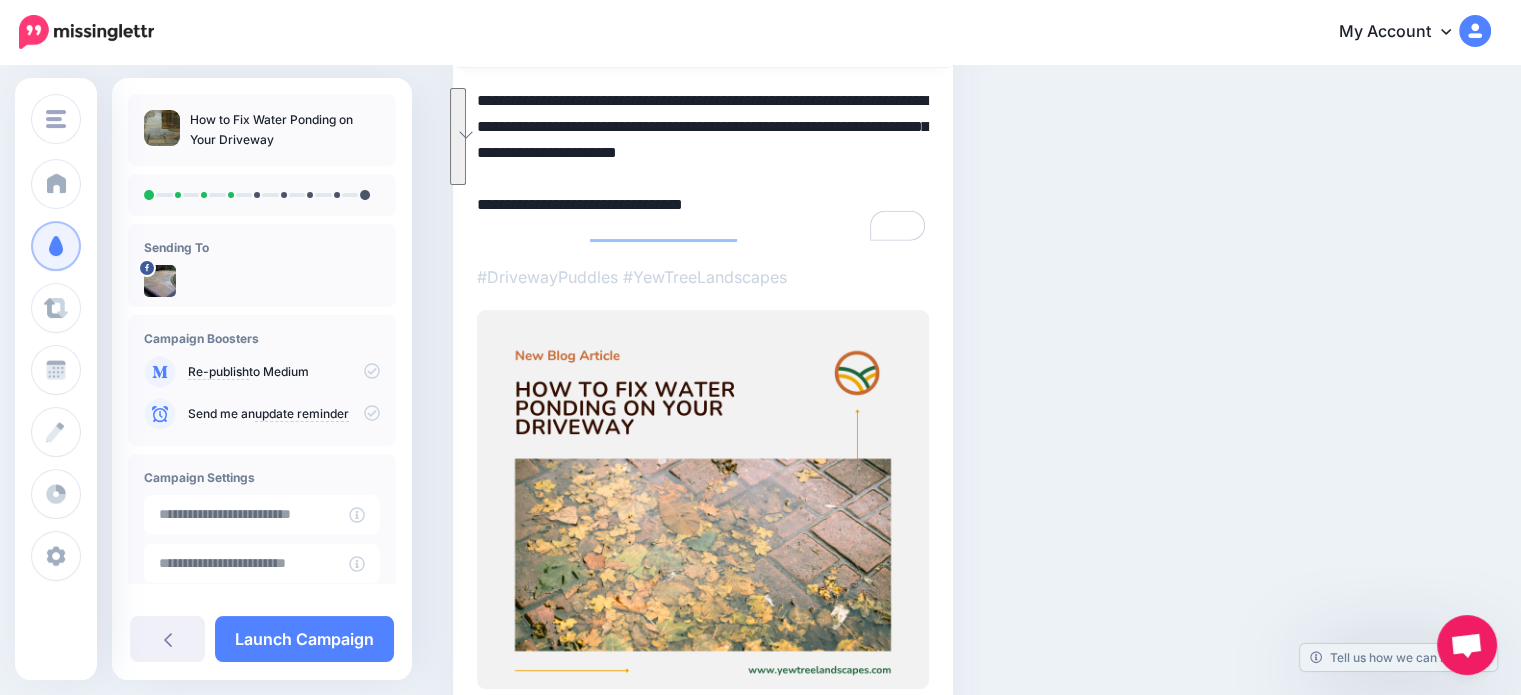 click on "Day  14
All
Profiles" at bounding box center [703, 308] 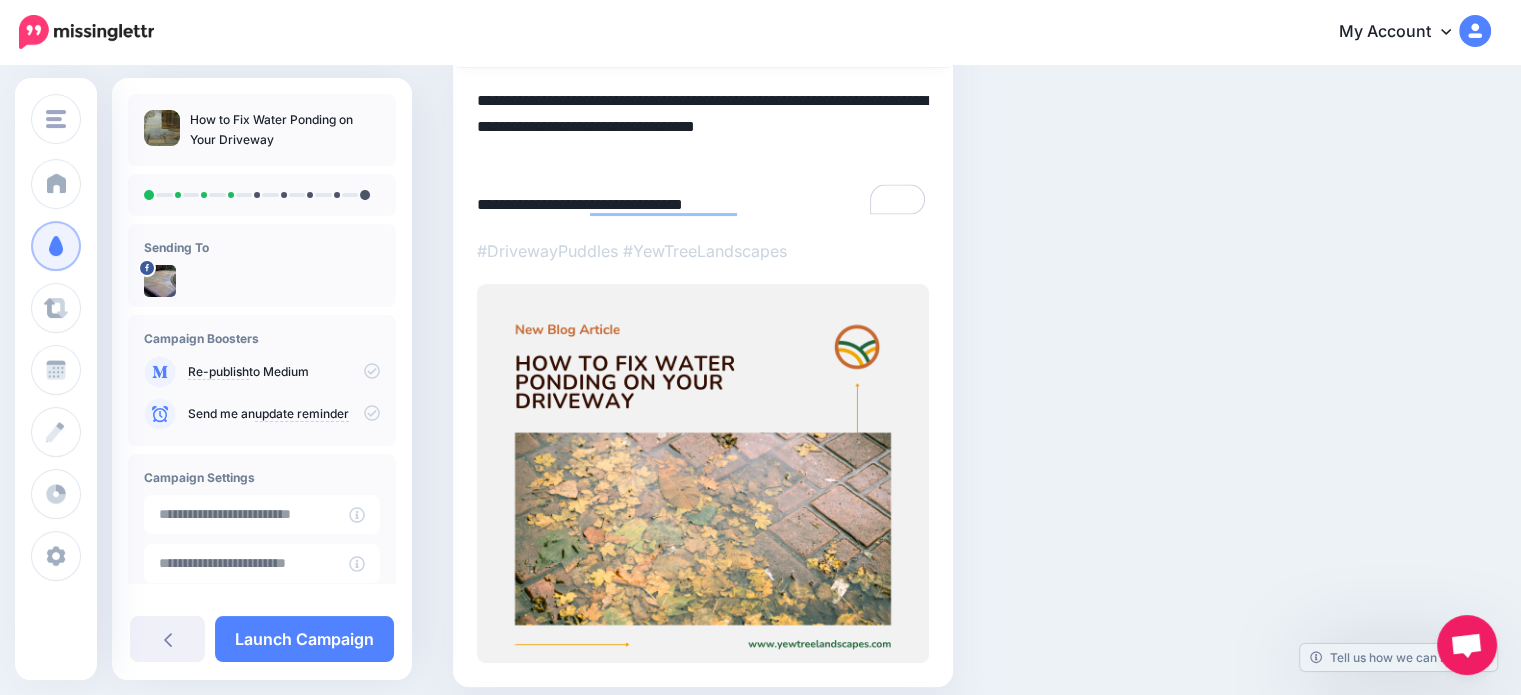 click on "**********" at bounding box center (703, 153) 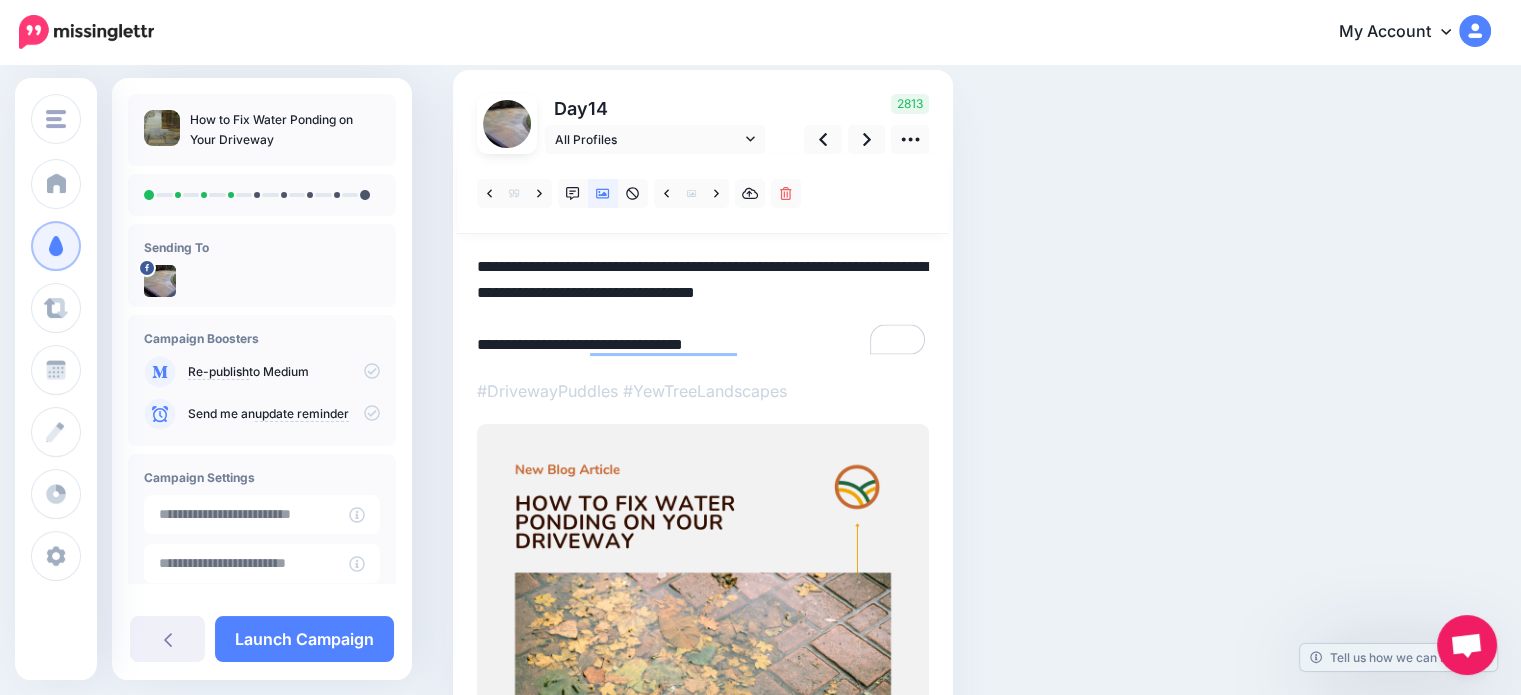 scroll, scrollTop: 100, scrollLeft: 0, axis: vertical 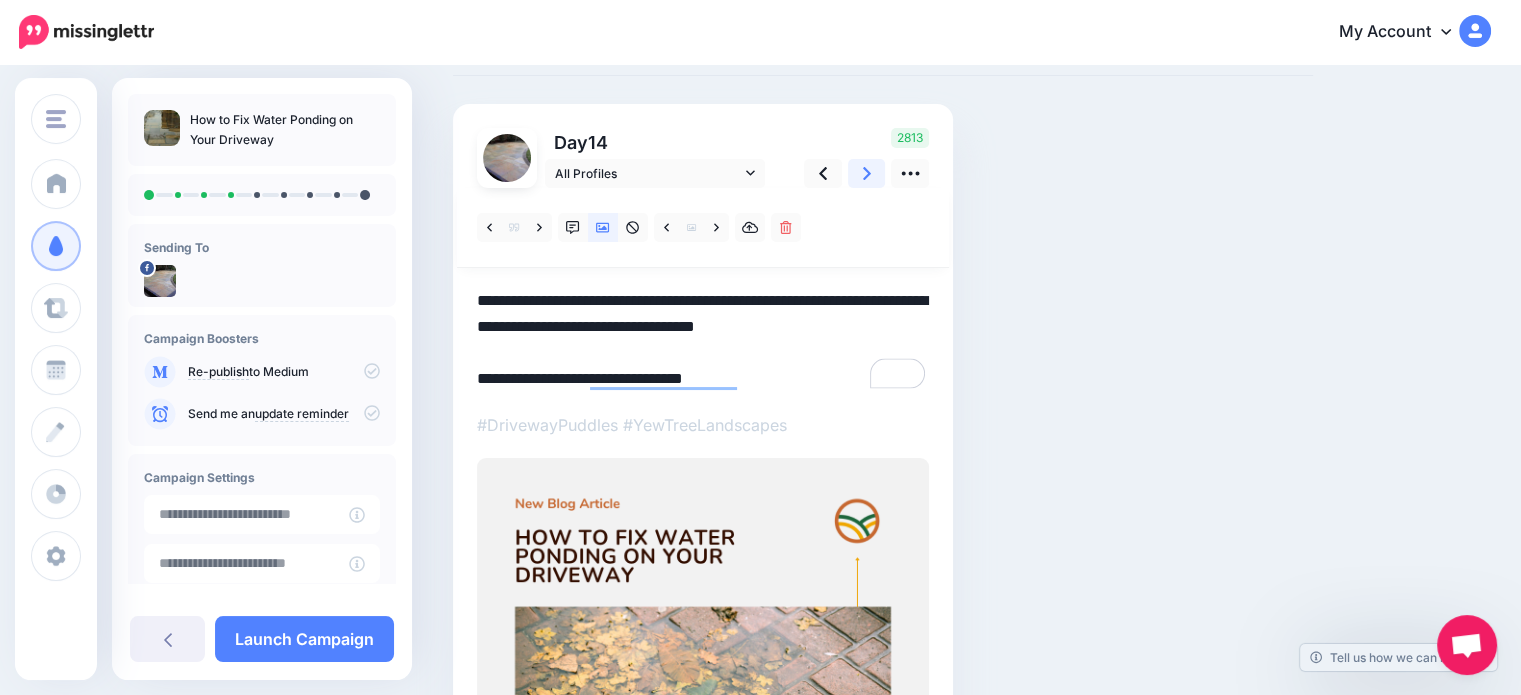 type on "**********" 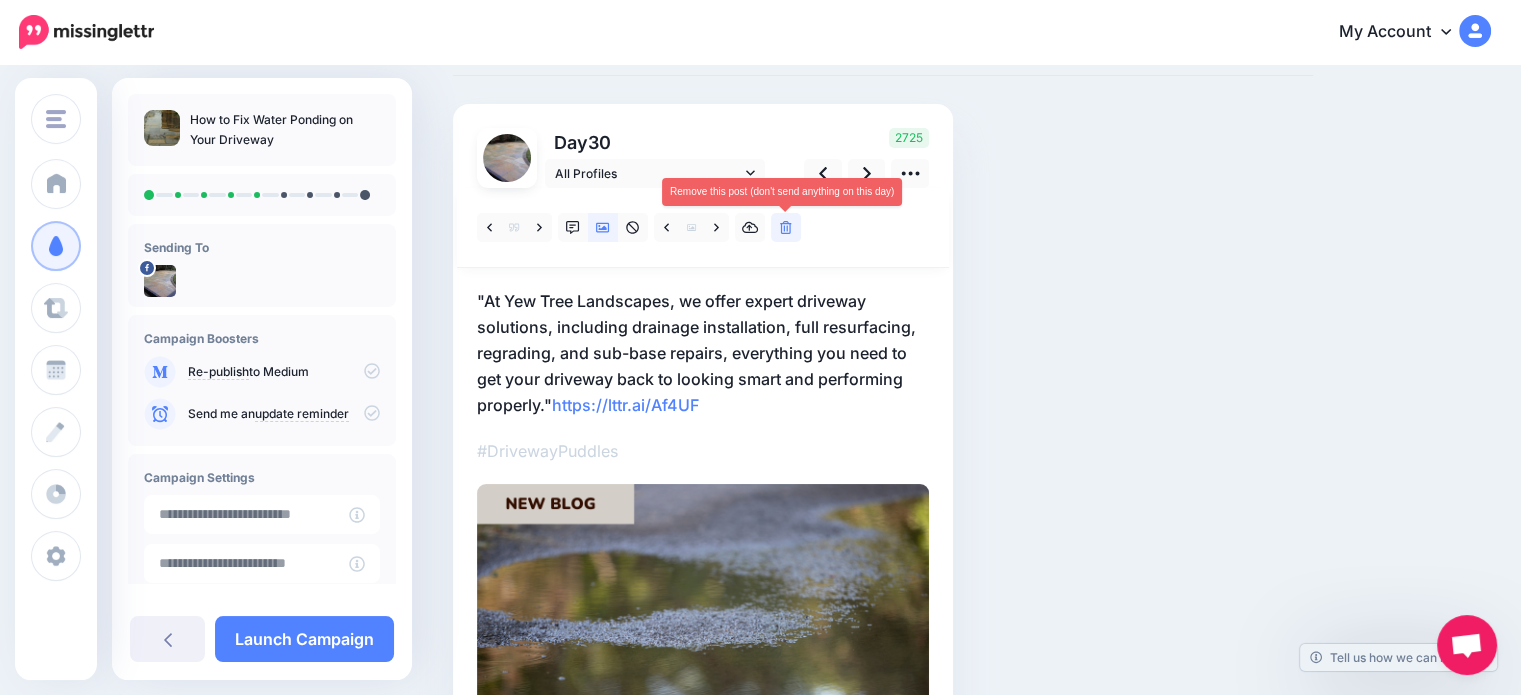 click 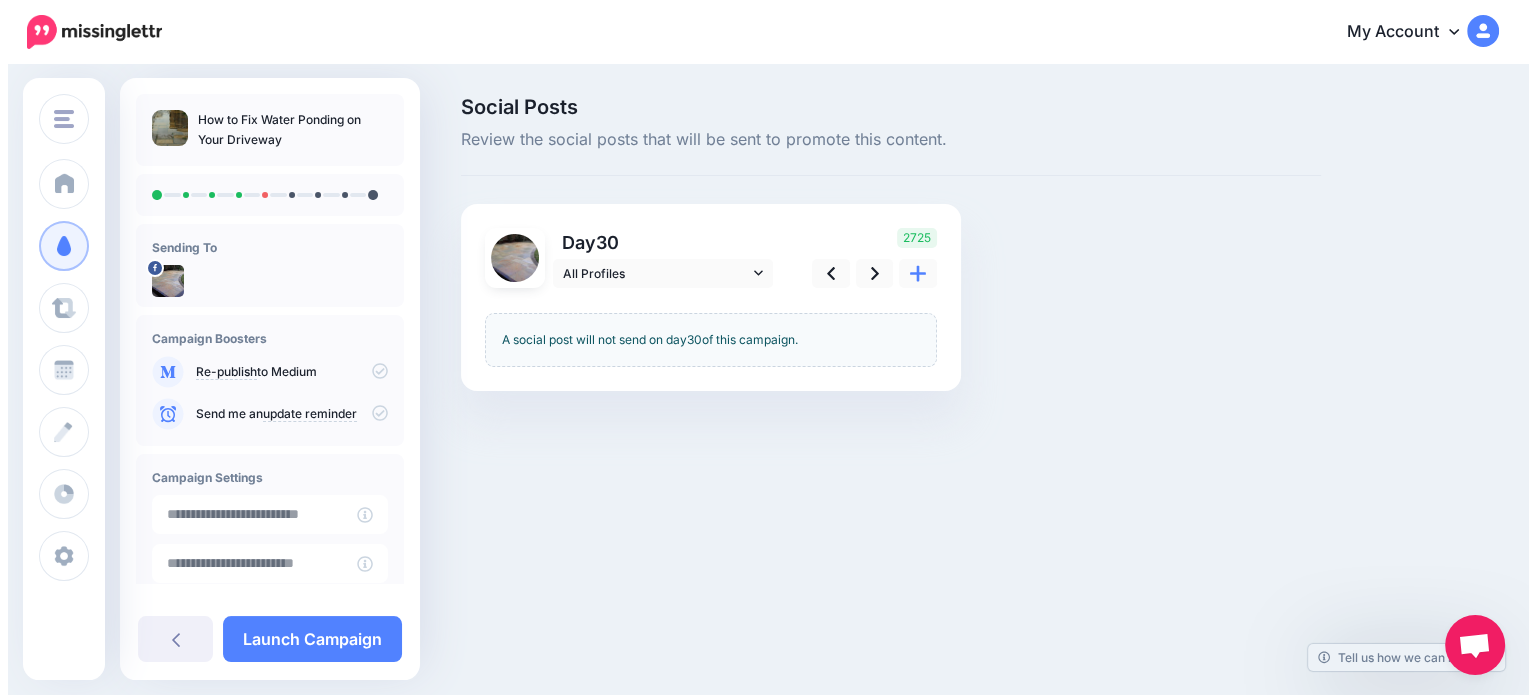 scroll, scrollTop: 0, scrollLeft: 0, axis: both 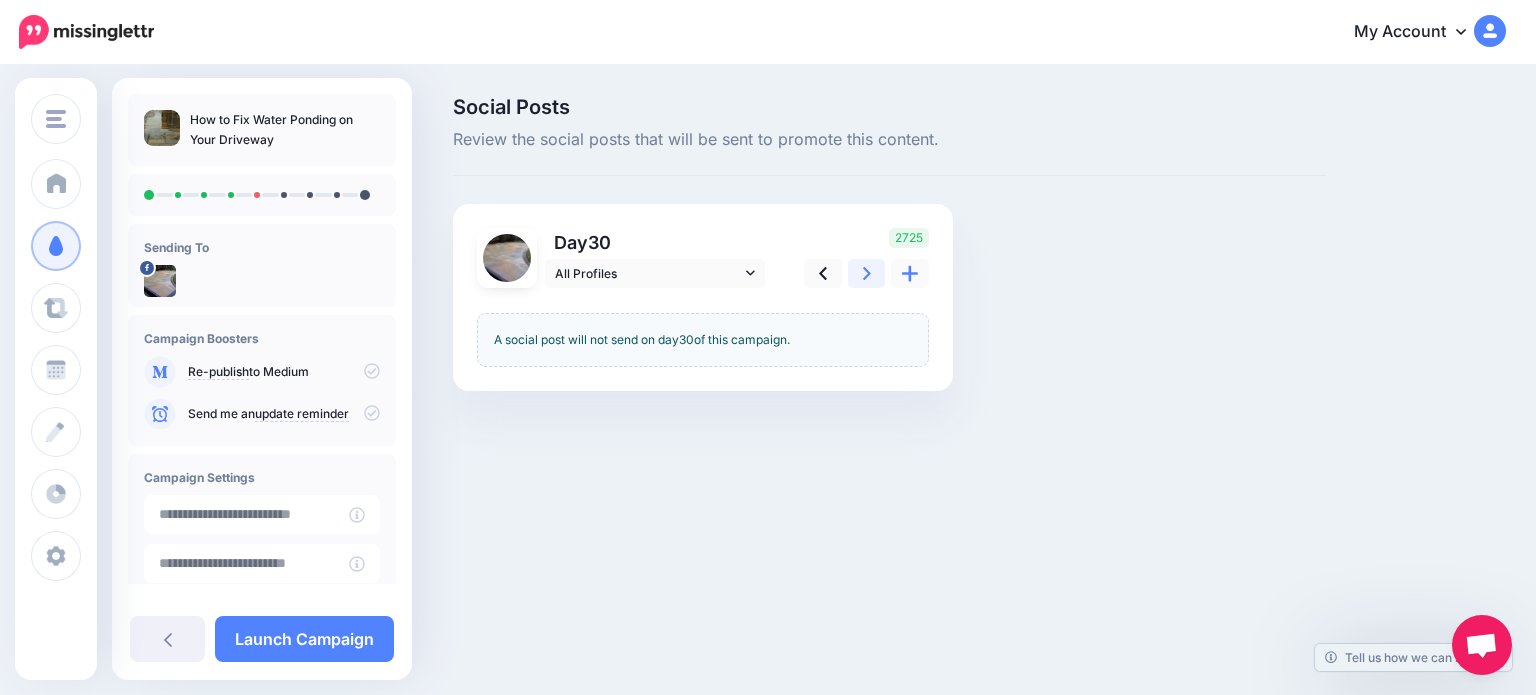 click 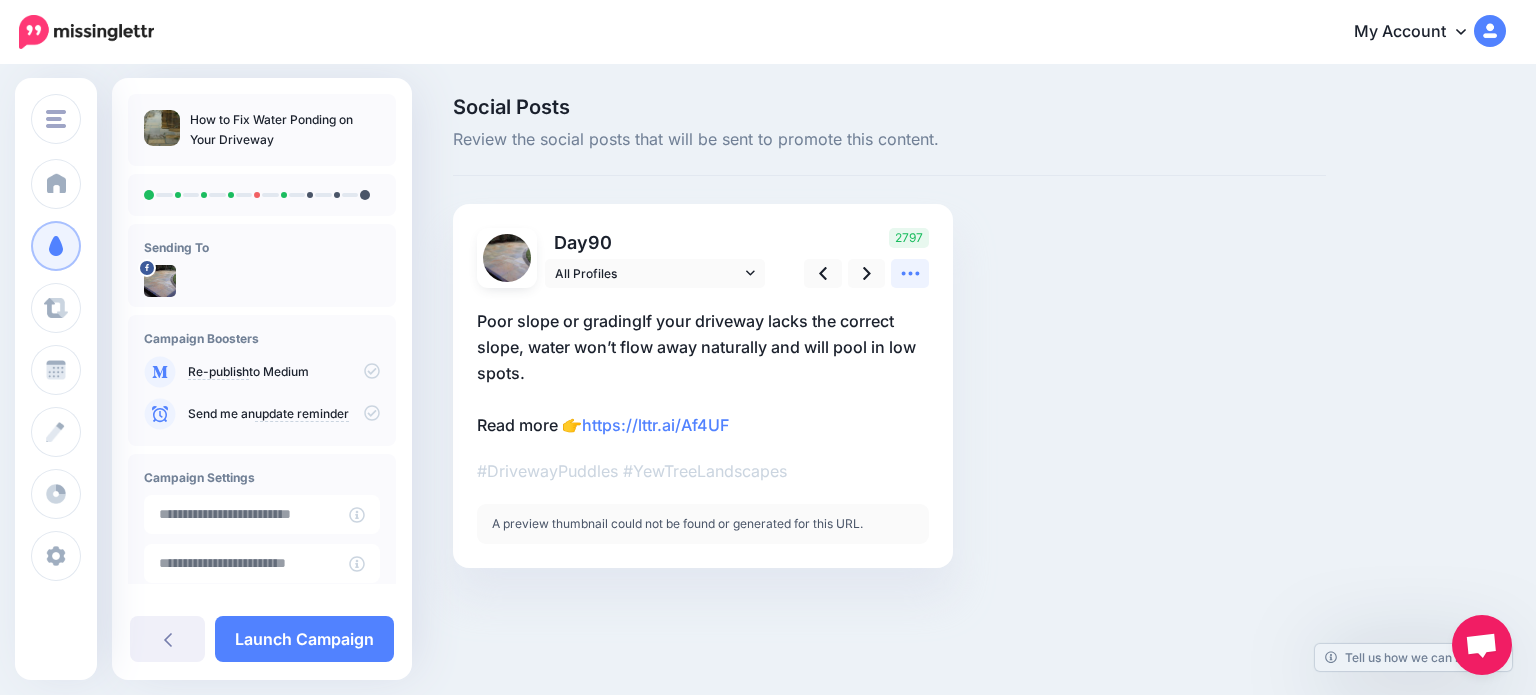 click at bounding box center (910, 273) 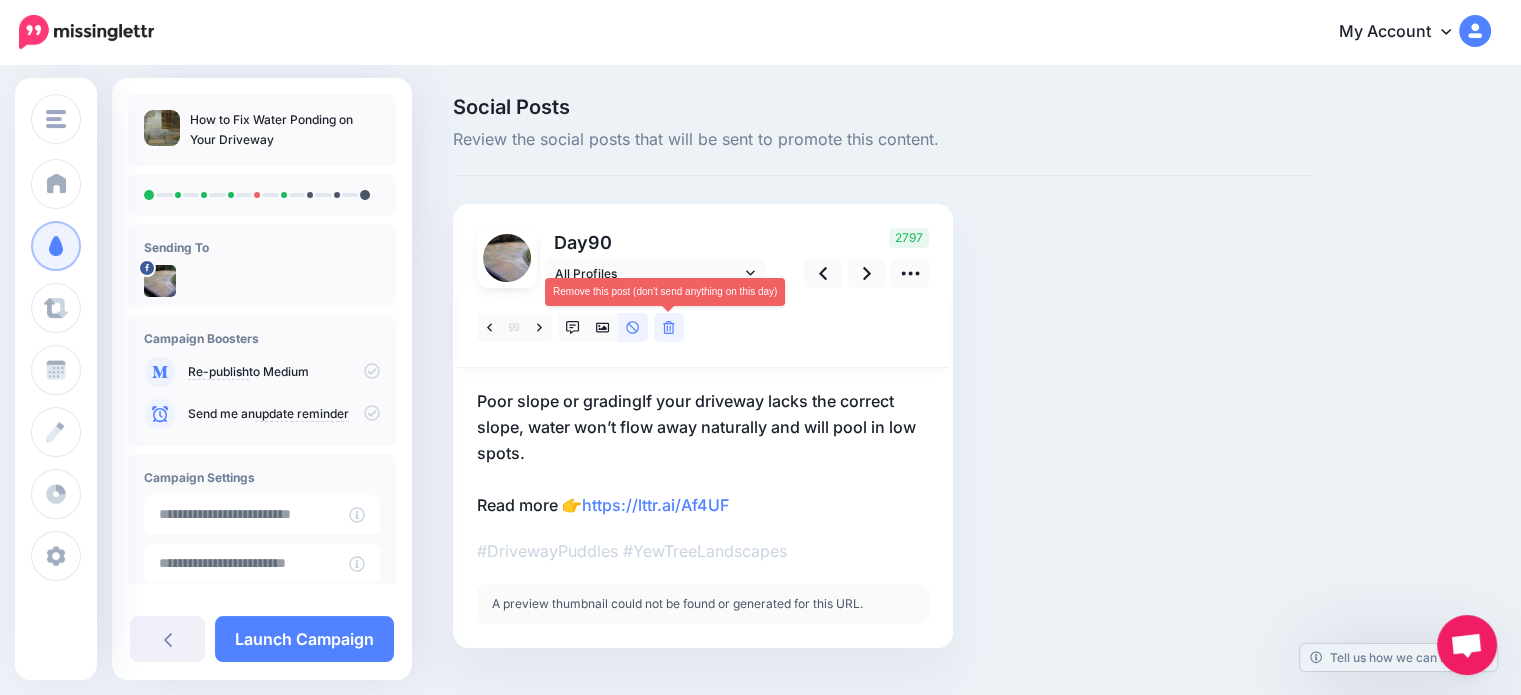 click 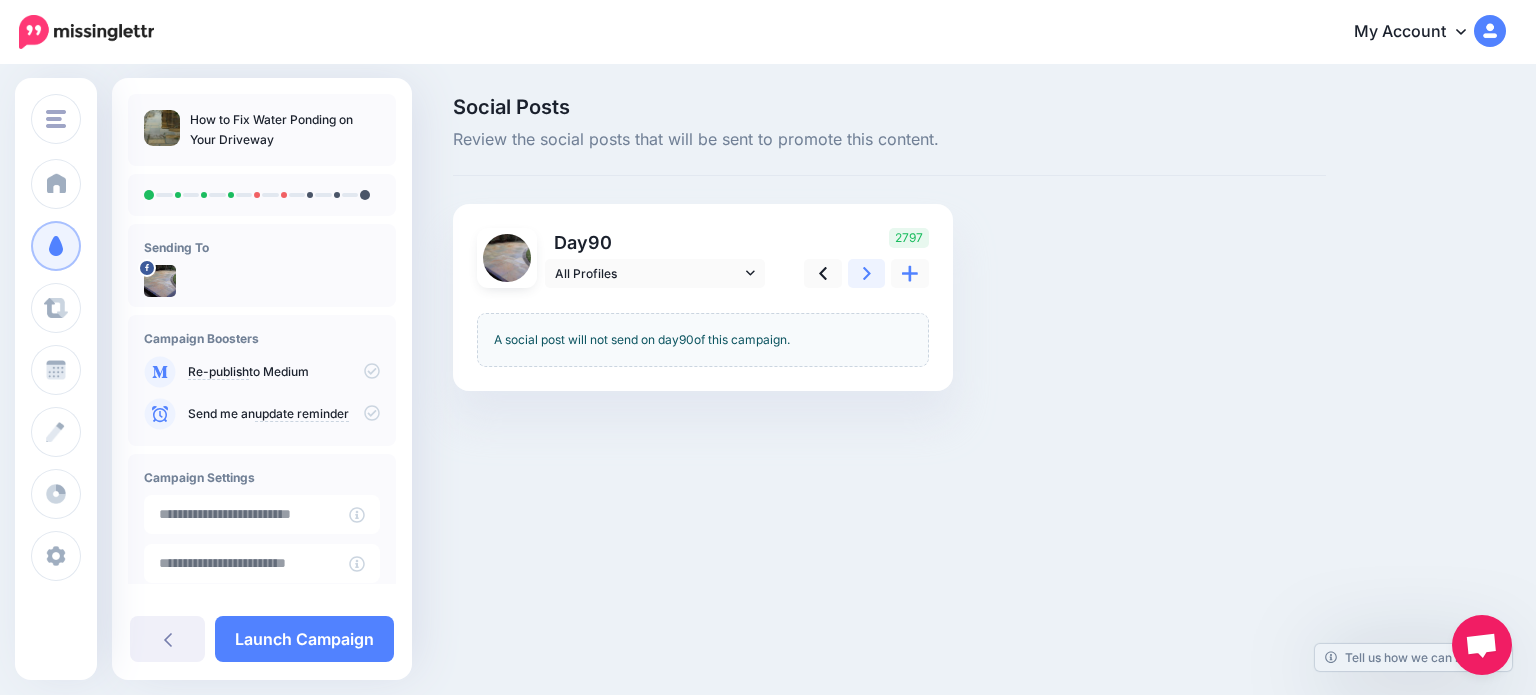 click at bounding box center [867, 273] 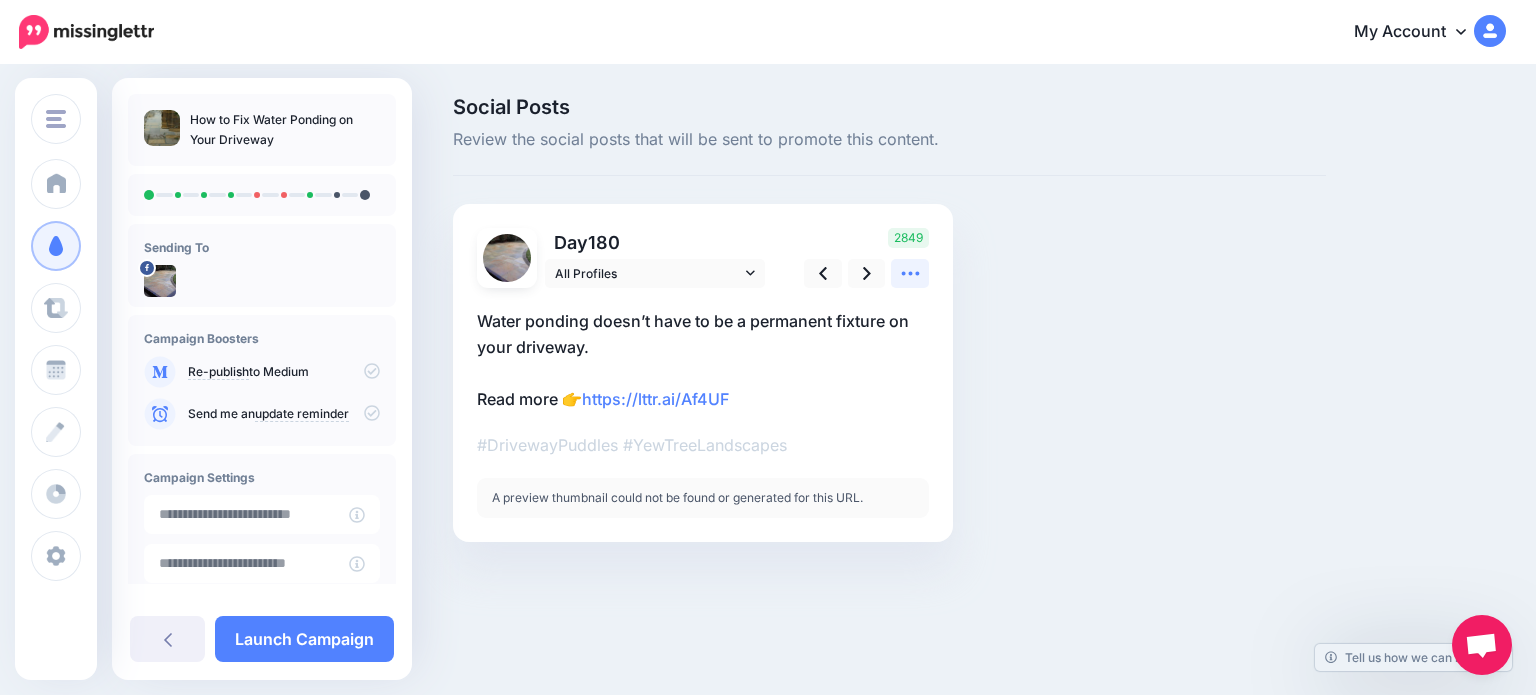 click 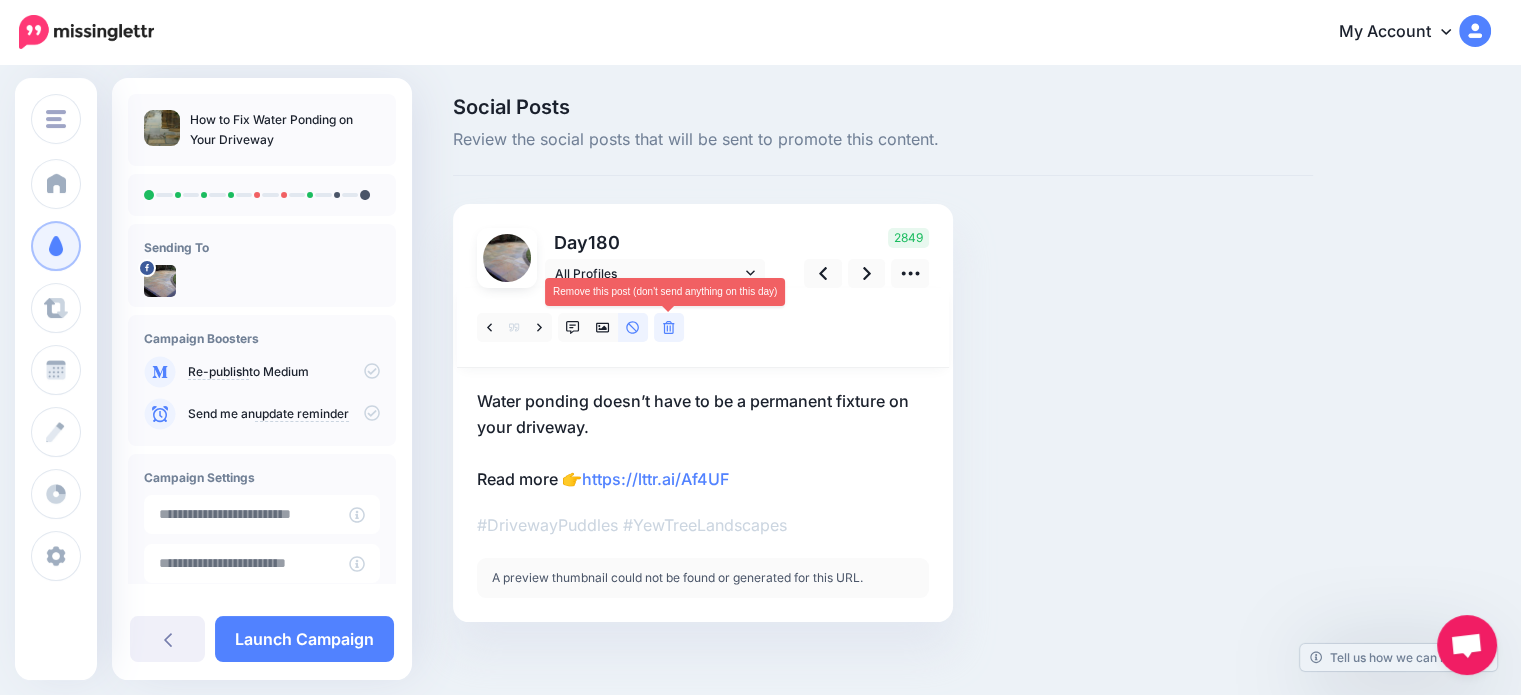 click 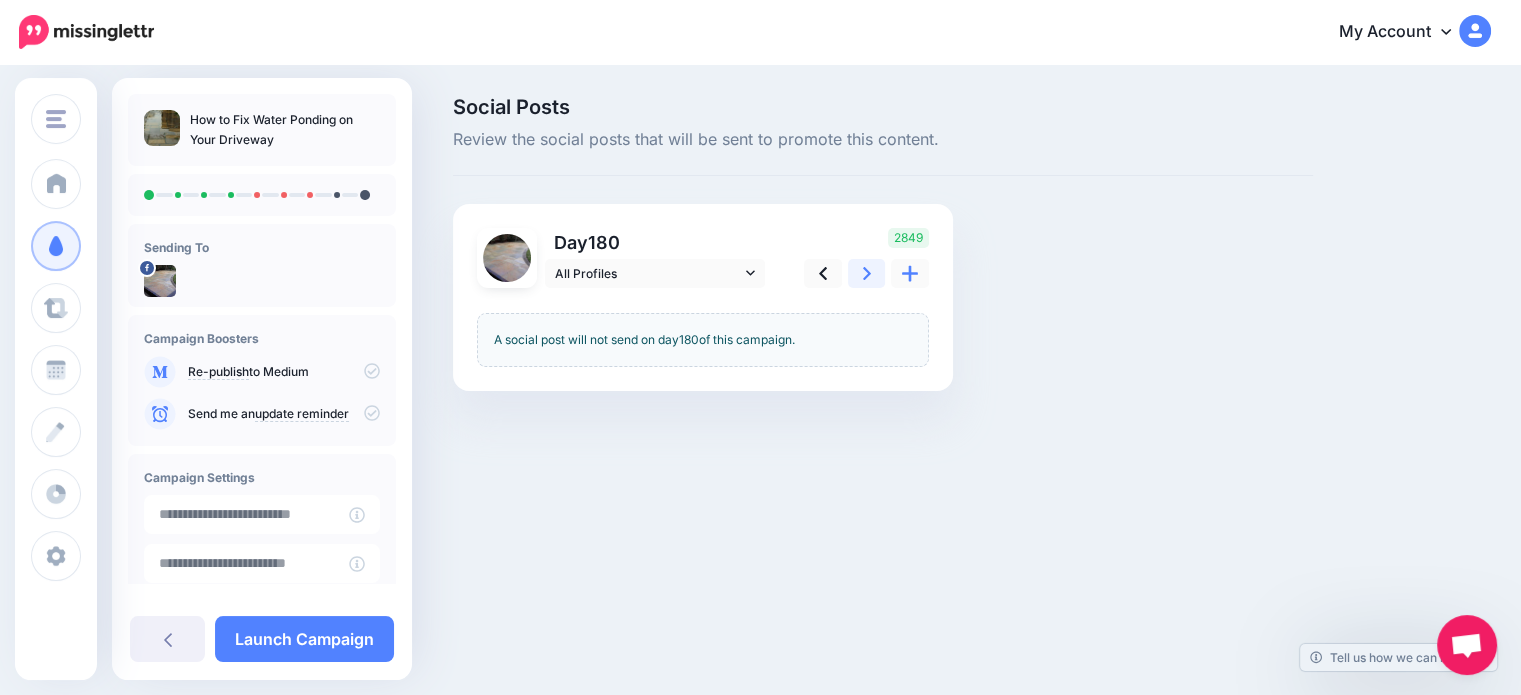 click at bounding box center [867, 273] 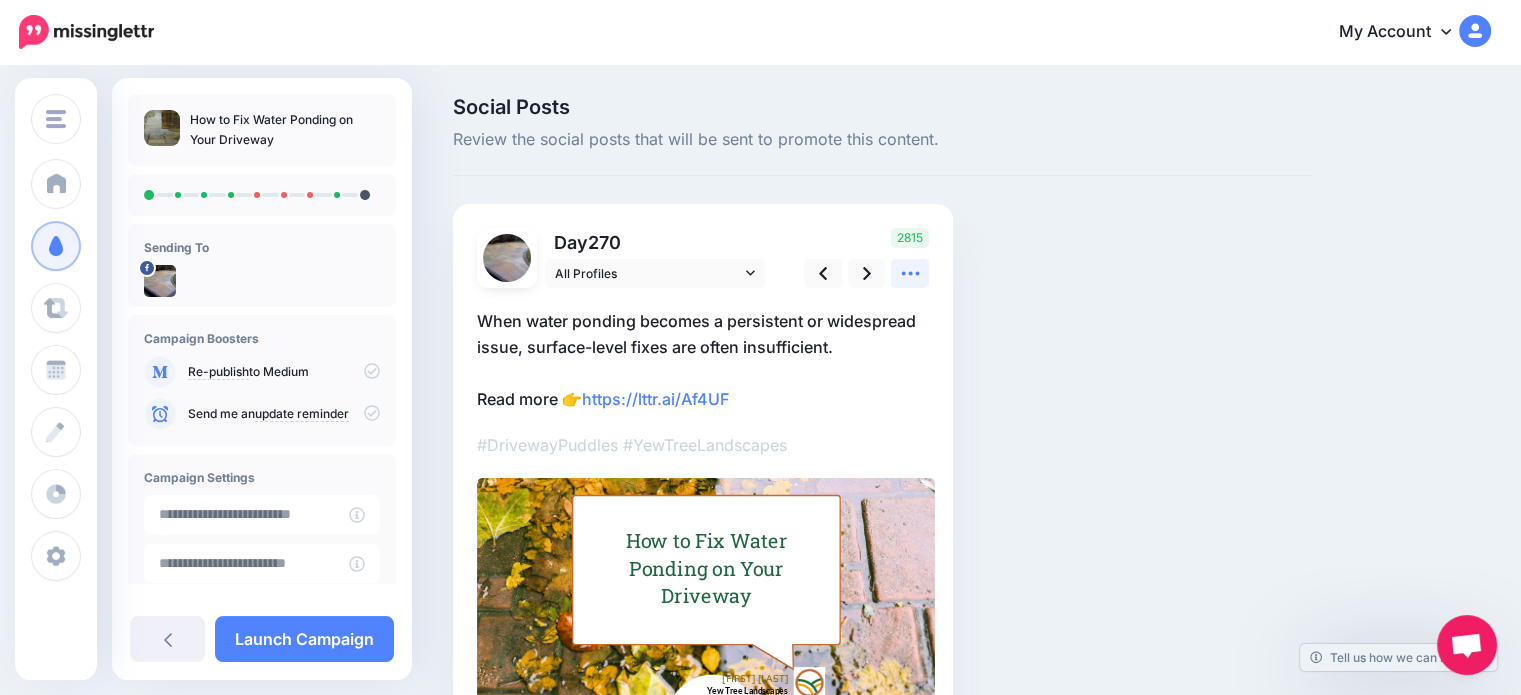 click 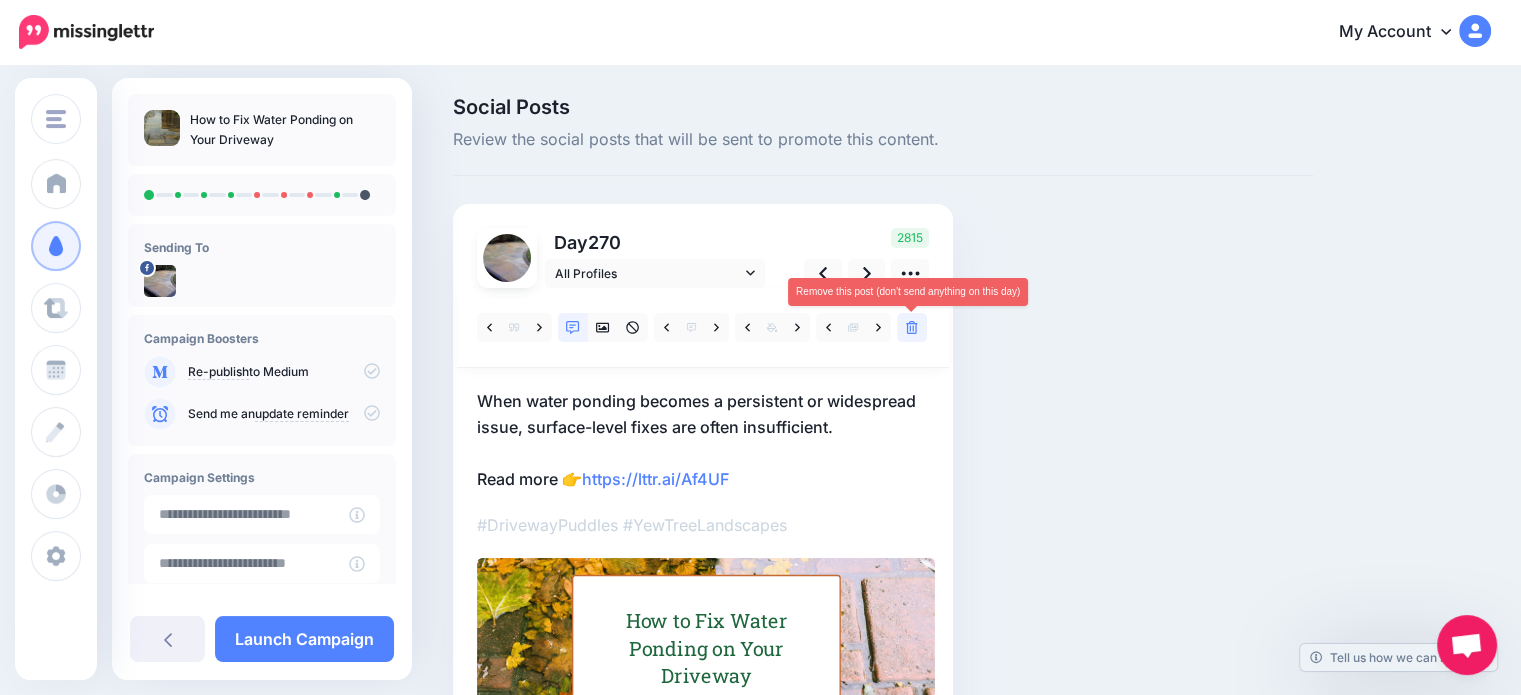 click 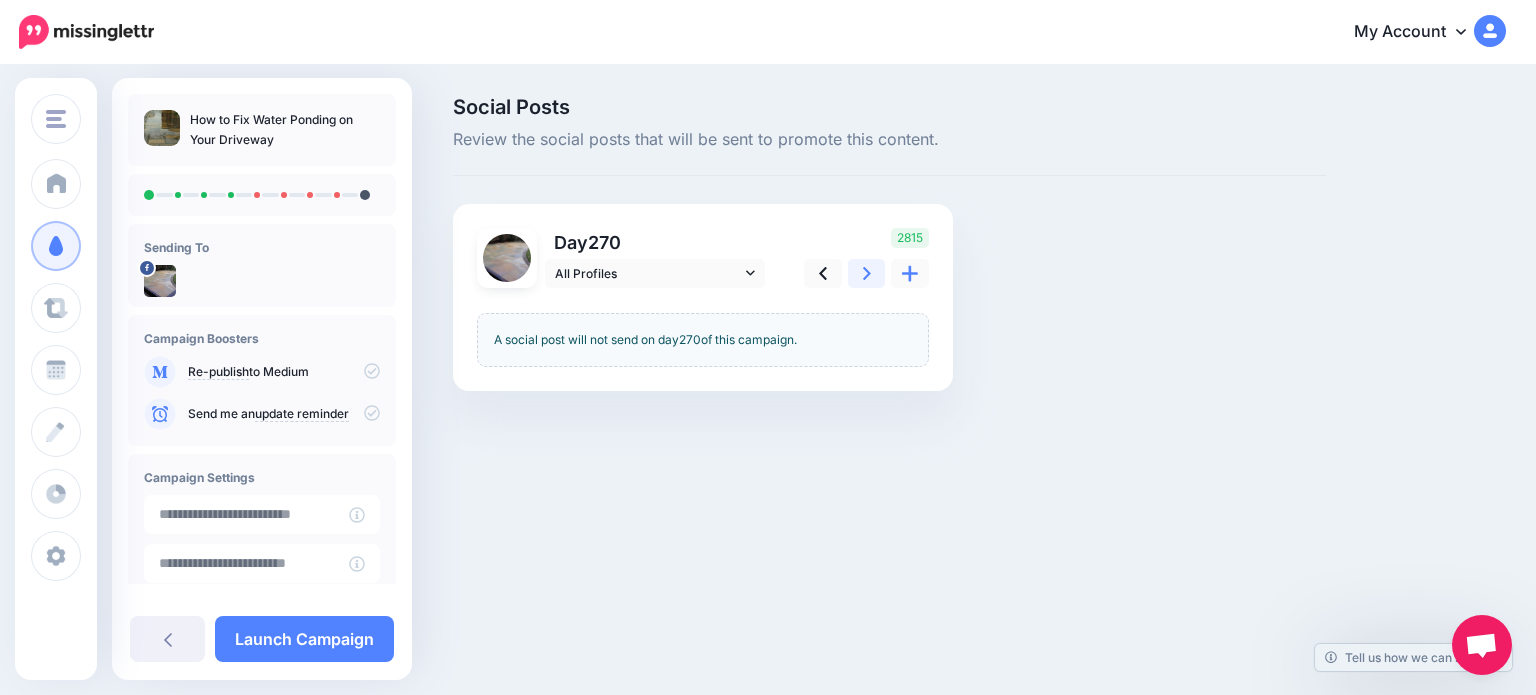 click at bounding box center (867, 273) 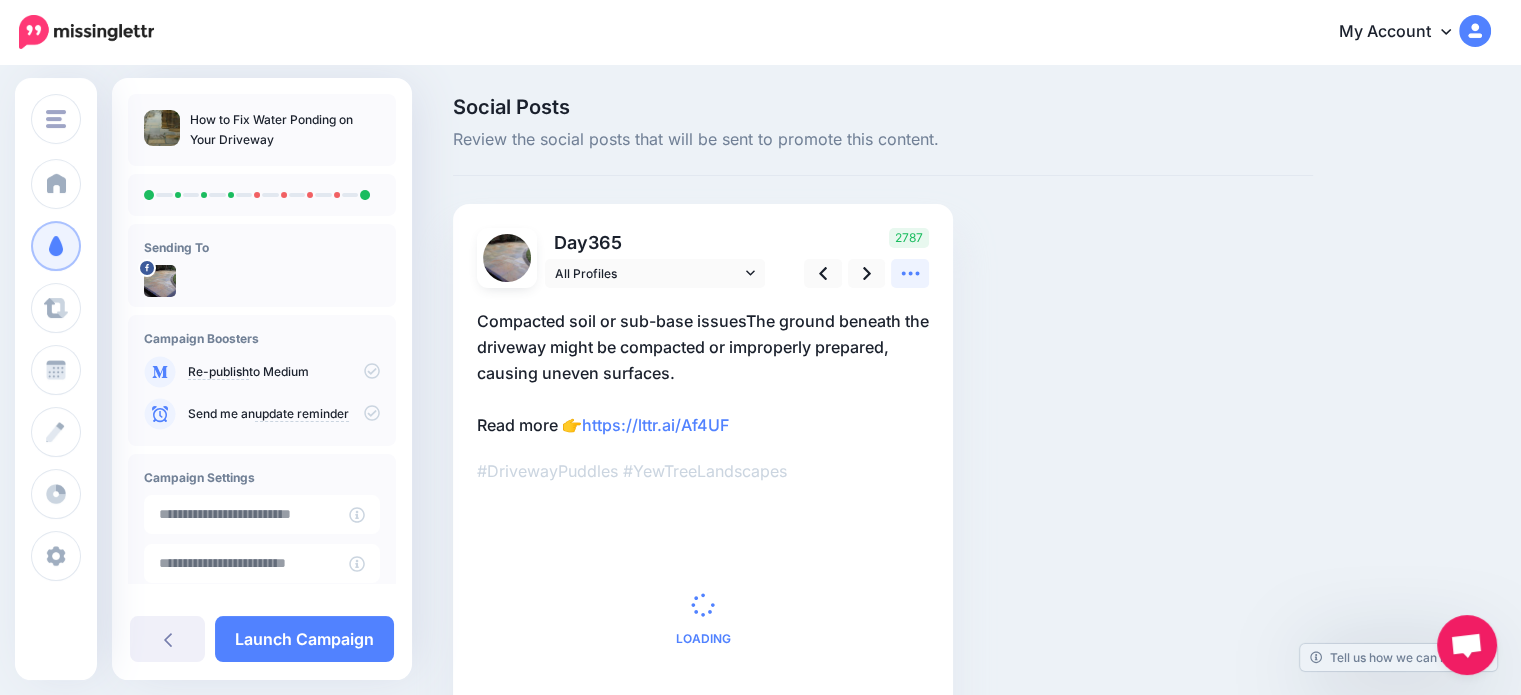 click 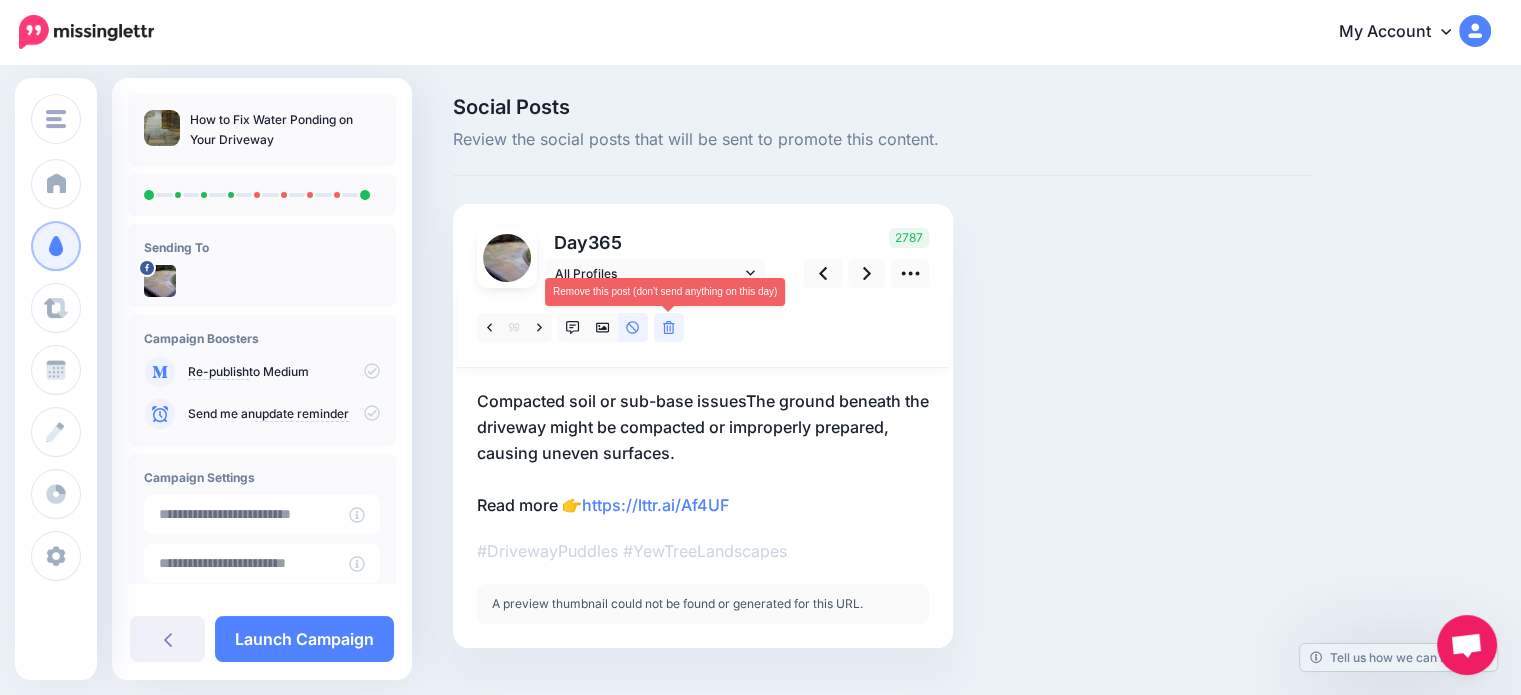 click at bounding box center (669, 327) 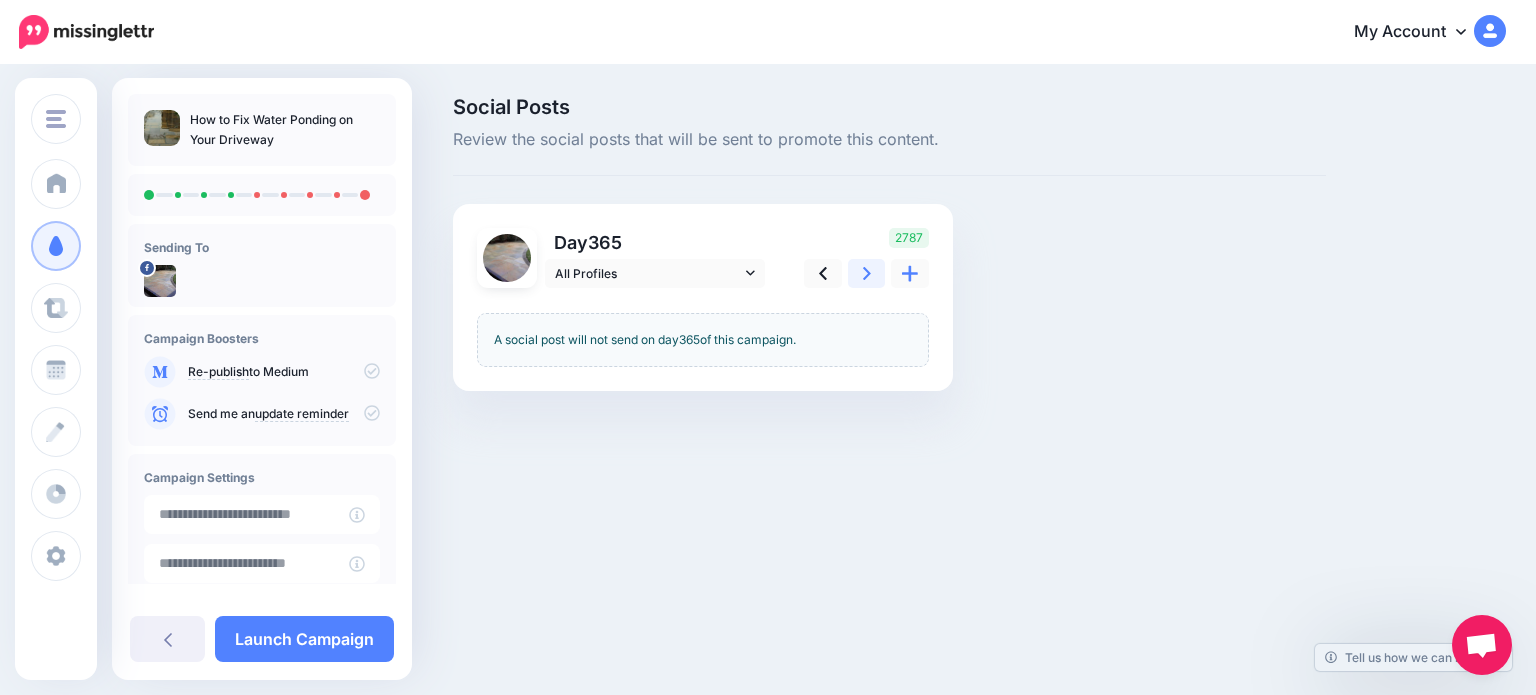 click at bounding box center [867, 273] 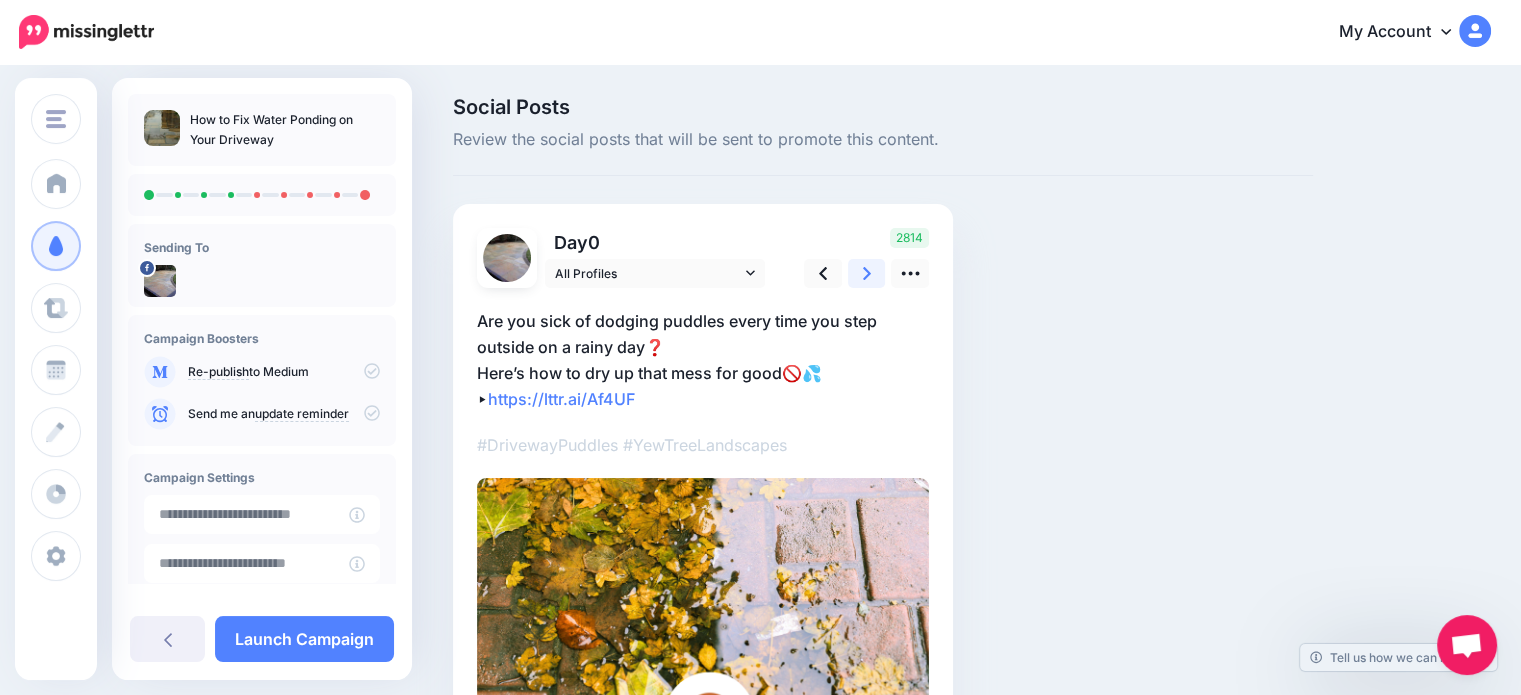 click at bounding box center [867, 273] 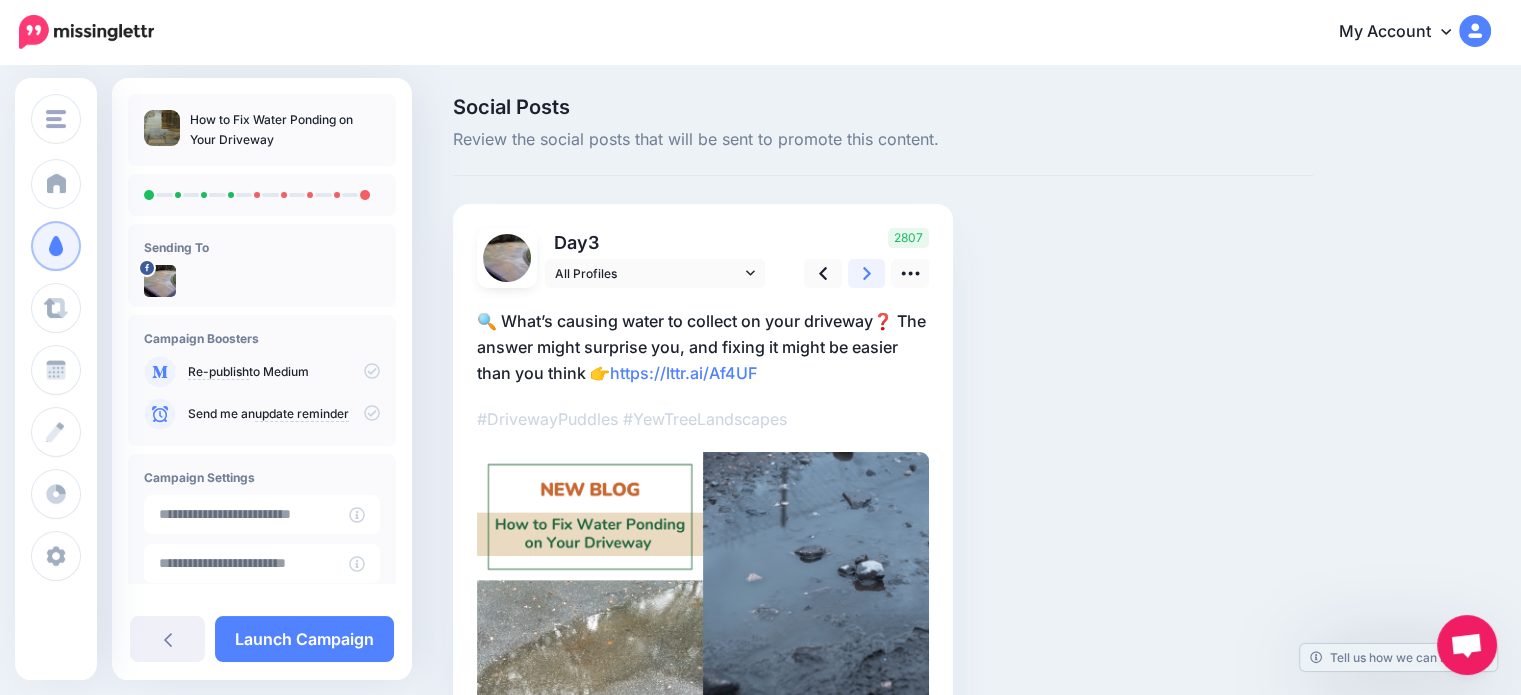 click at bounding box center [867, 273] 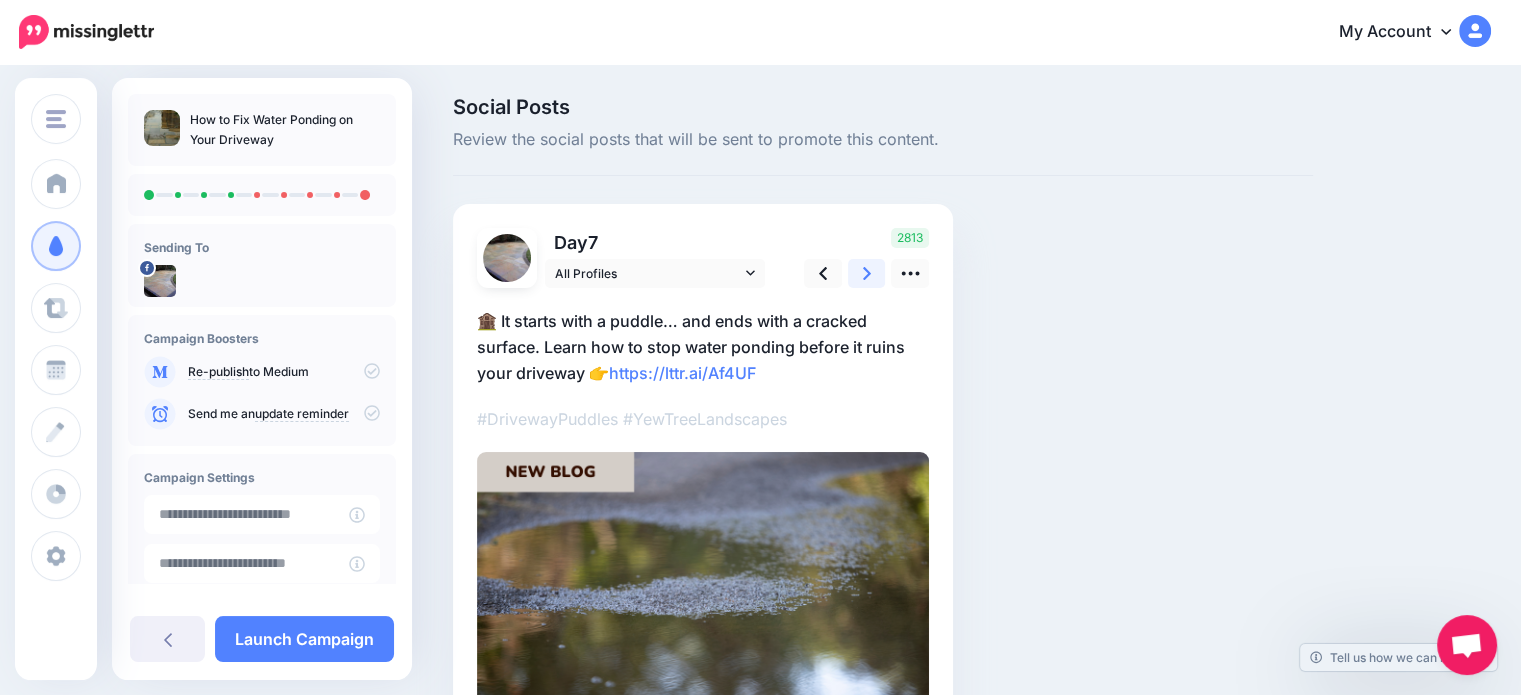 click at bounding box center [867, 273] 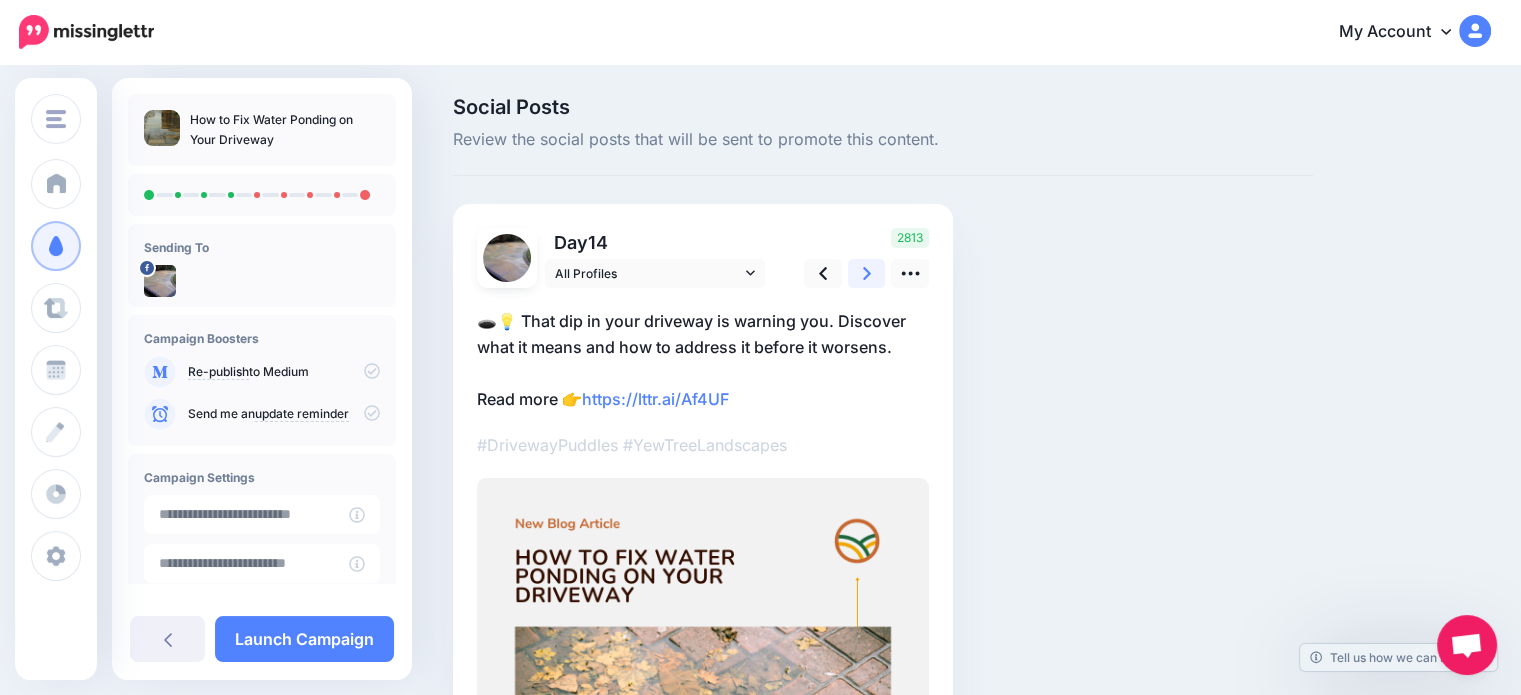 click at bounding box center [867, 273] 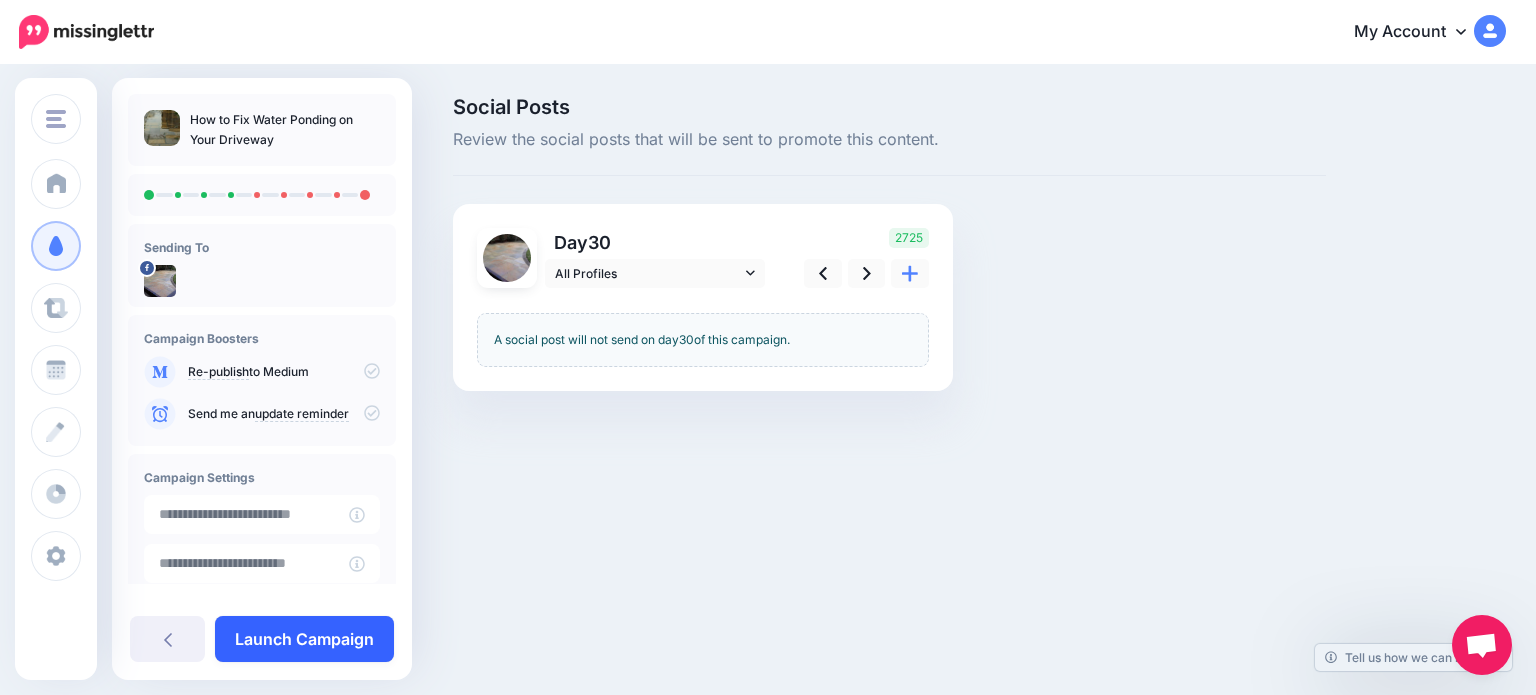 click on "Launch Campaign" at bounding box center (304, 639) 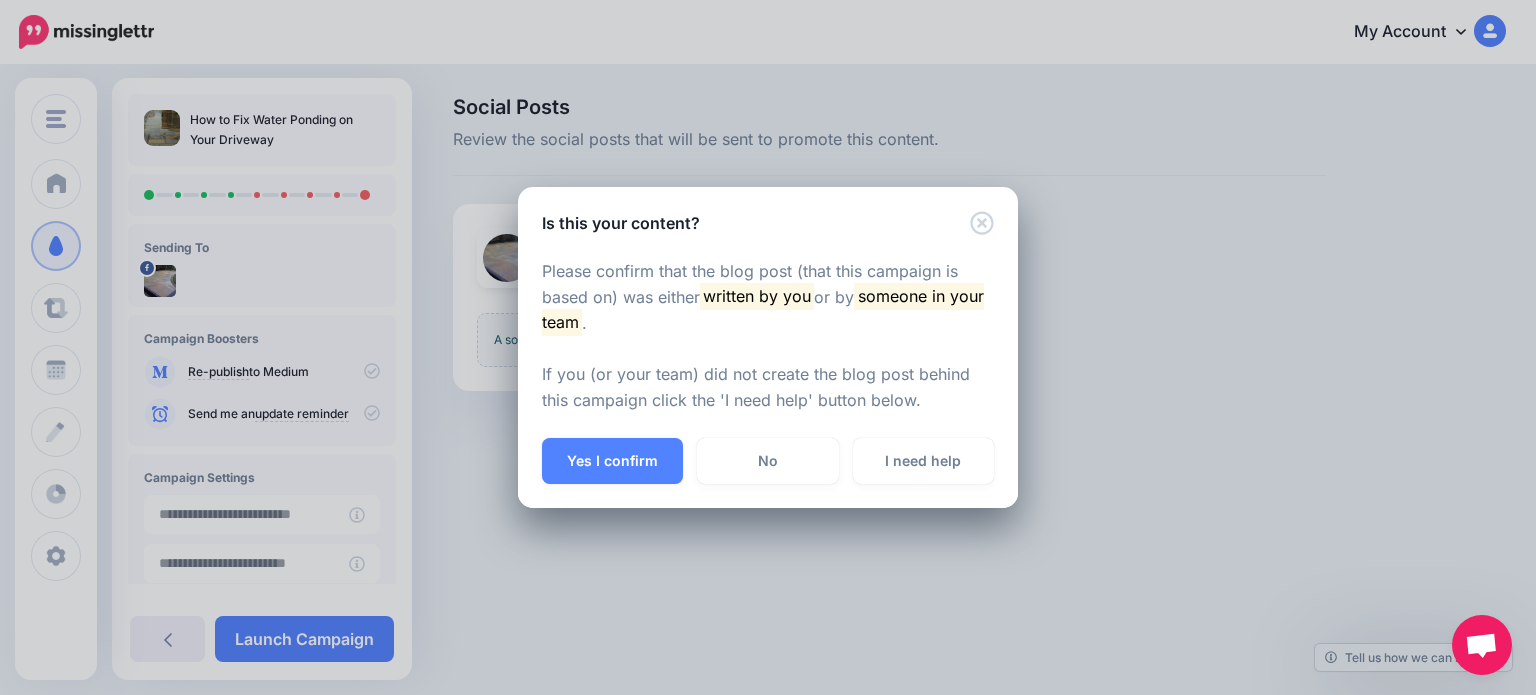 drag, startPoint x: 701, startPoint y: 473, endPoint x: 685, endPoint y: 472, distance: 16.03122 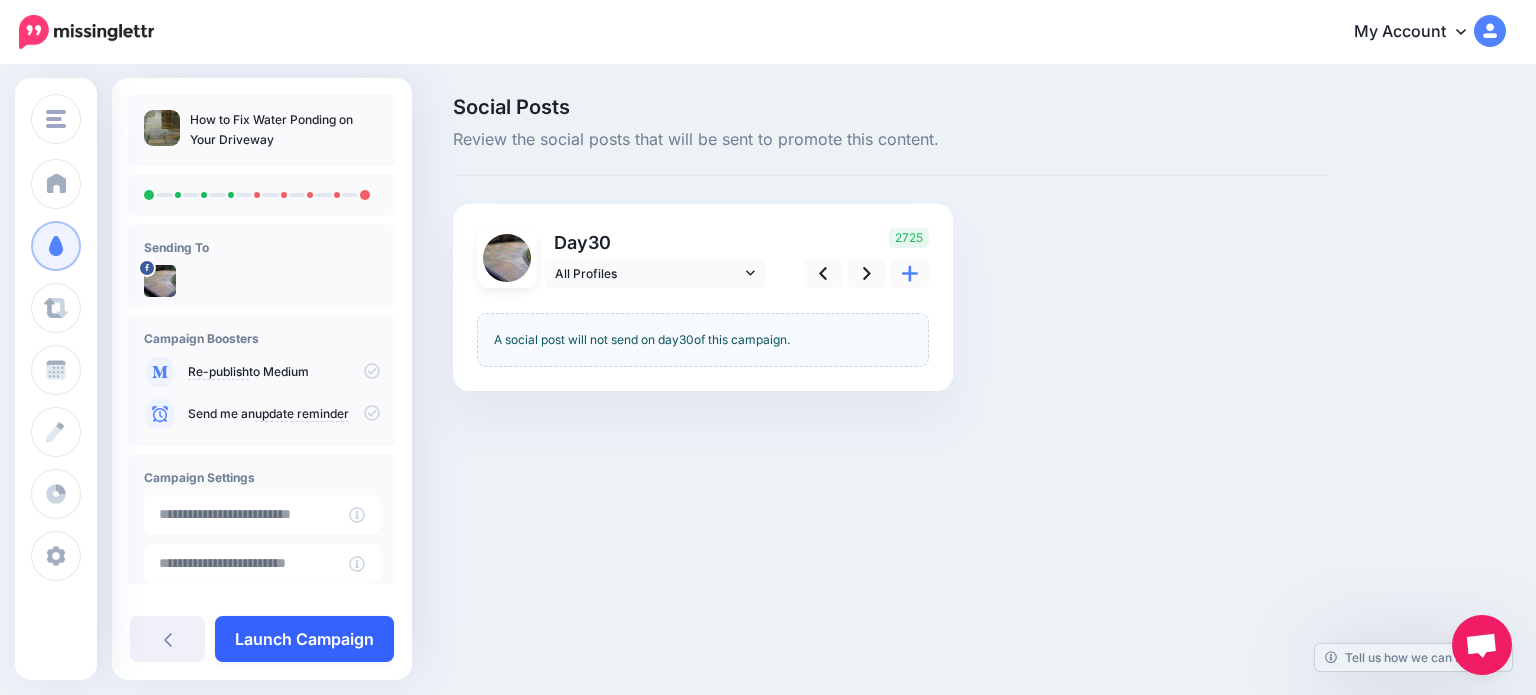 click on "Launch Campaign" at bounding box center (304, 639) 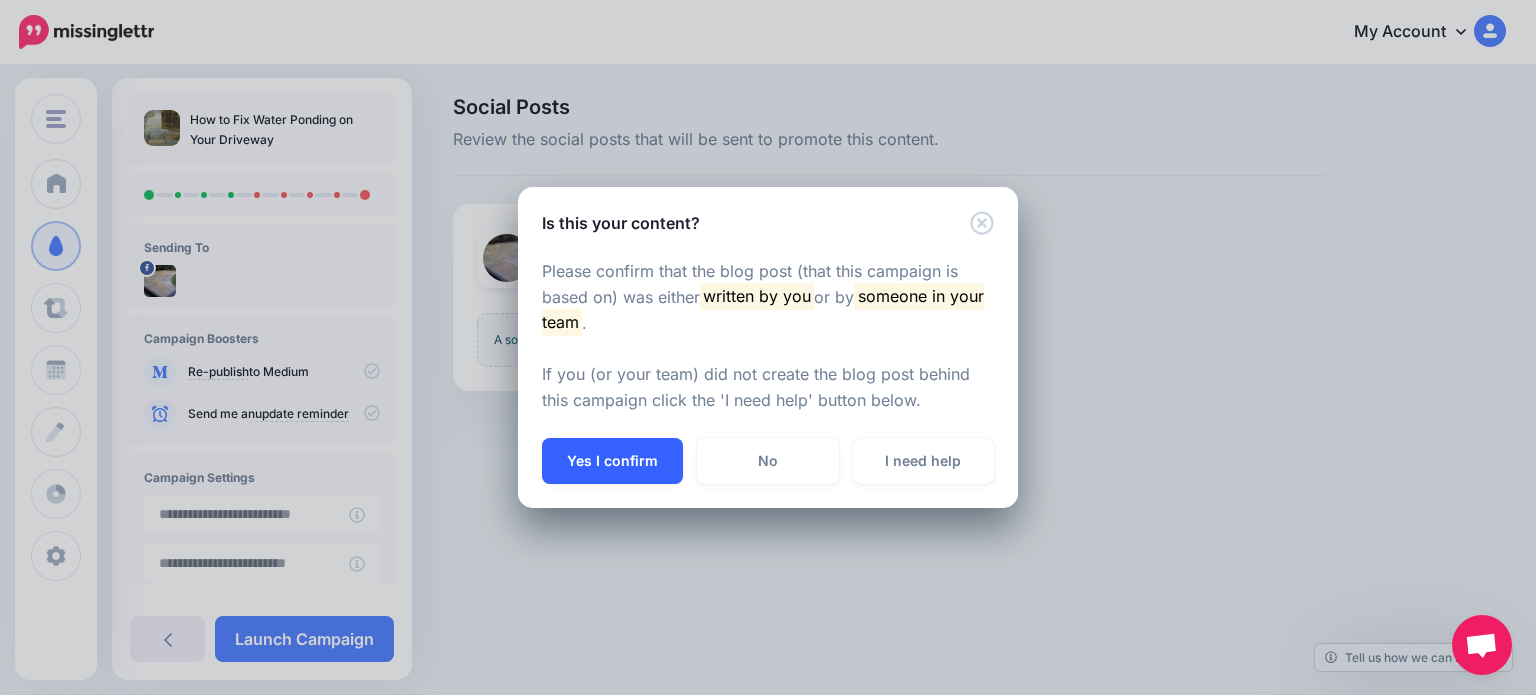 click on "Yes I confirm" at bounding box center (612, 461) 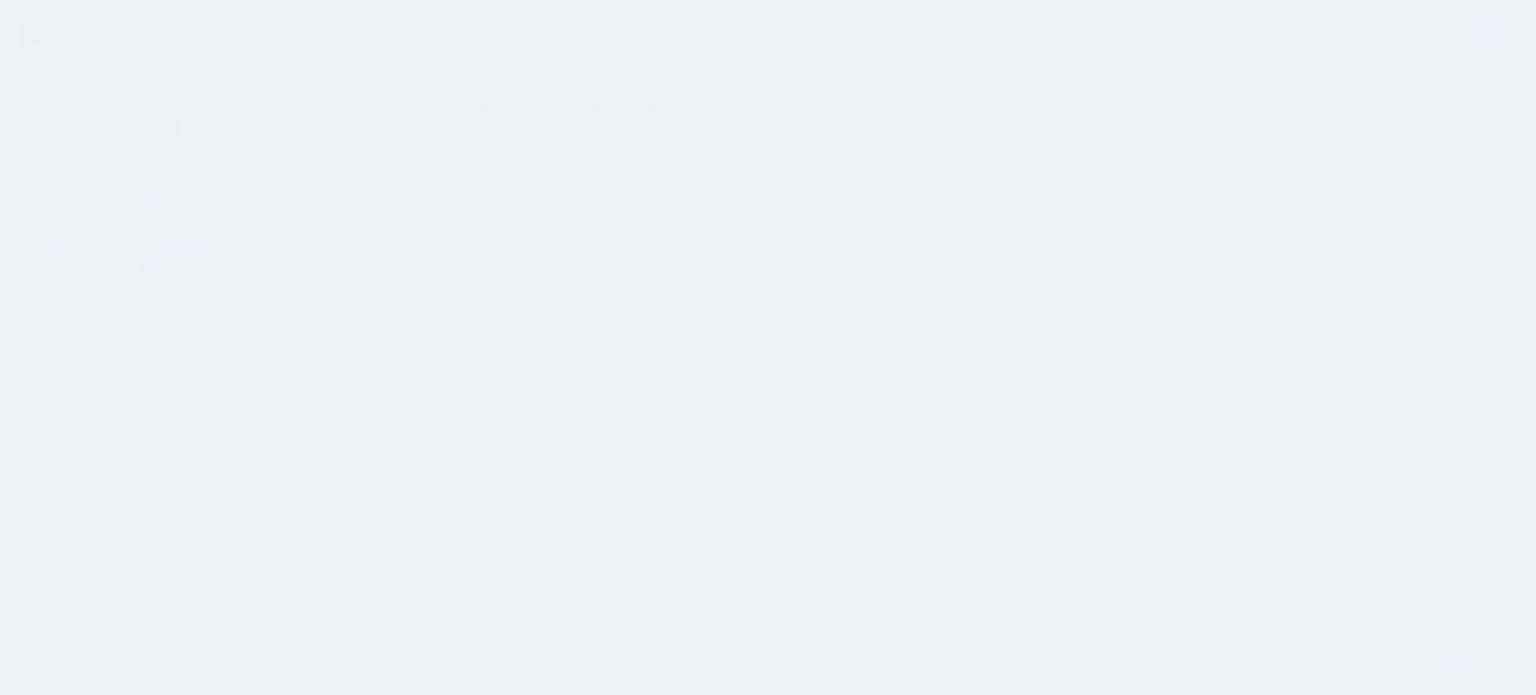 scroll, scrollTop: 0, scrollLeft: 0, axis: both 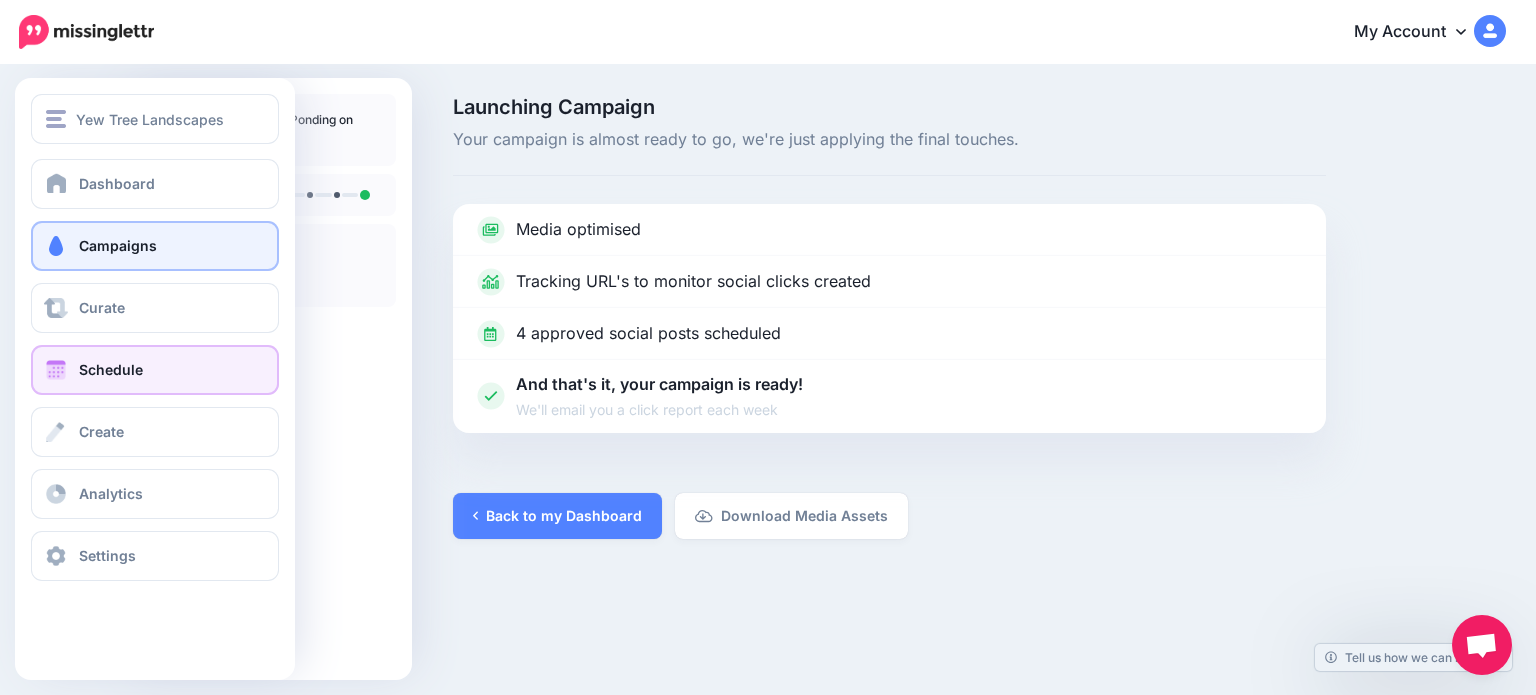 click on "Schedule" at bounding box center (155, 370) 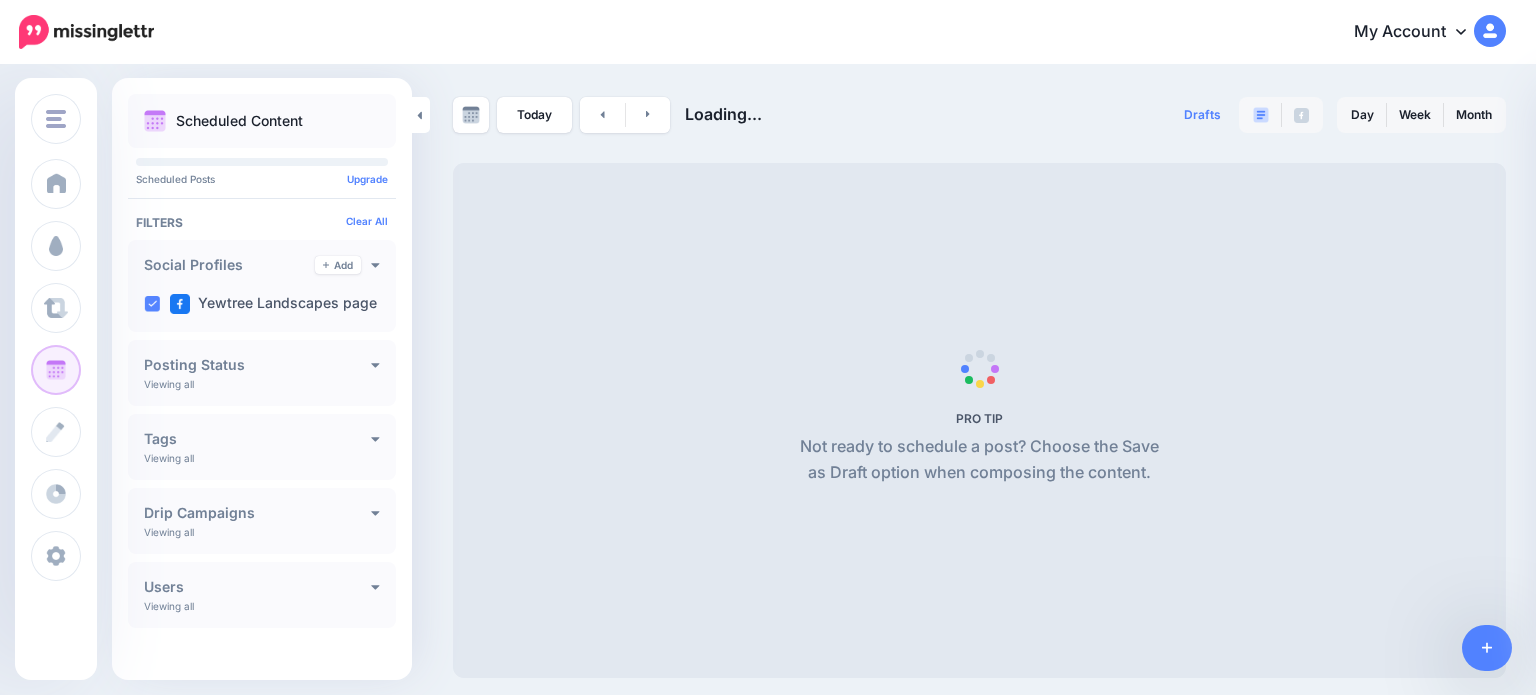 scroll, scrollTop: 0, scrollLeft: 0, axis: both 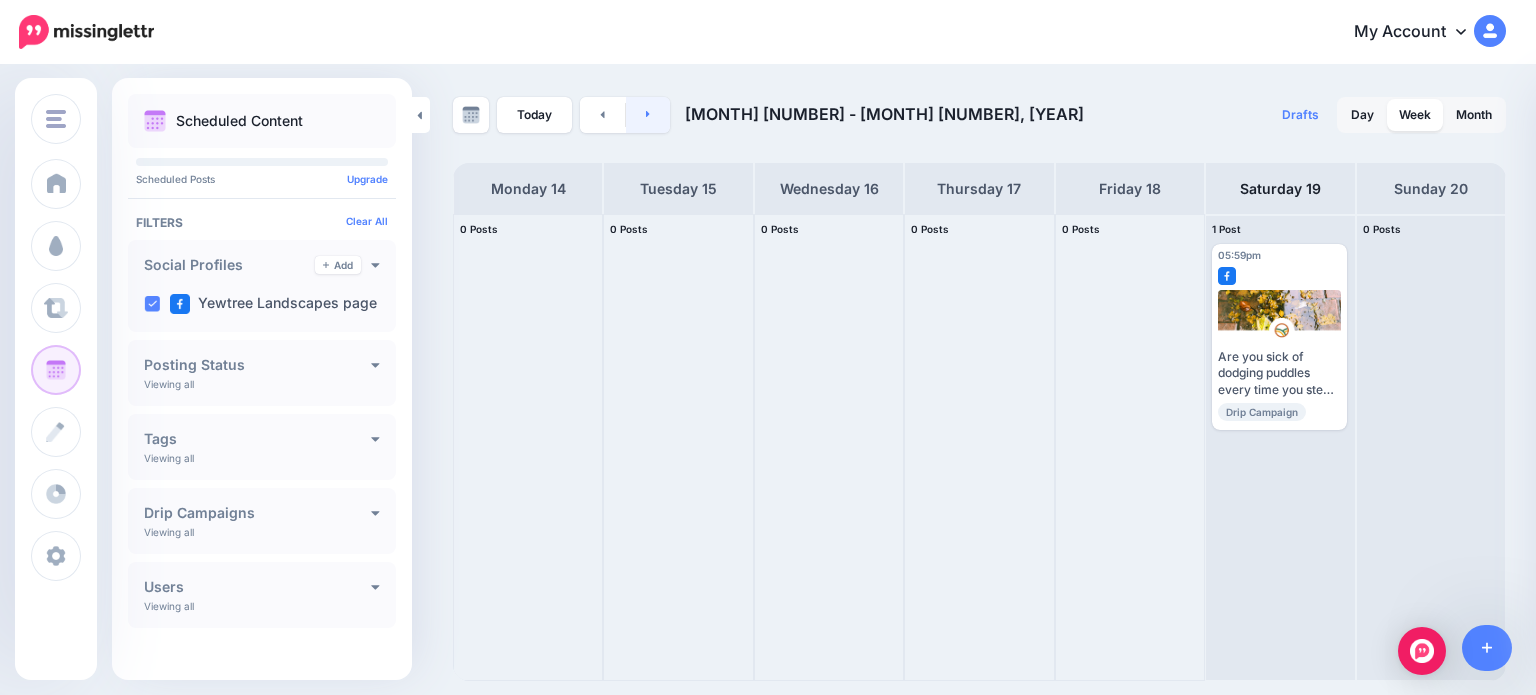 click at bounding box center (648, 115) 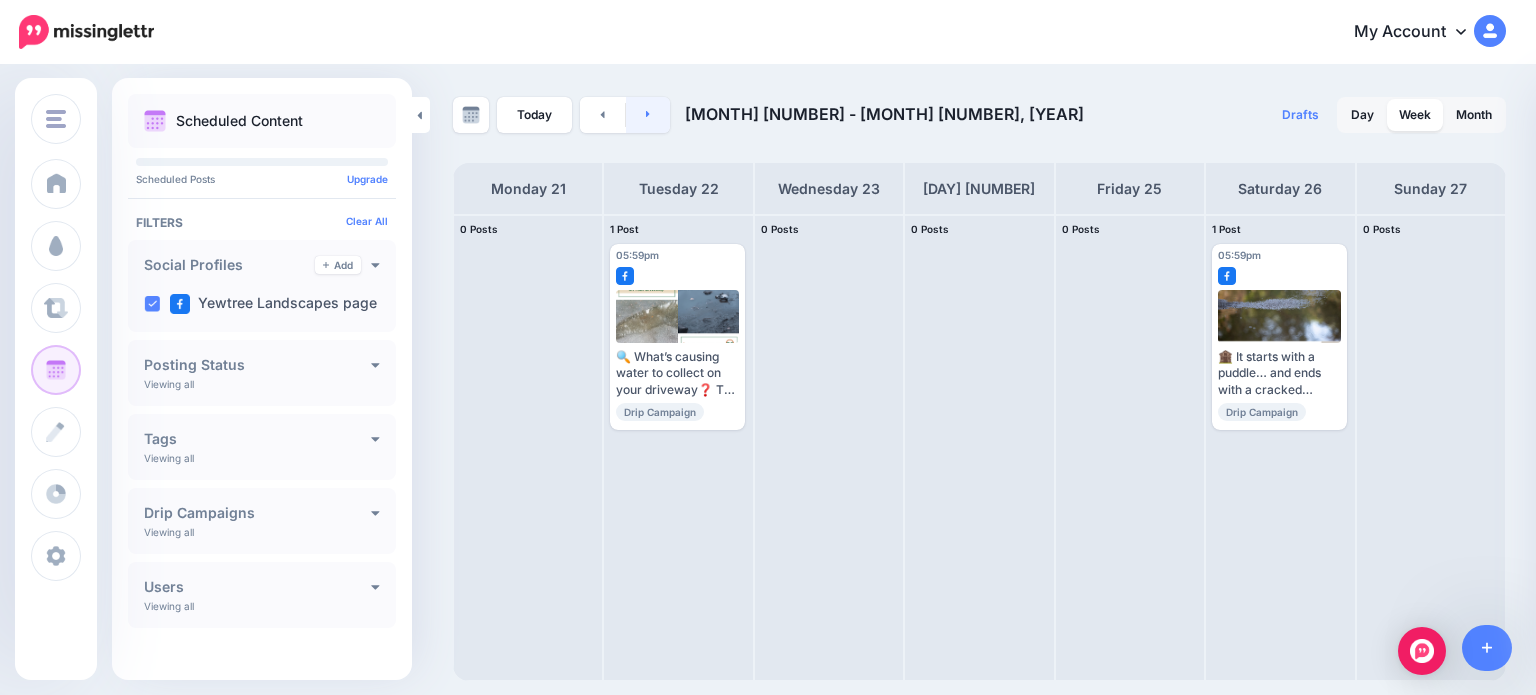 click at bounding box center [648, 115] 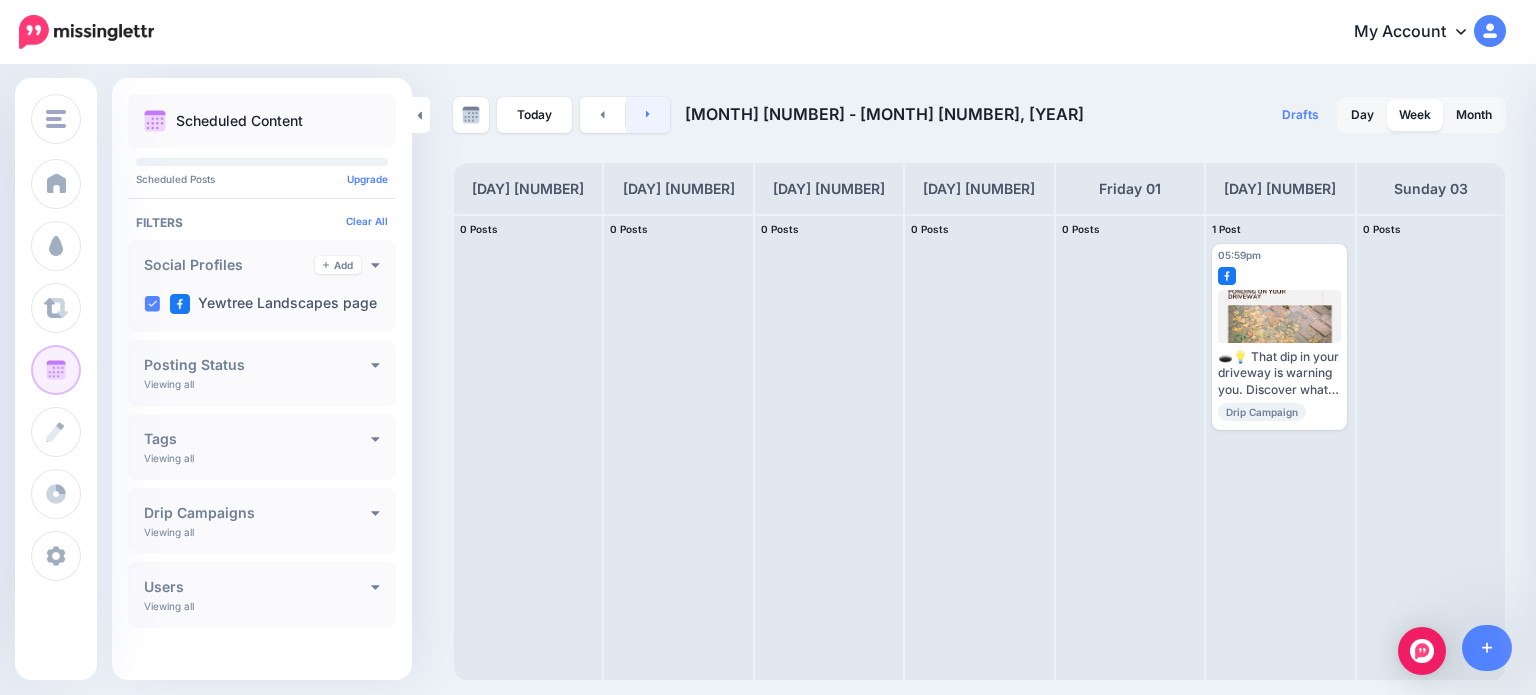 click at bounding box center (648, 115) 